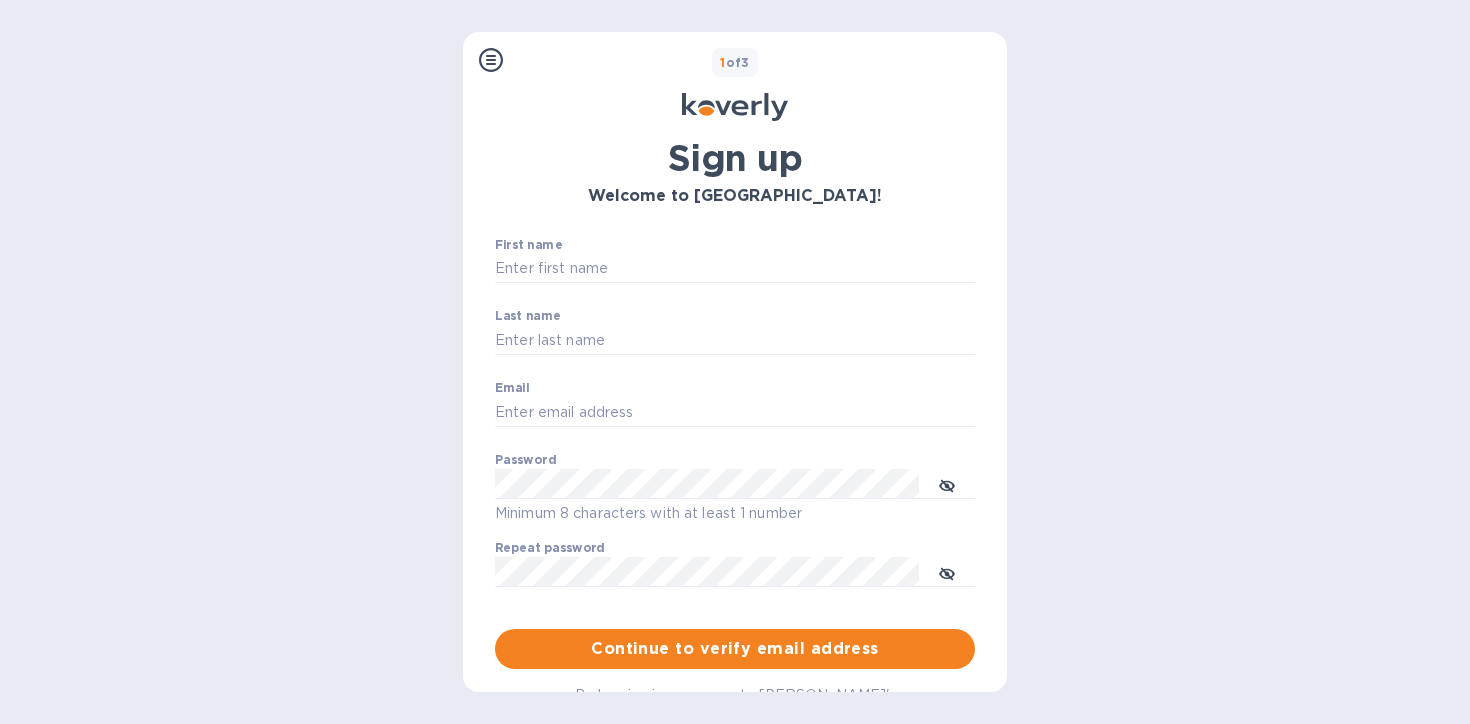 scroll, scrollTop: 0, scrollLeft: 0, axis: both 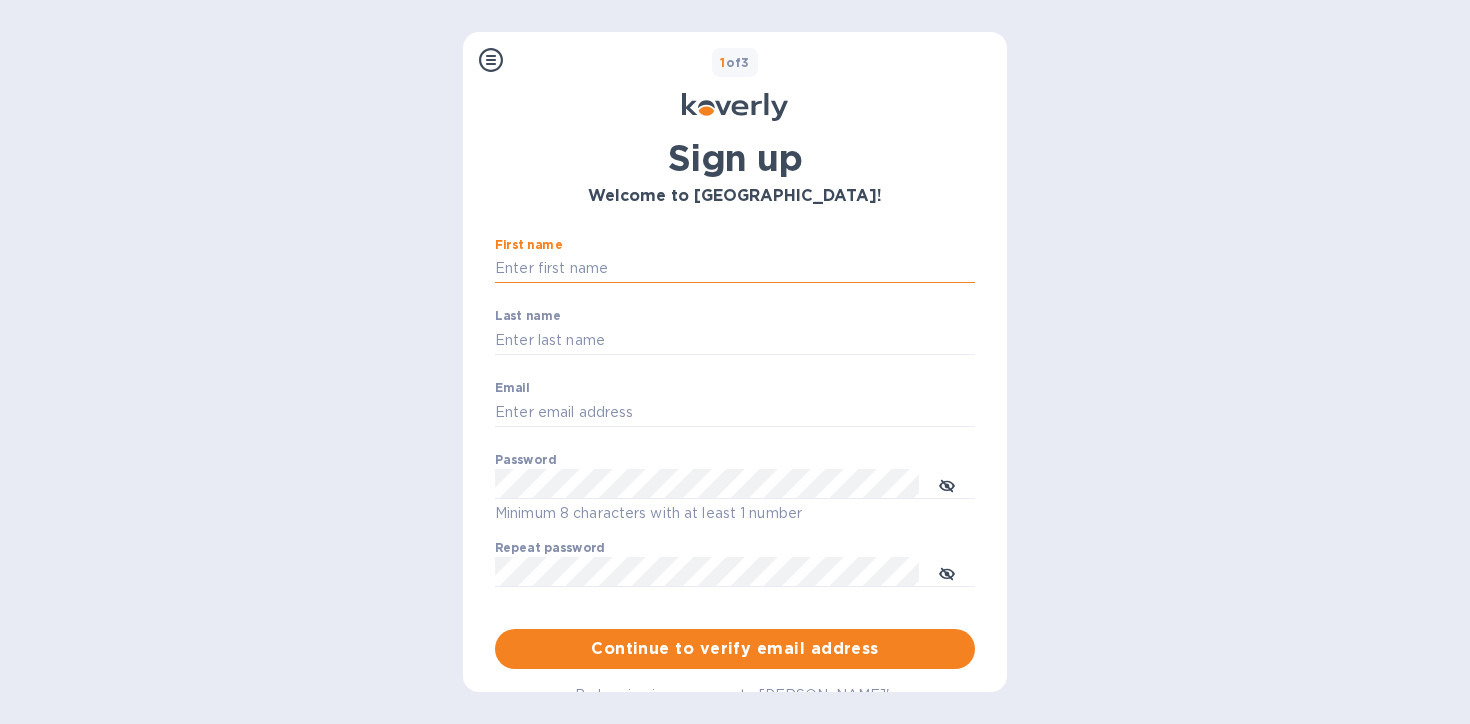 click on "First name" at bounding box center [735, 269] 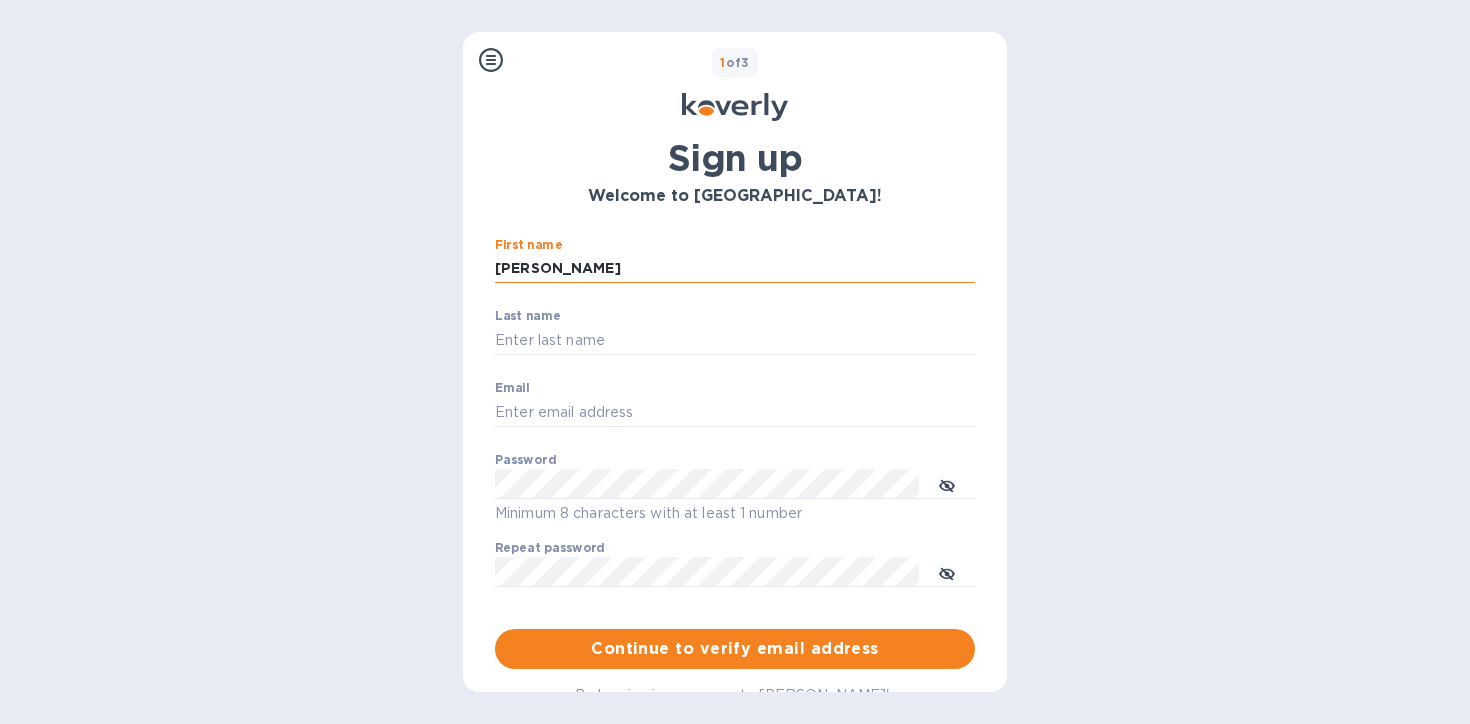 type on "[PERSON_NAME]" 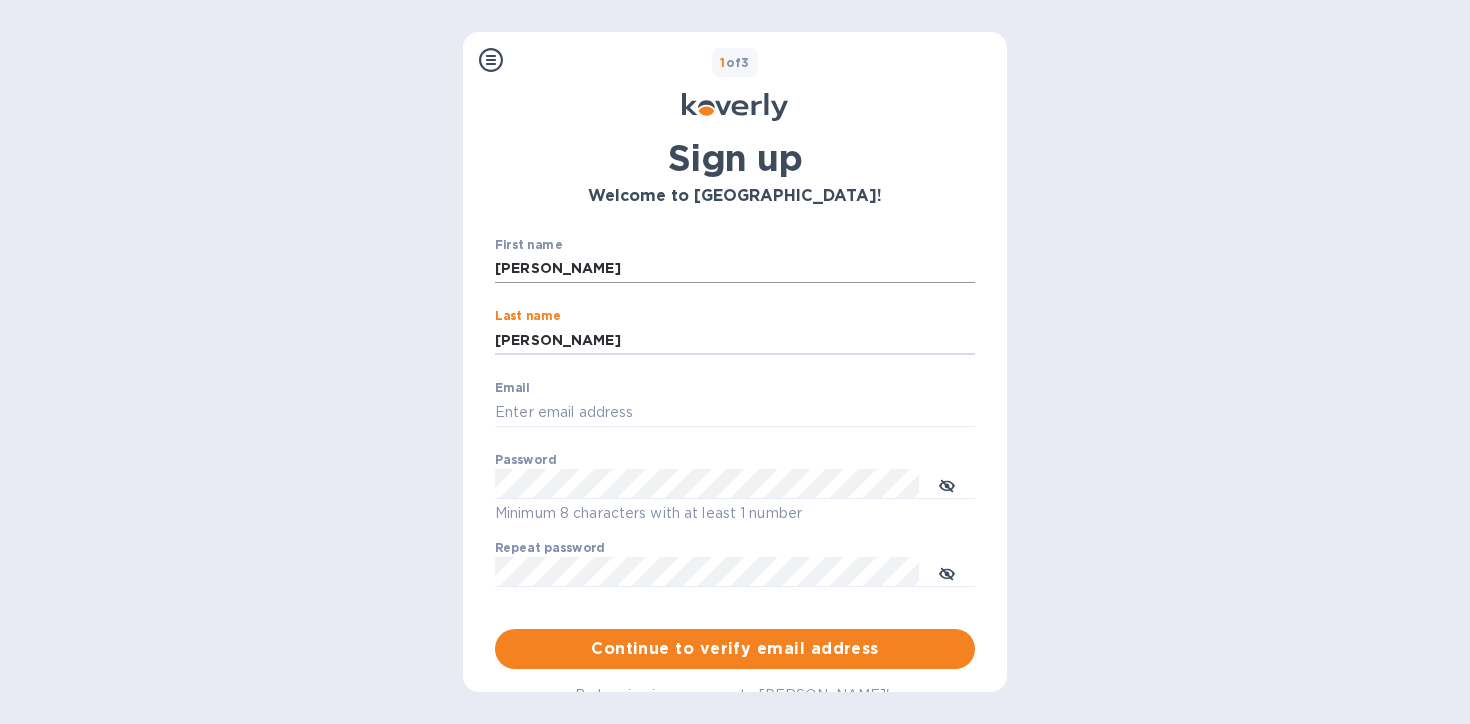 type on "[PERSON_NAME]" 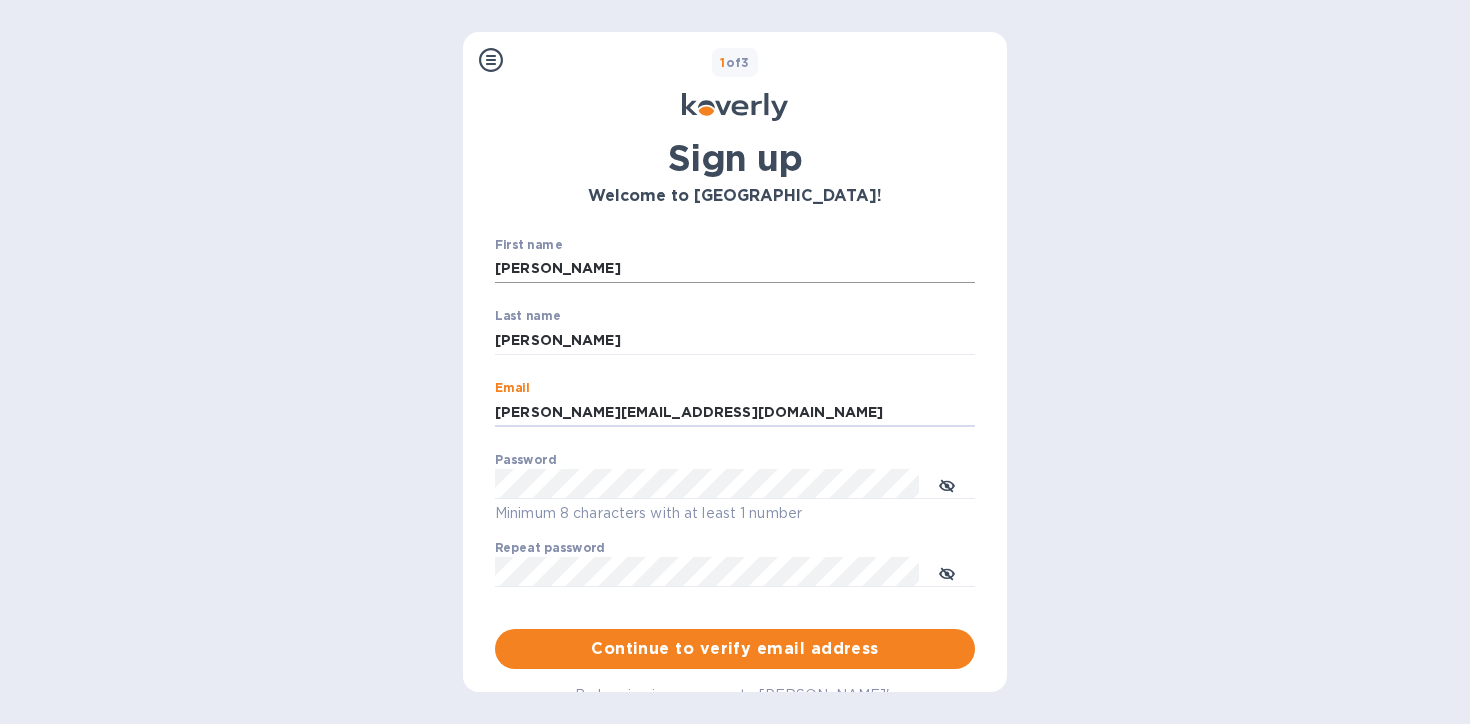 type on "[PERSON_NAME][EMAIL_ADDRESS][DOMAIN_NAME]" 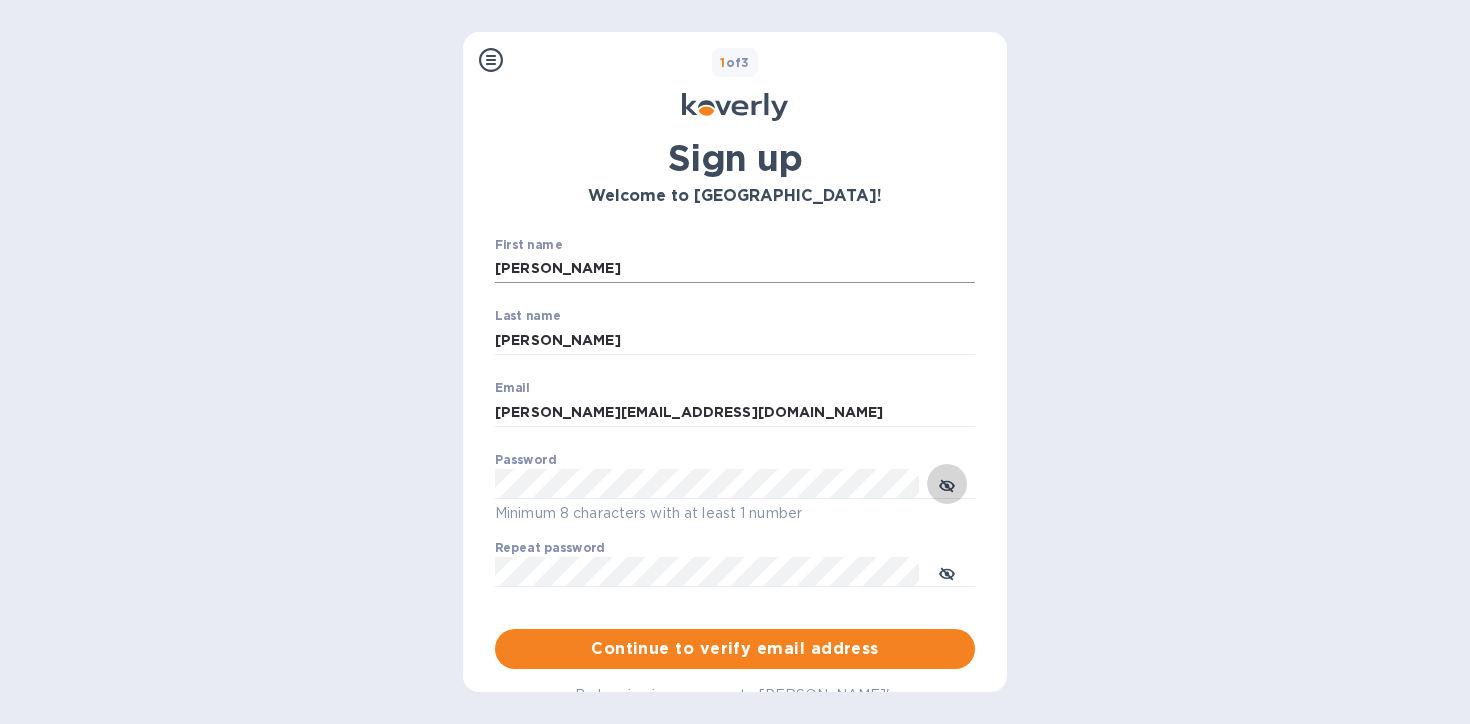 type 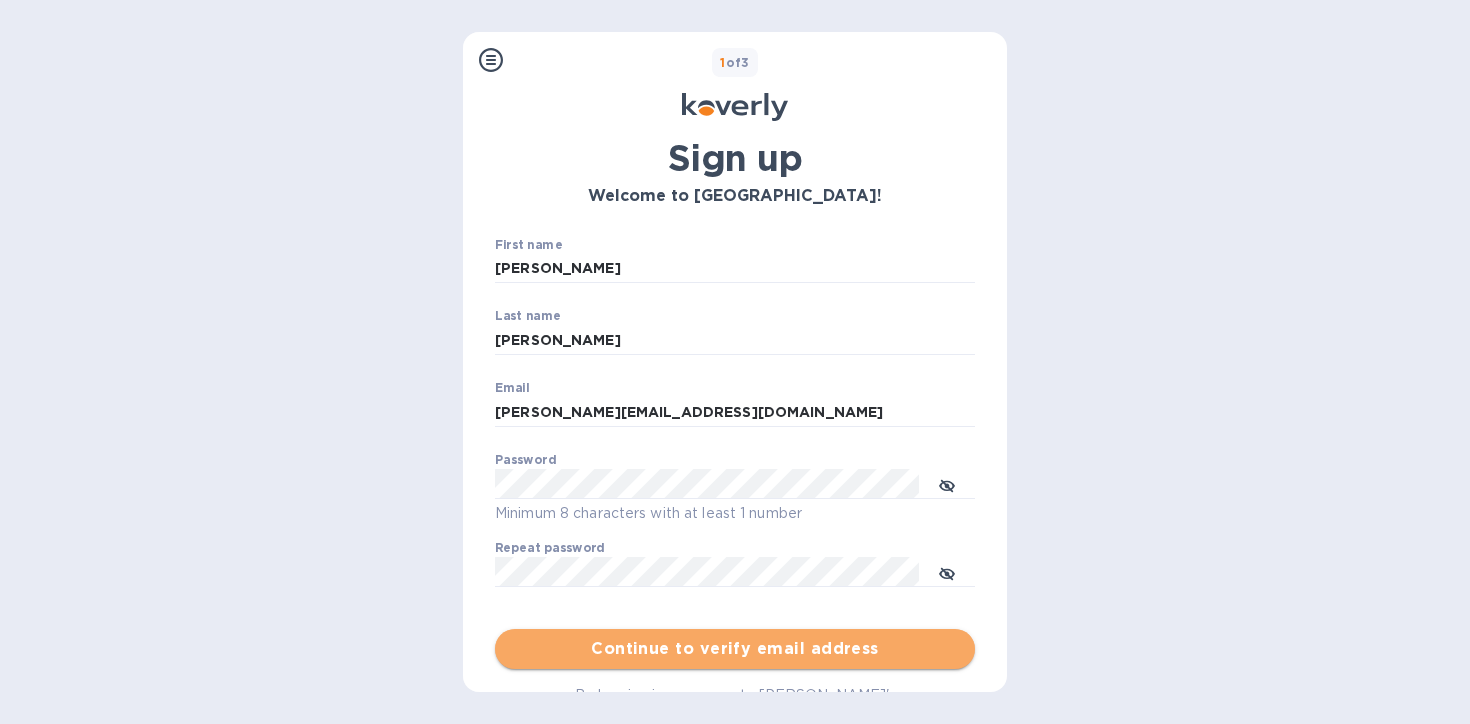 click on "Continue to verify email address" at bounding box center [735, 649] 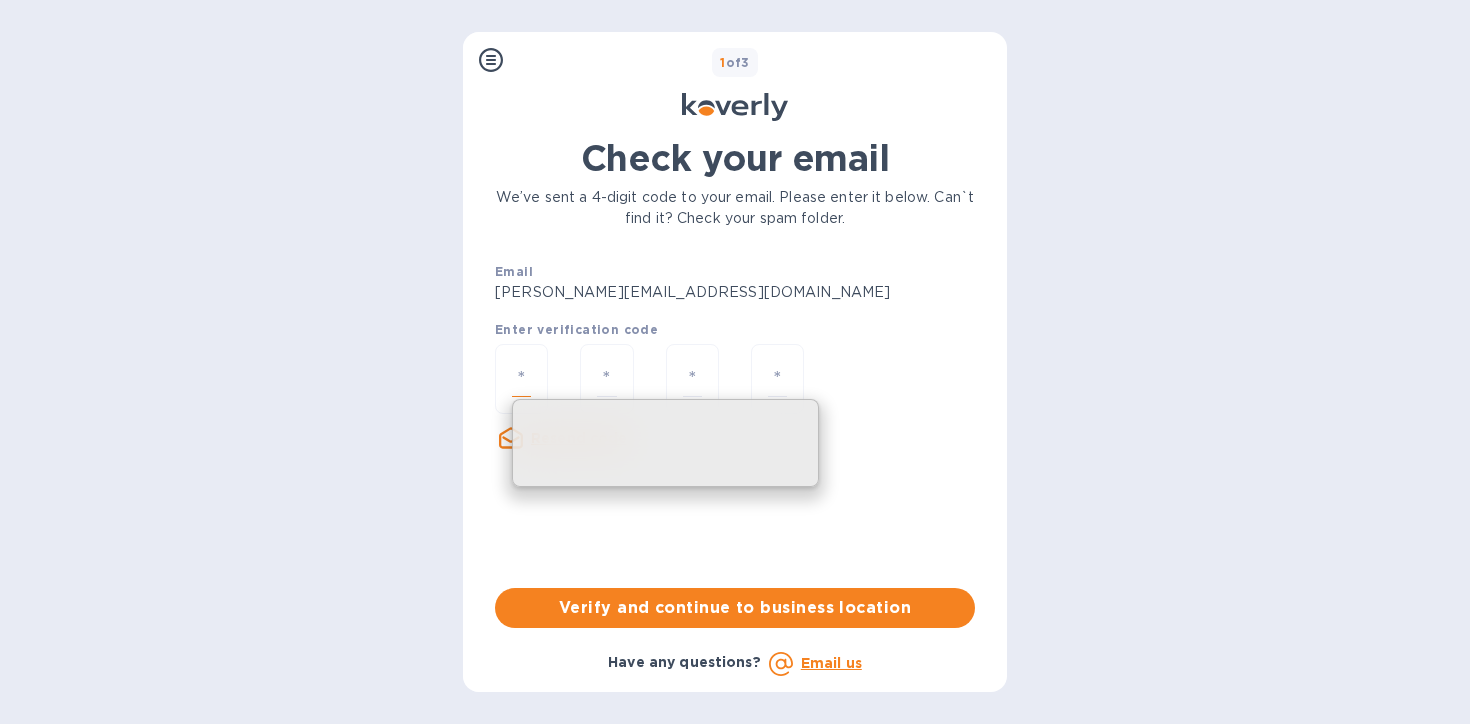 click at bounding box center (521, 379) 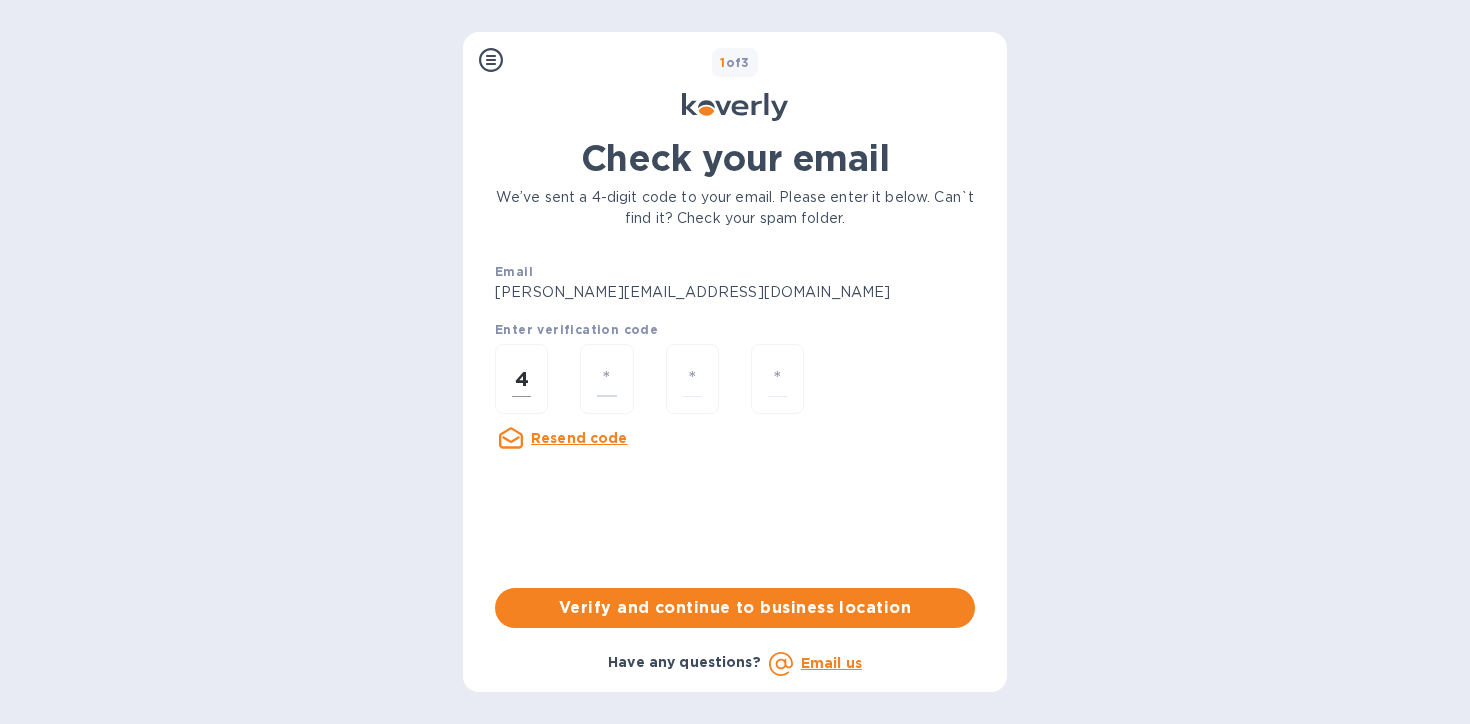 type on "9" 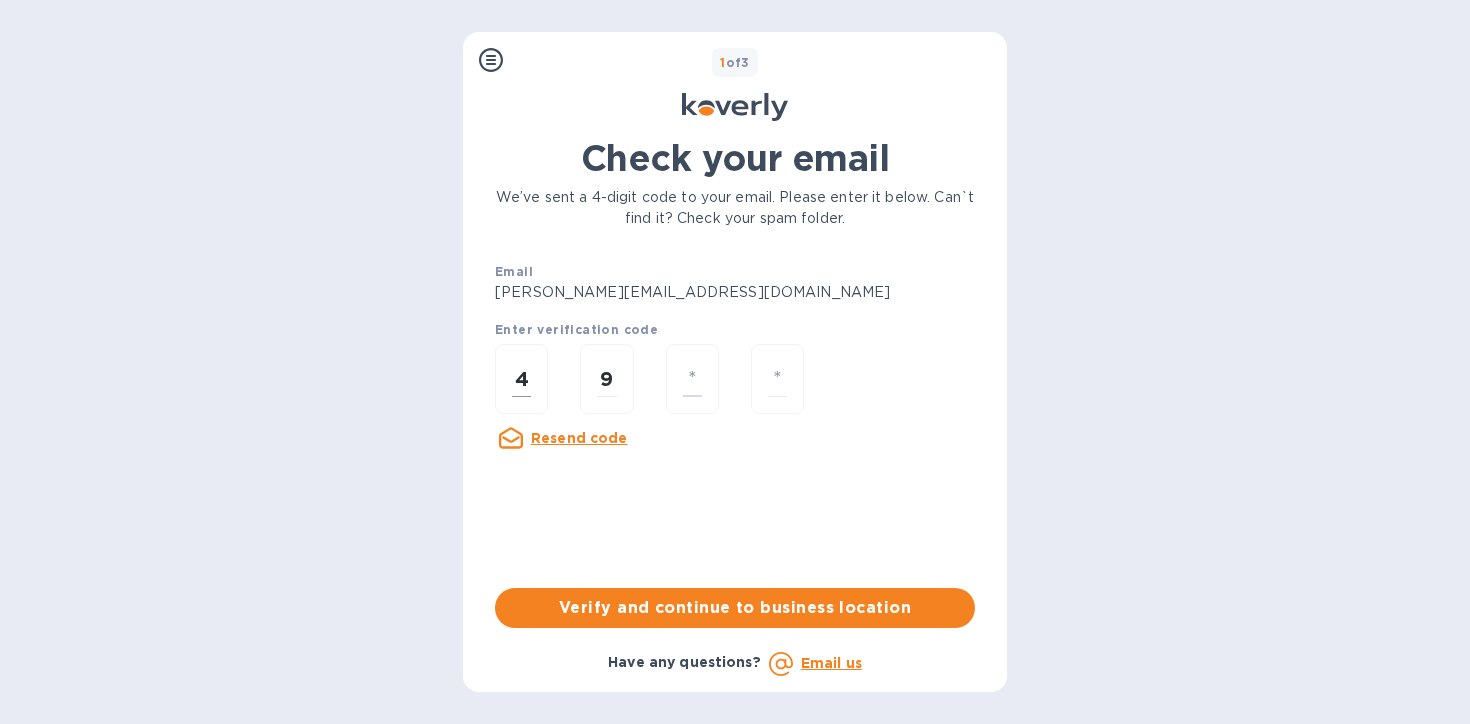 type on "7" 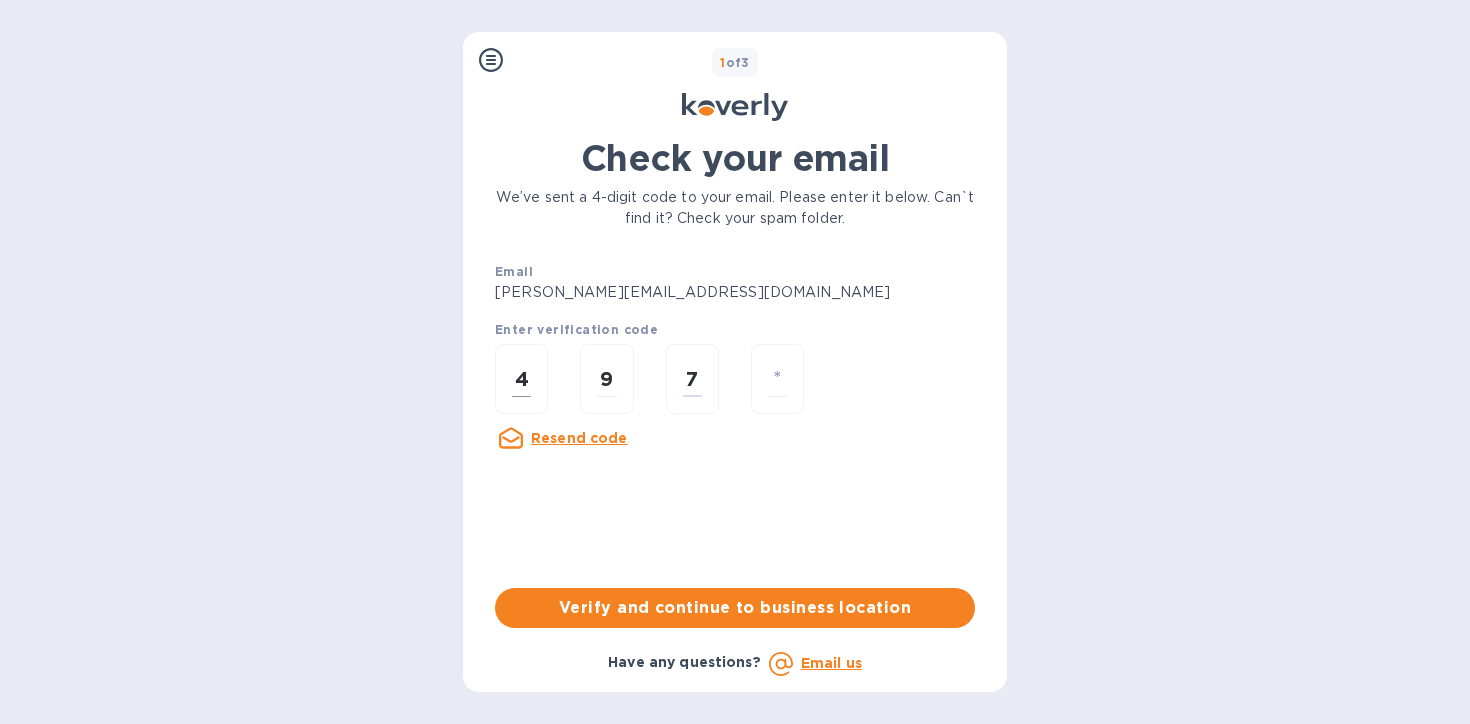type on "2" 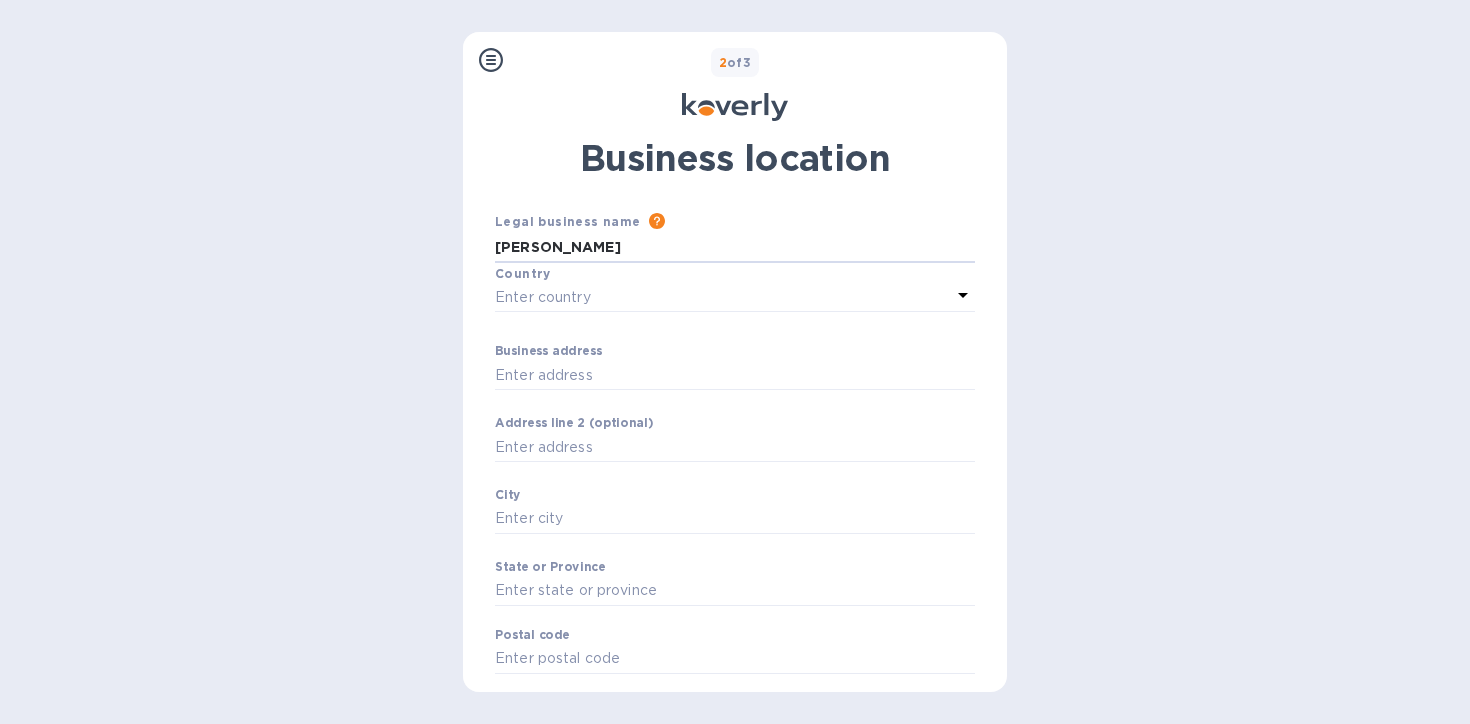 type on "[PERSON_NAME]" 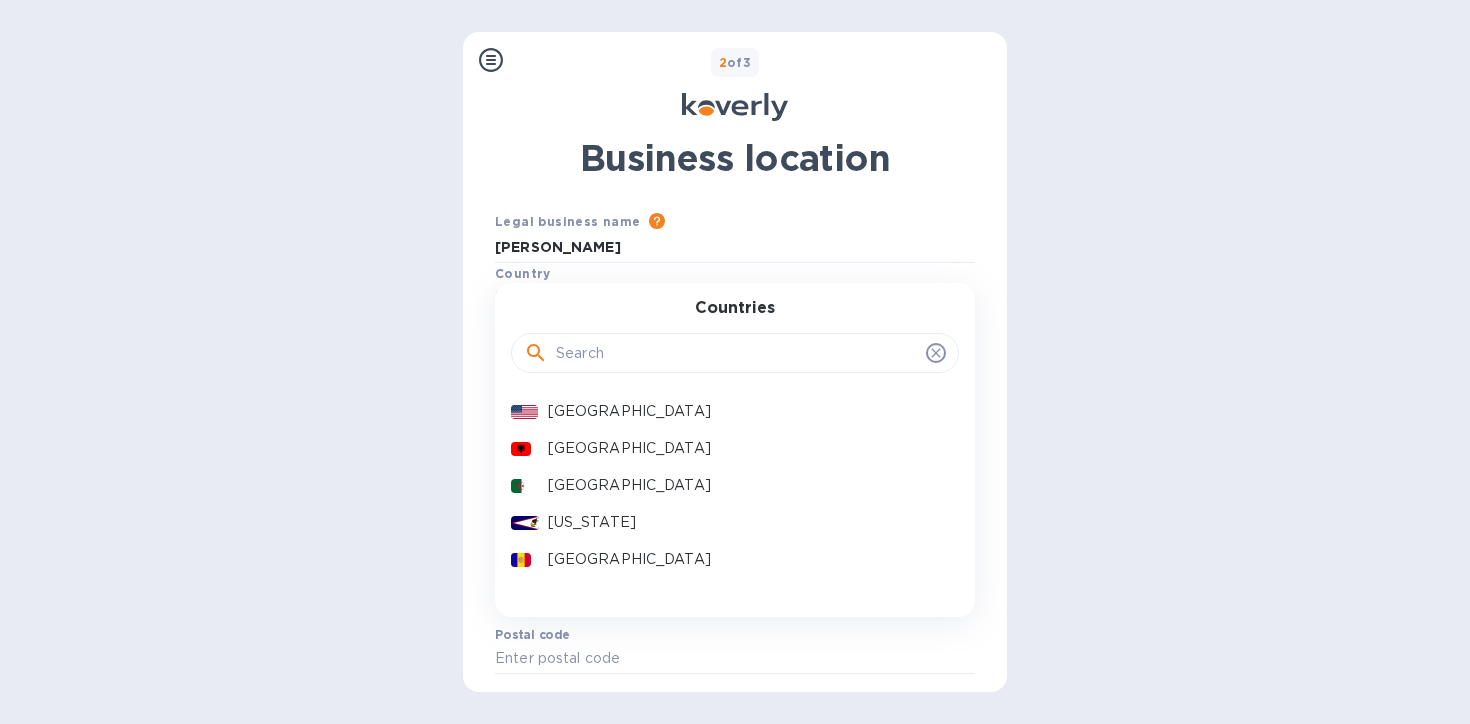 click at bounding box center (737, 353) 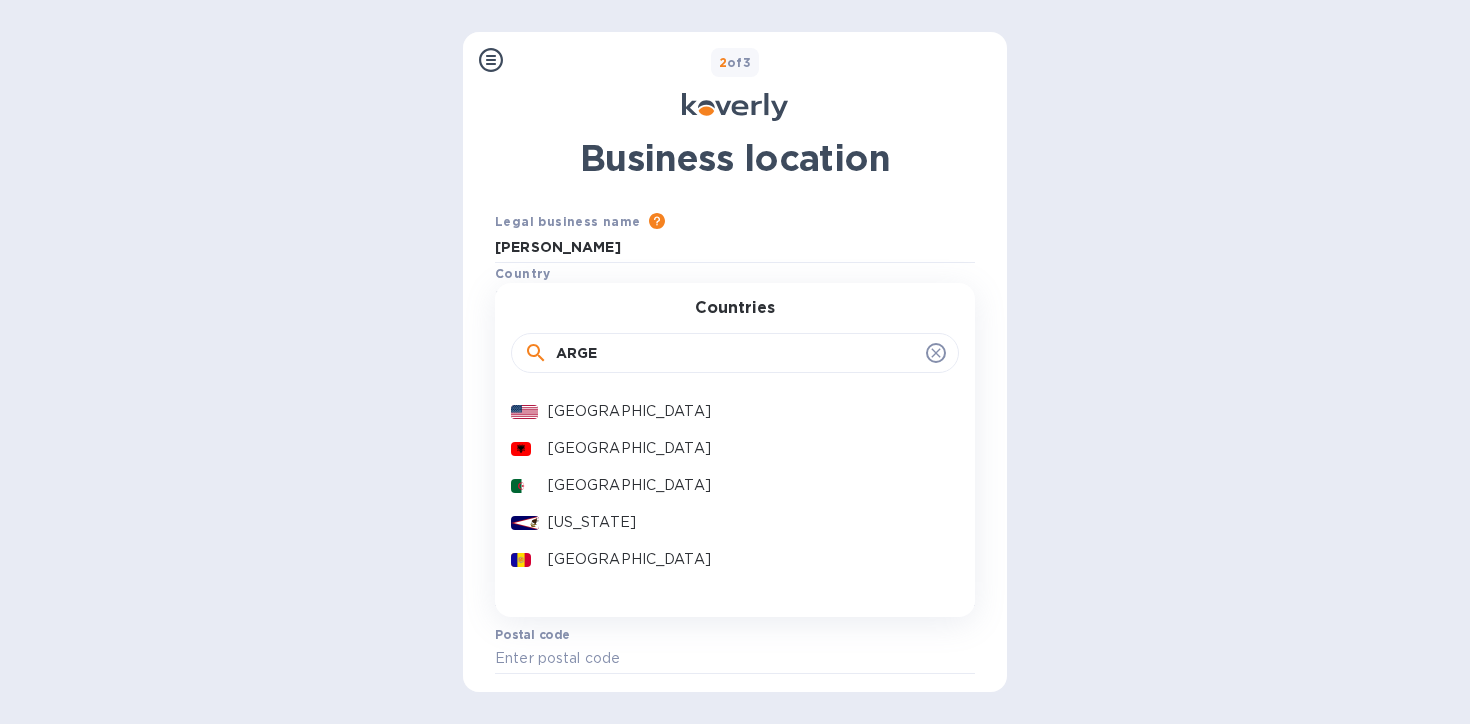 type on "ARGEN" 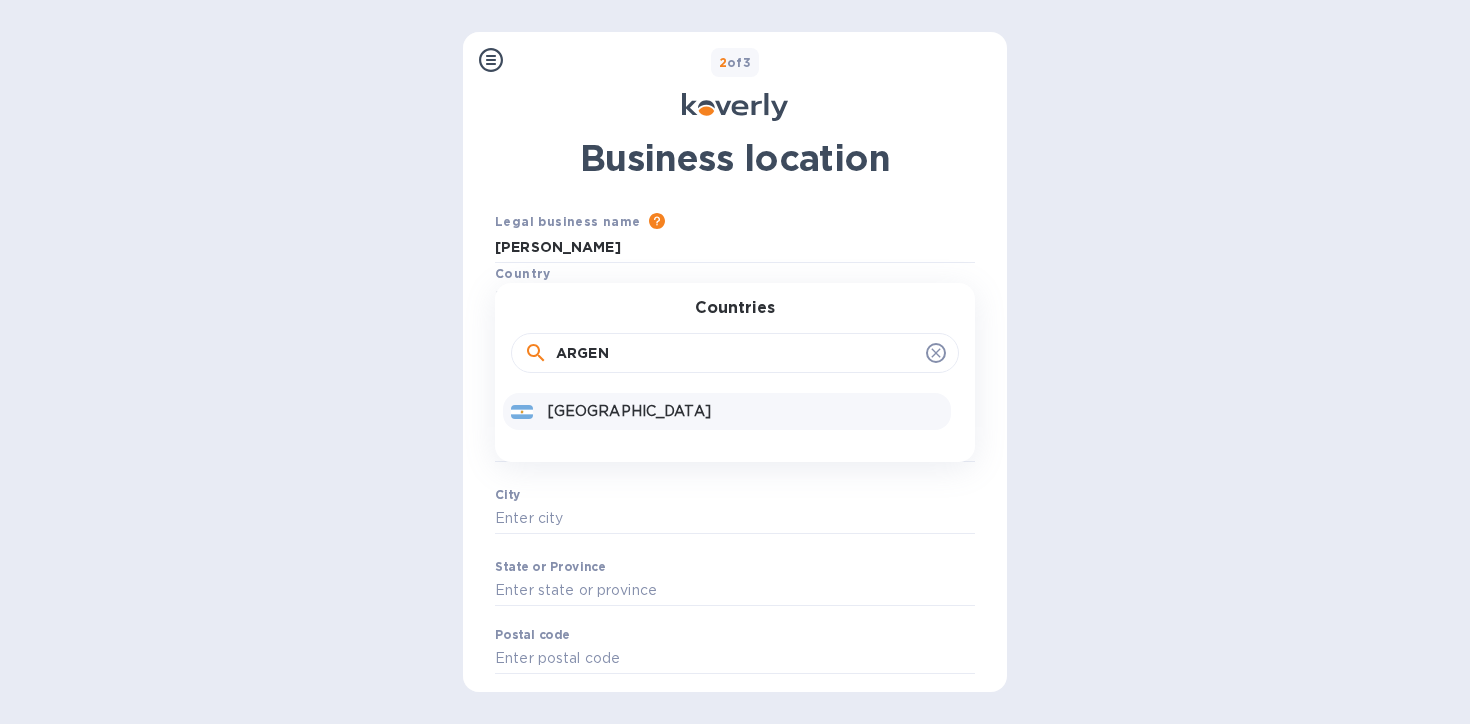 click on "[GEOGRAPHIC_DATA]" at bounding box center (745, 411) 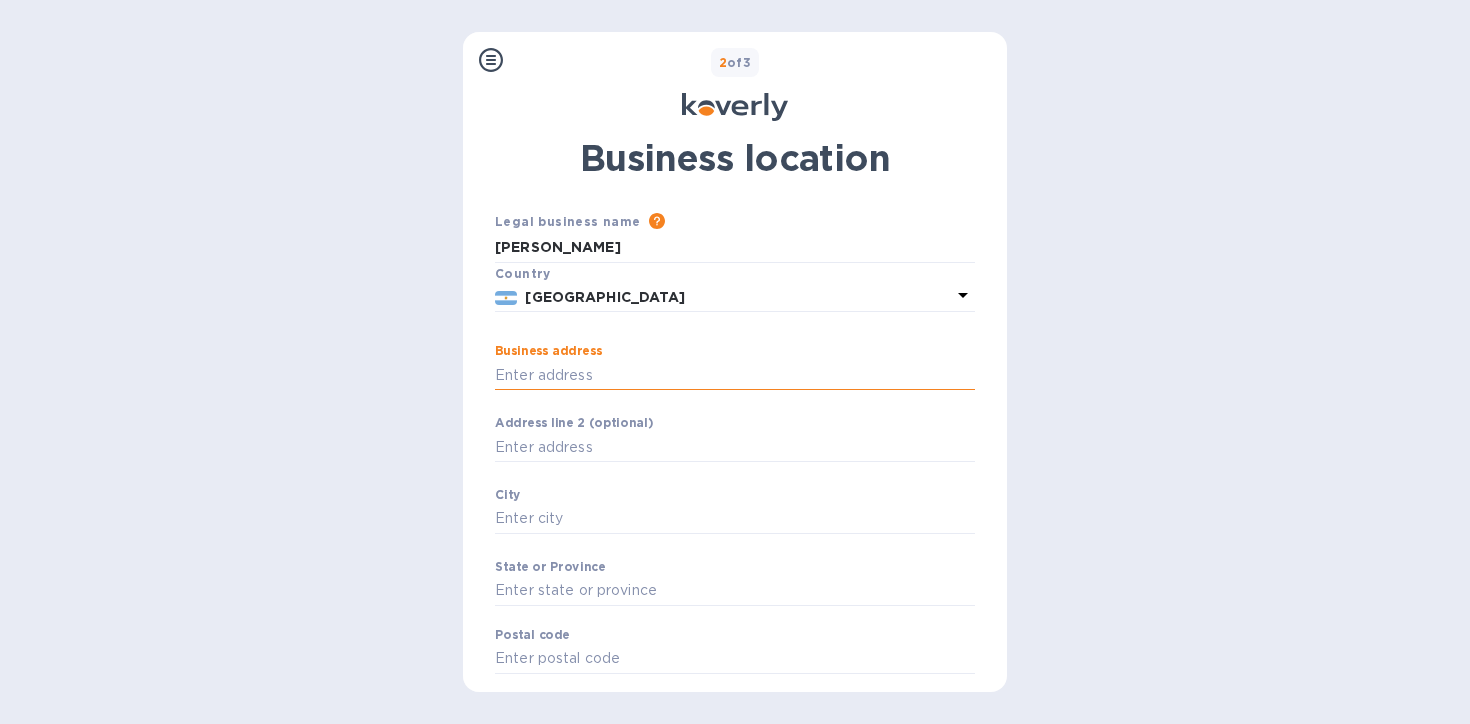 click on "Business address" at bounding box center (735, 375) 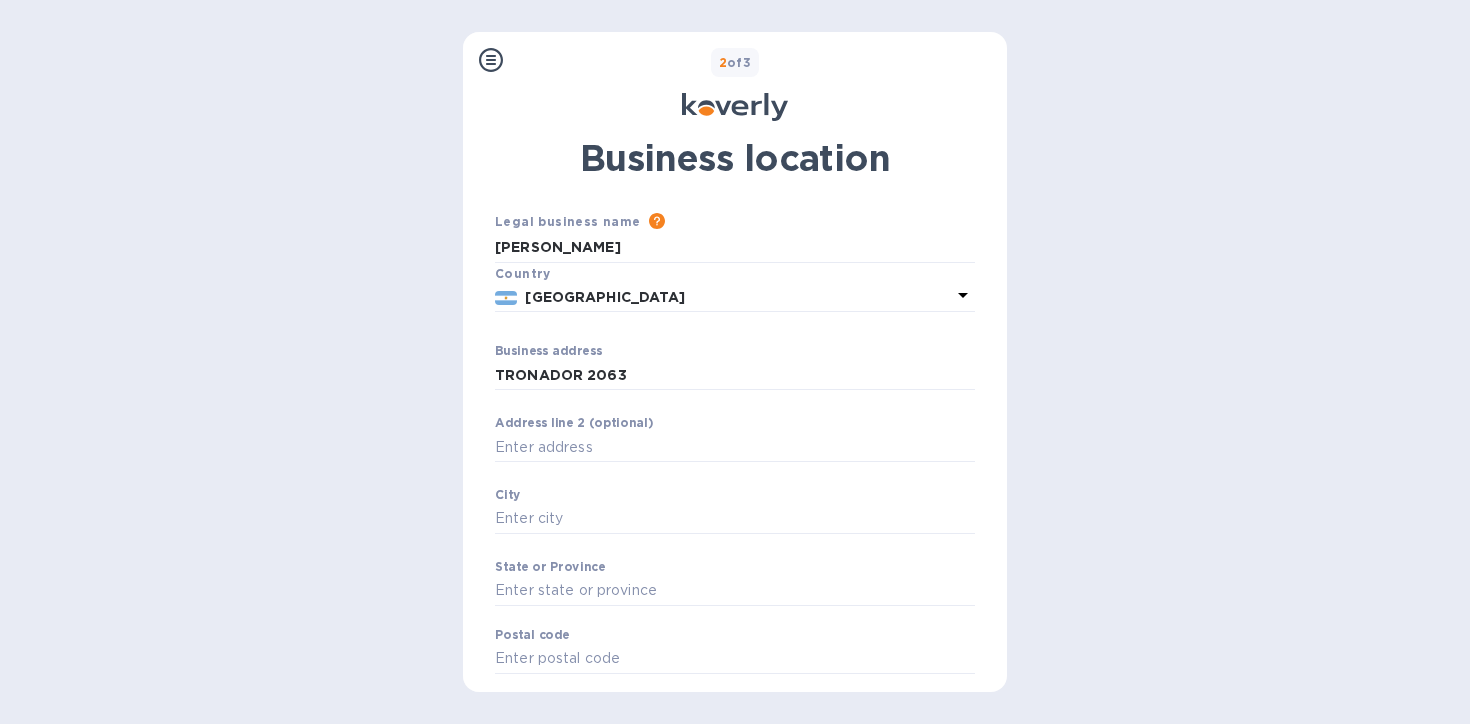 type on "2063 Tronador" 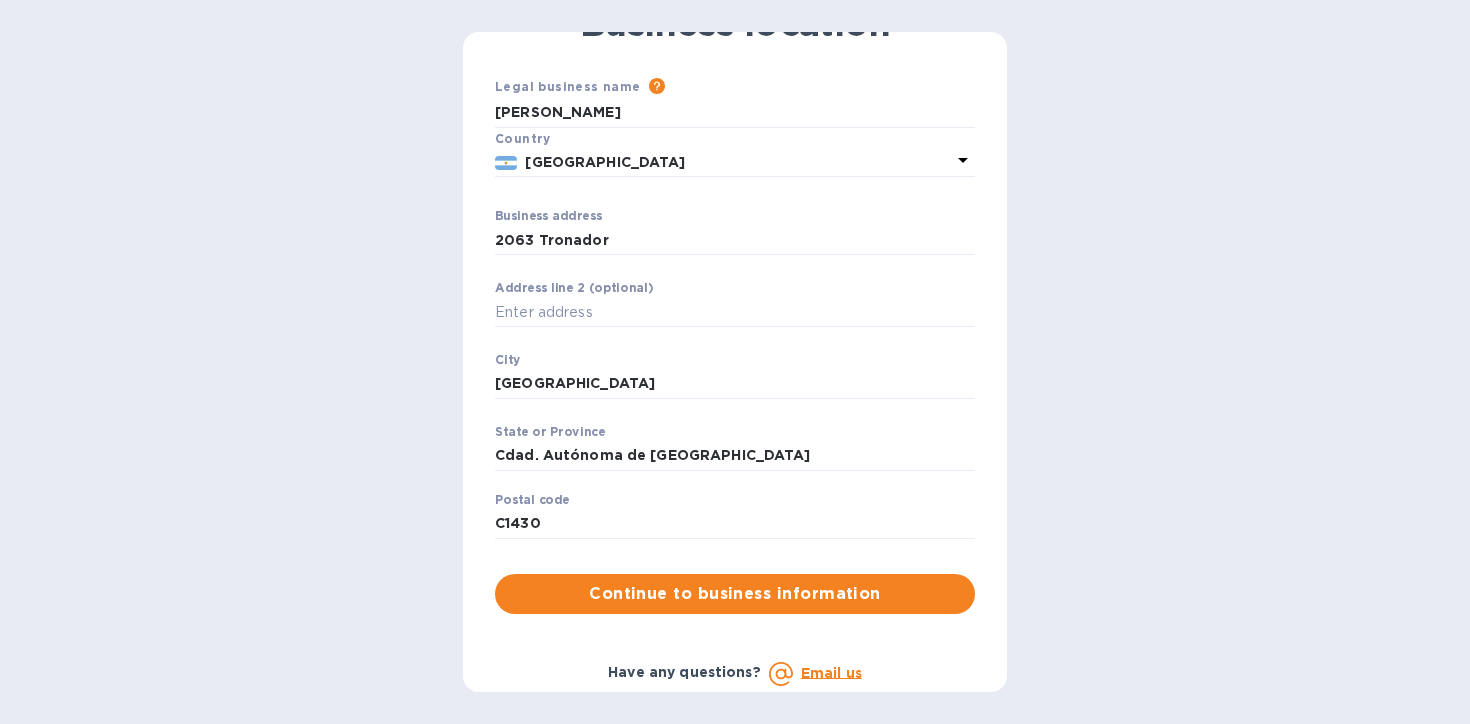 scroll, scrollTop: 146, scrollLeft: 0, axis: vertical 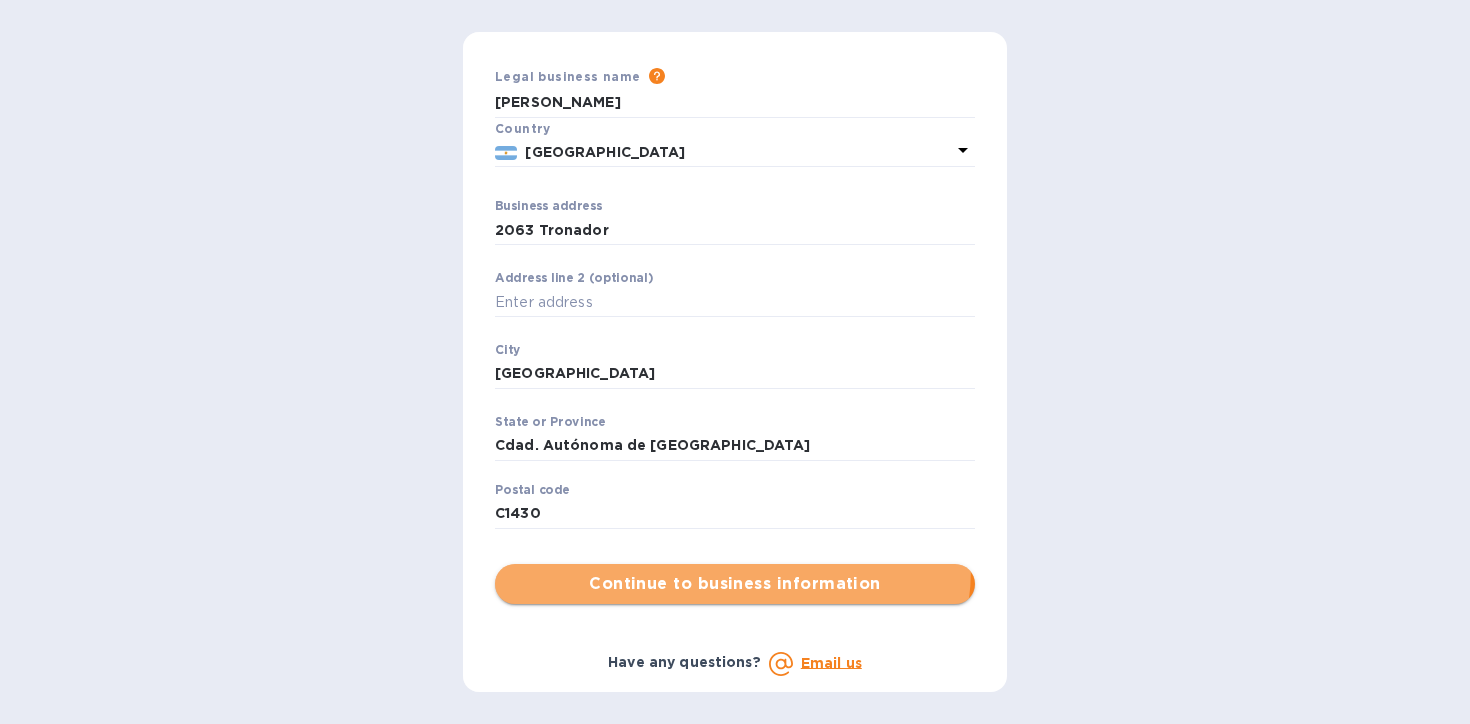 click on "Continue to business information" at bounding box center (735, 584) 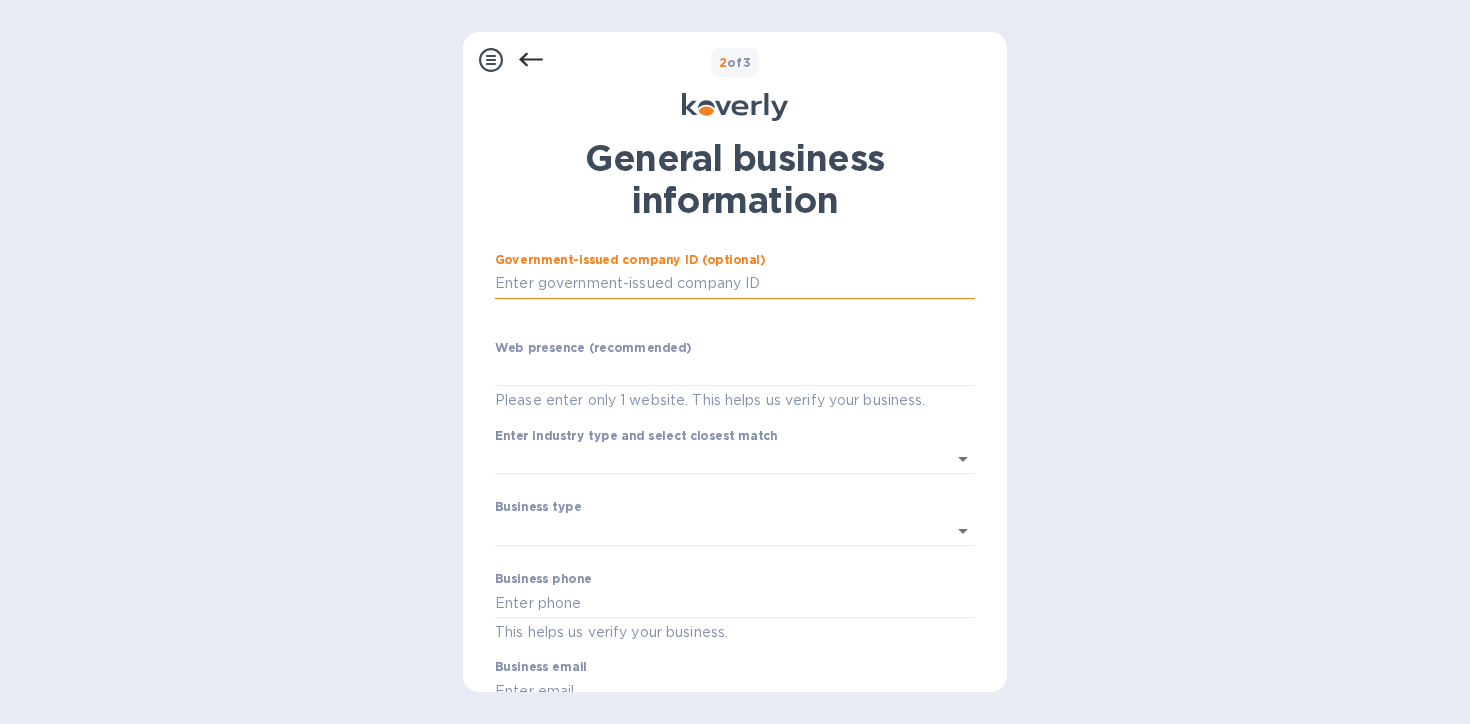 click at bounding box center [735, 284] 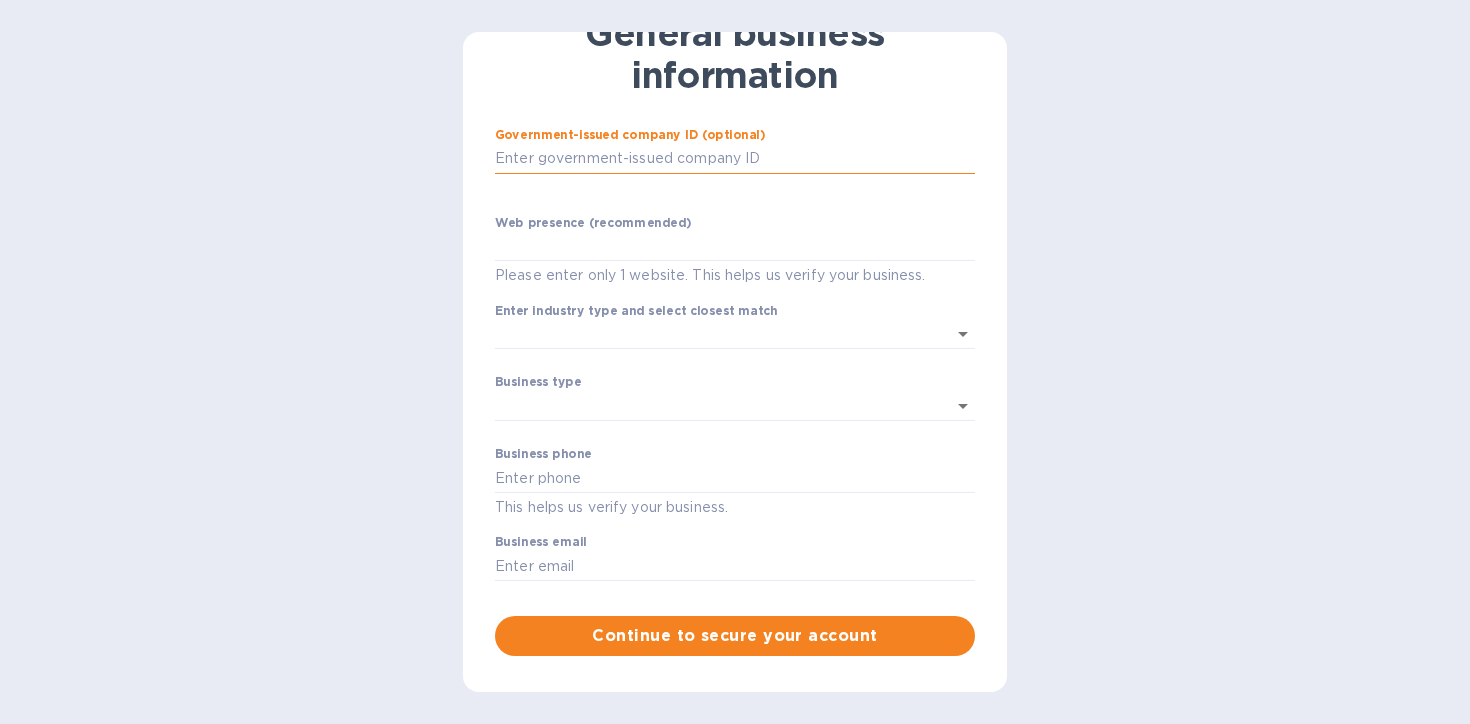 scroll, scrollTop: 172, scrollLeft: 0, axis: vertical 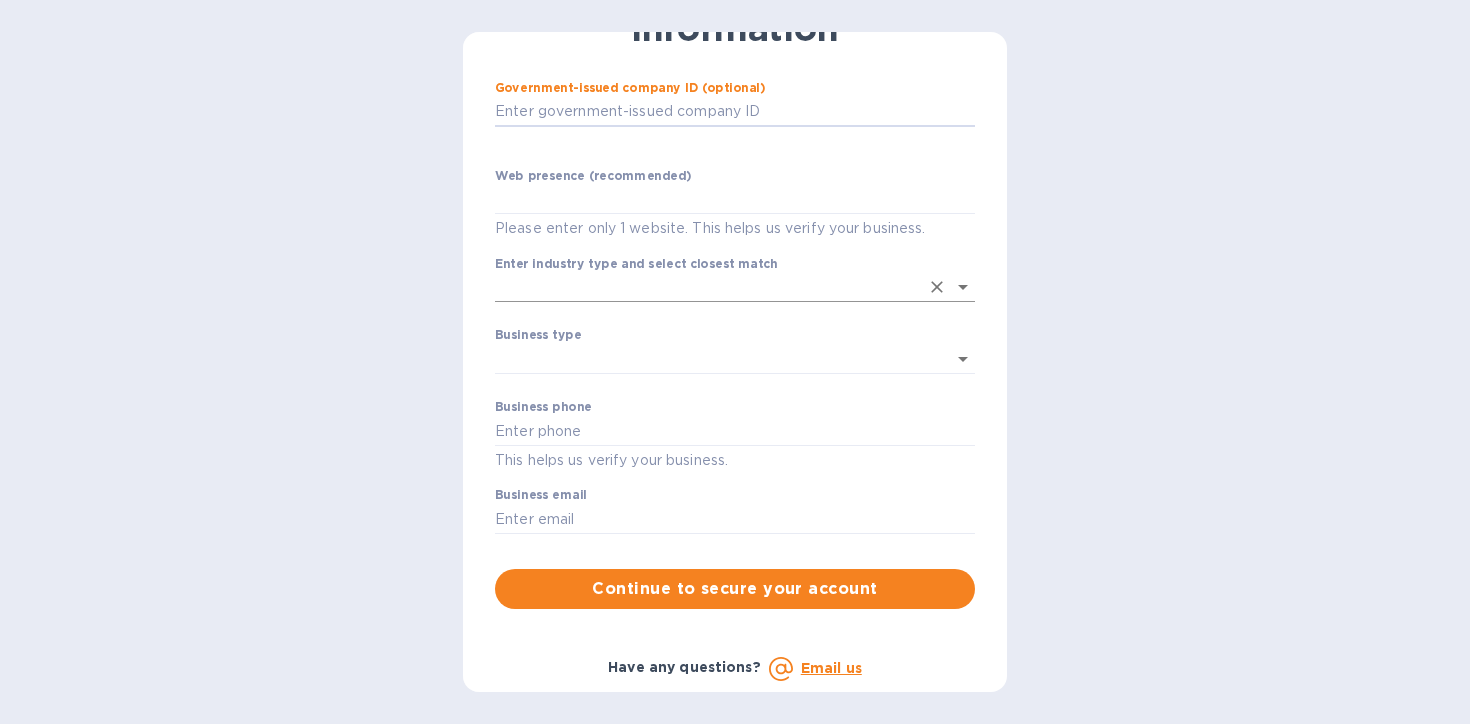 click on "Enter industry type and select closest match" at bounding box center [707, 287] 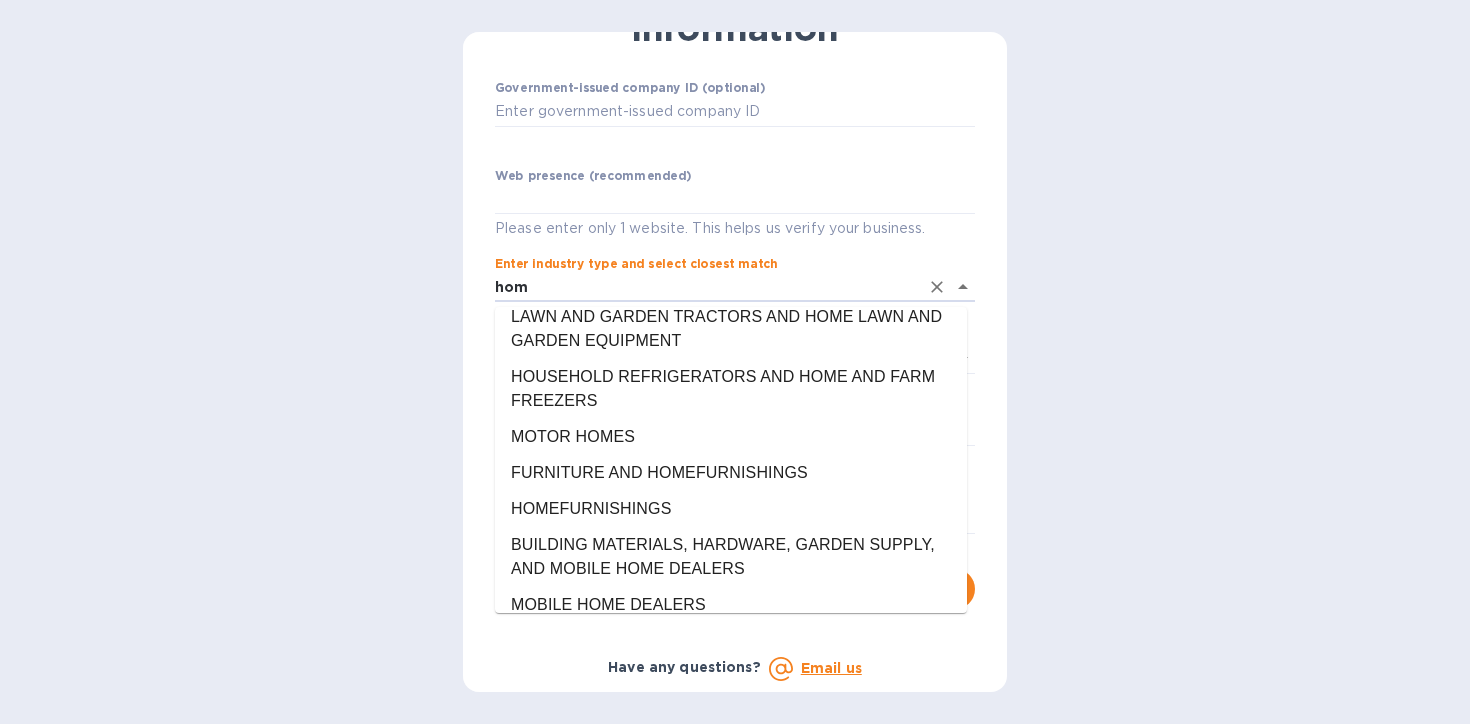 scroll, scrollTop: 0, scrollLeft: 0, axis: both 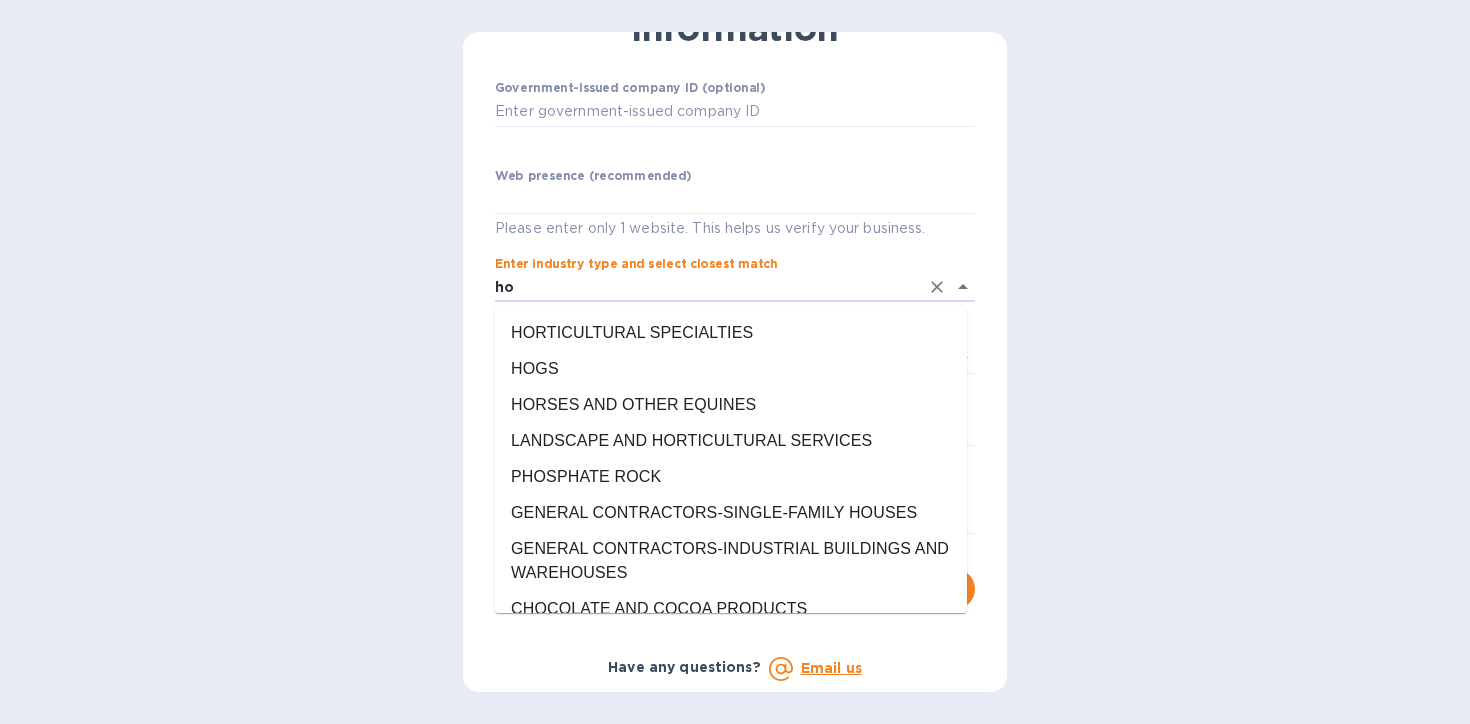 type on "h" 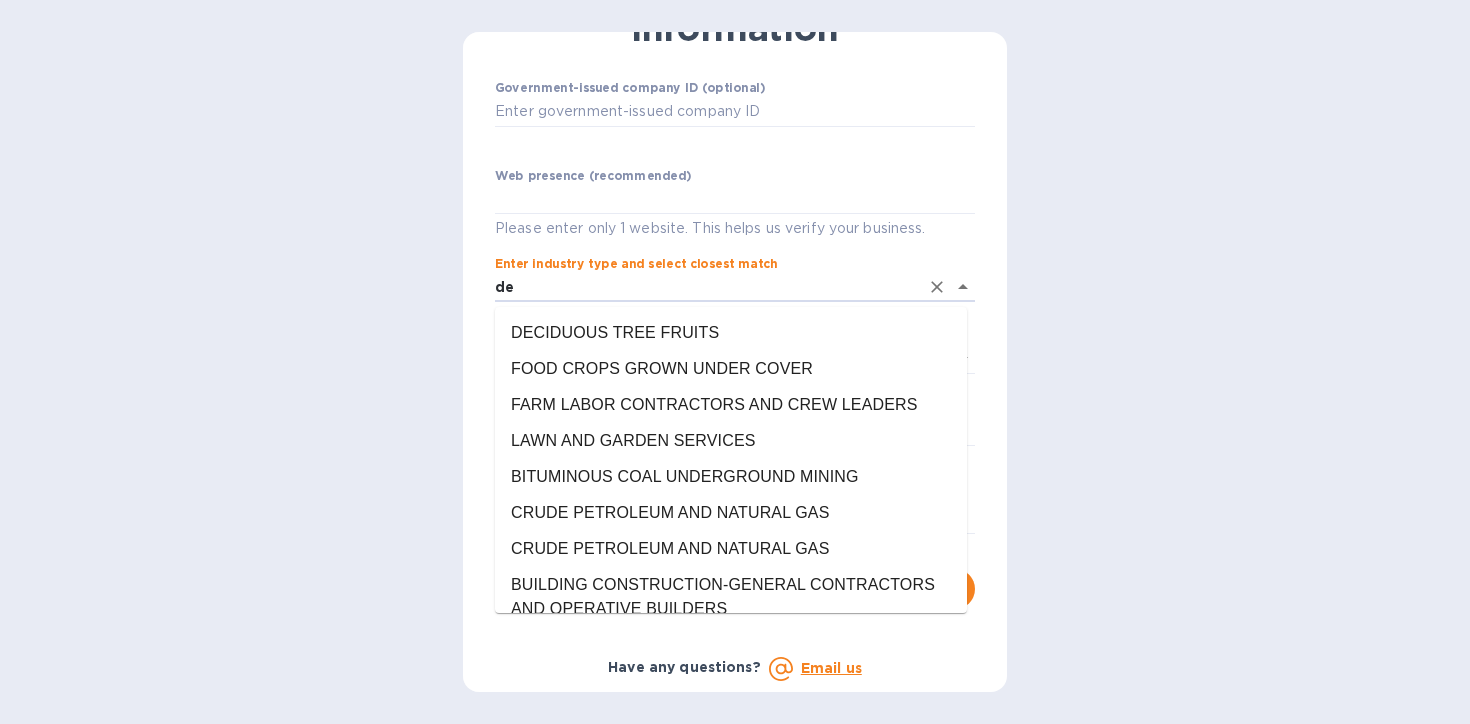 type on "d" 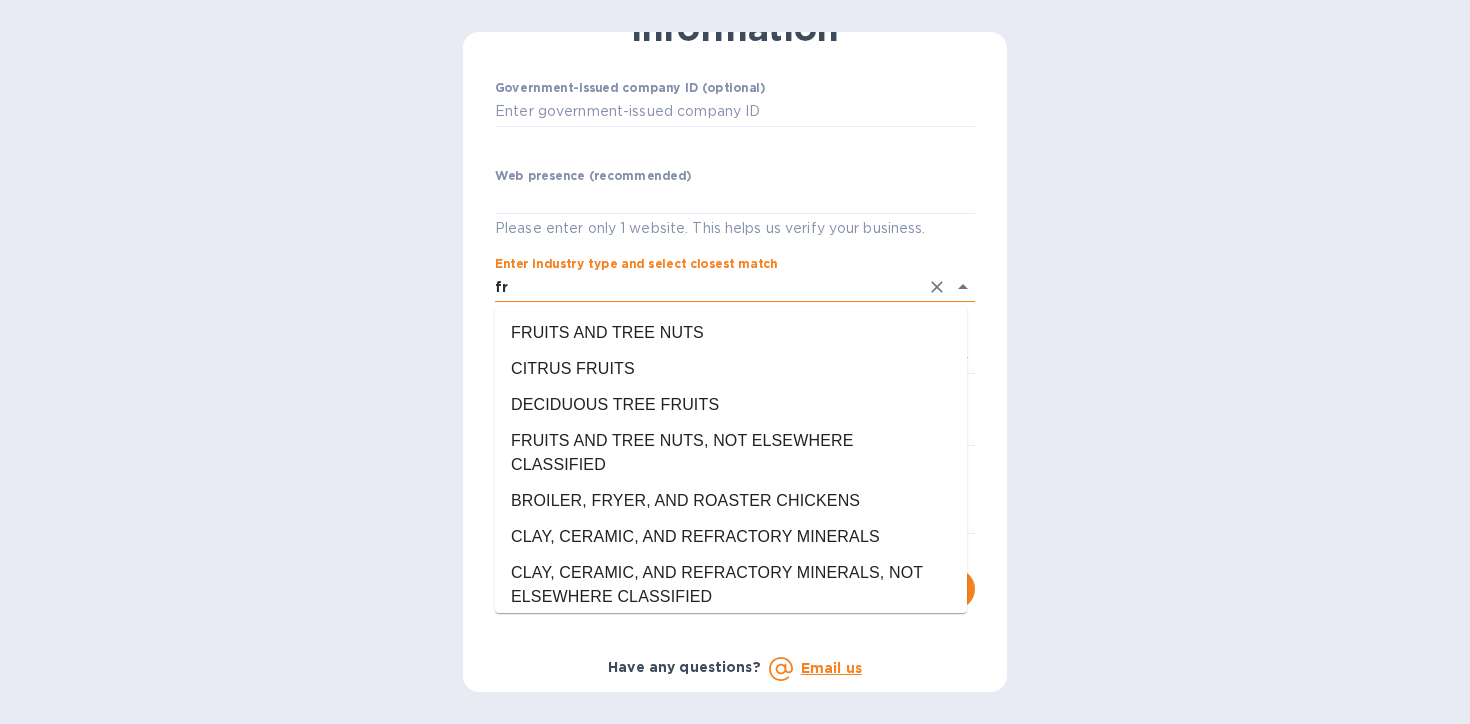 type on "f" 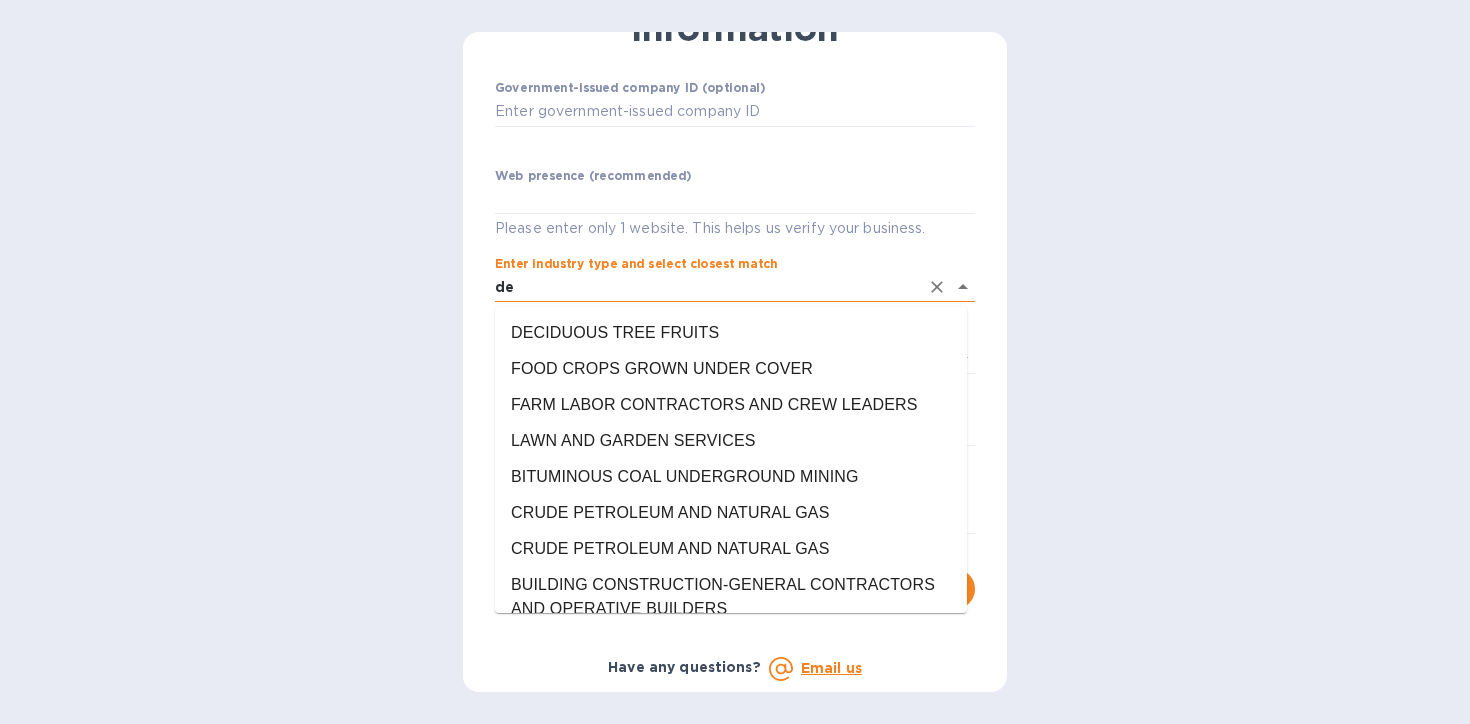 type on "d" 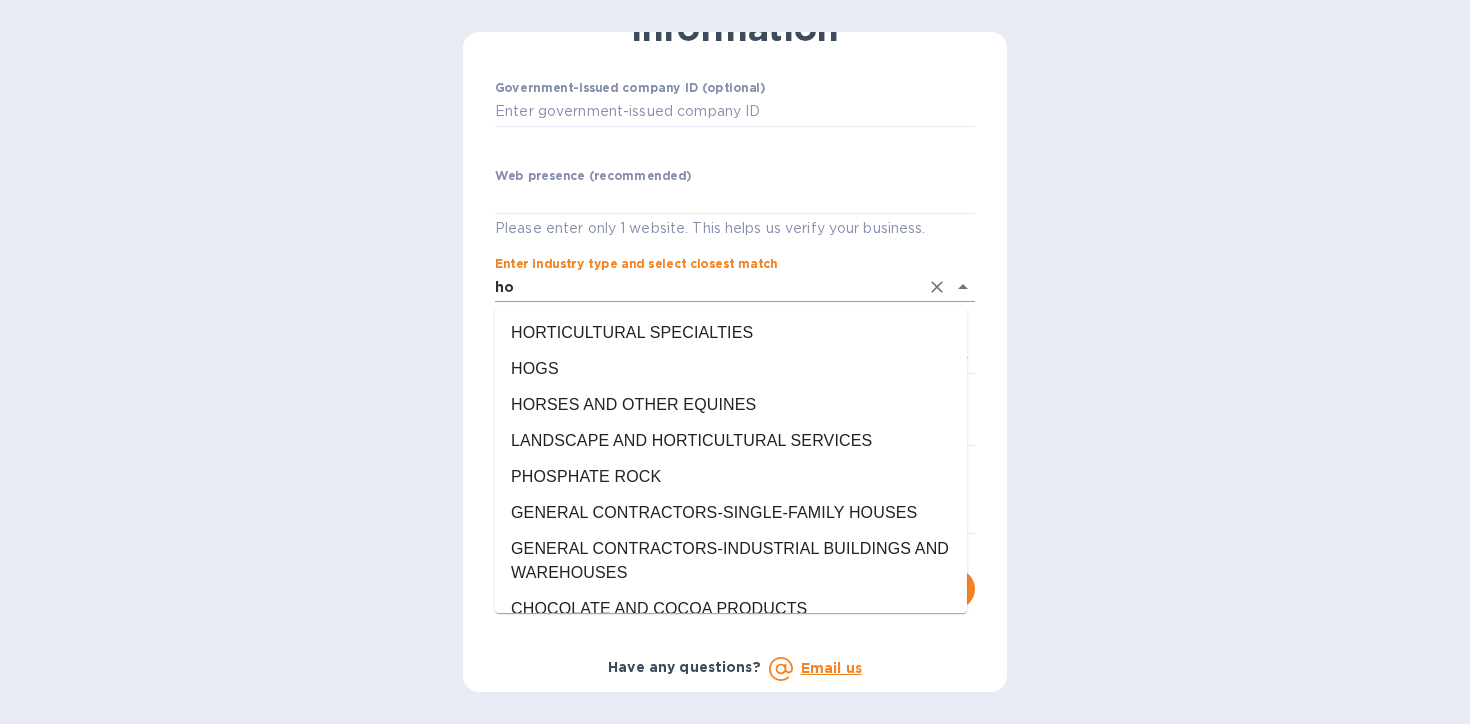 type on "h" 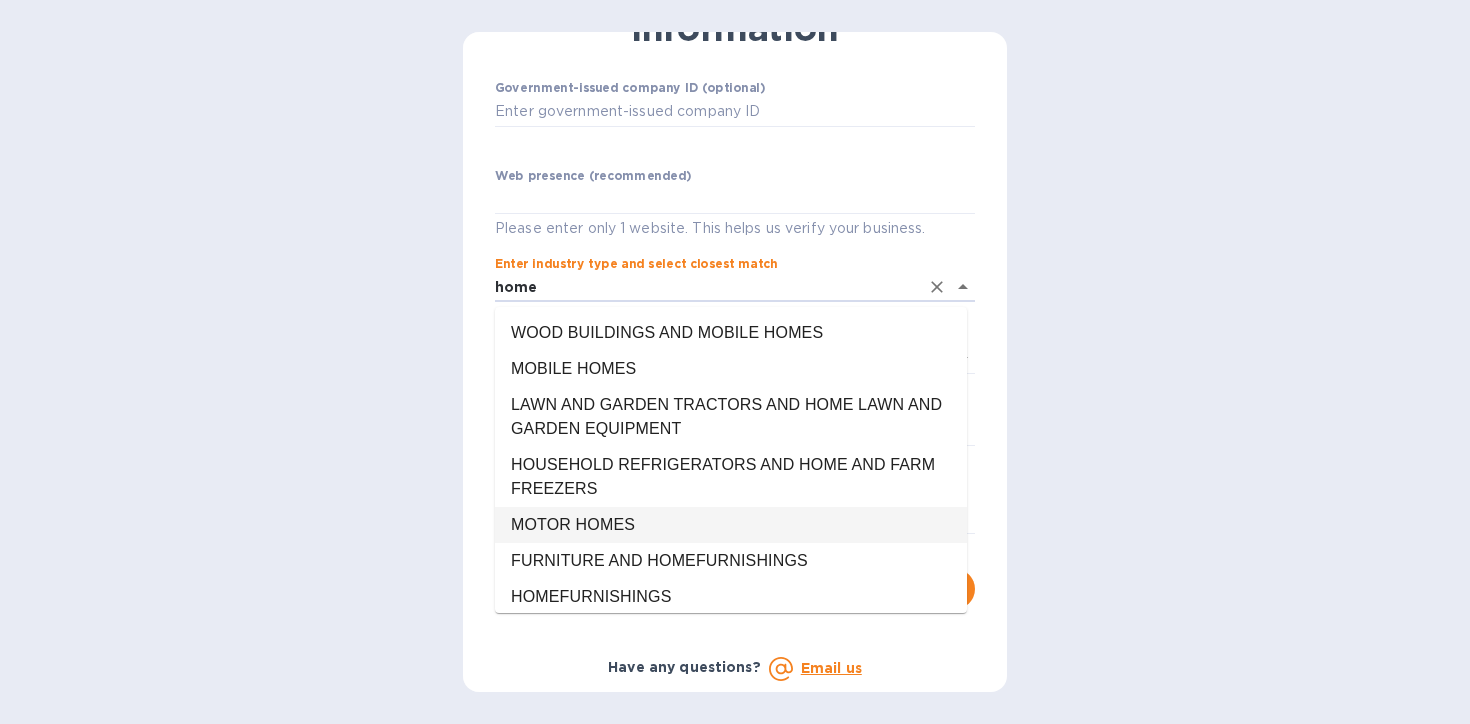 scroll, scrollTop: 30, scrollLeft: 0, axis: vertical 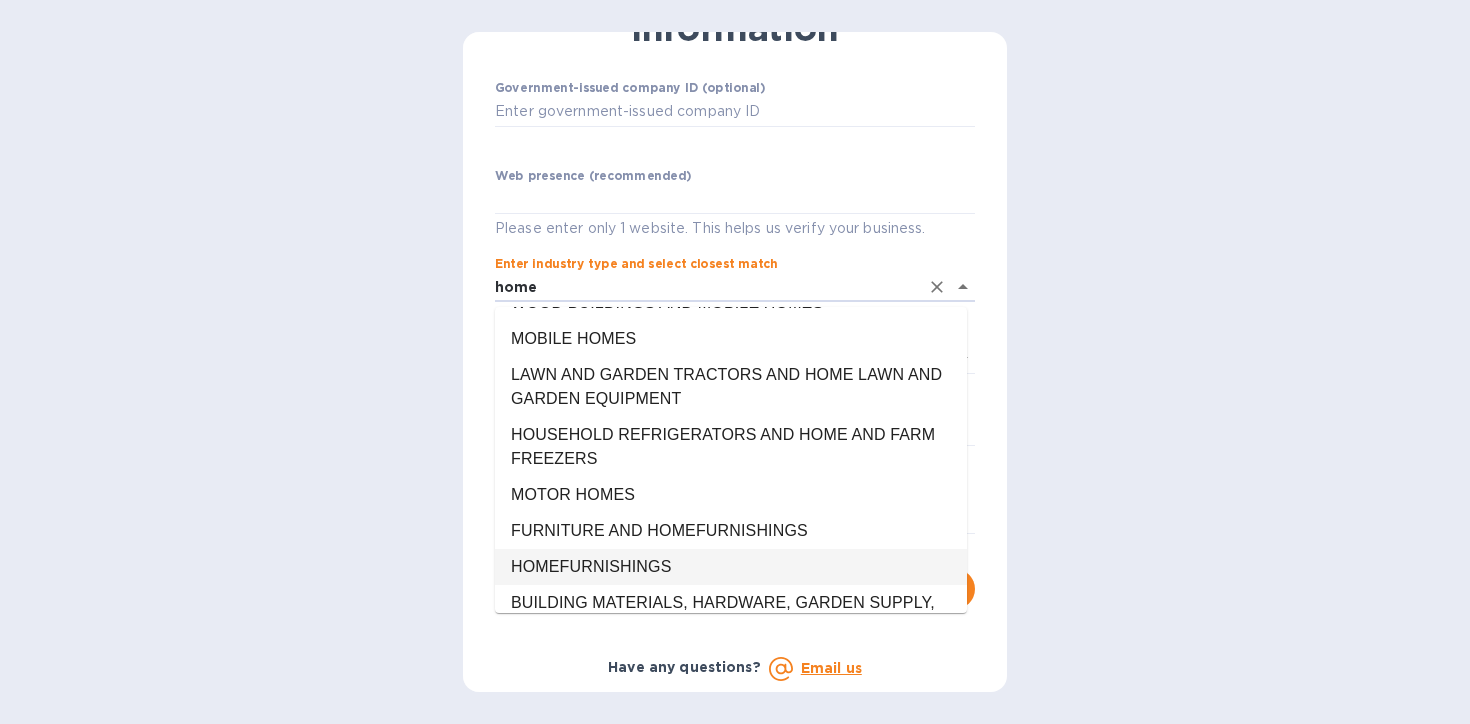 click on "HOMEFURNISHINGS" at bounding box center (731, 567) 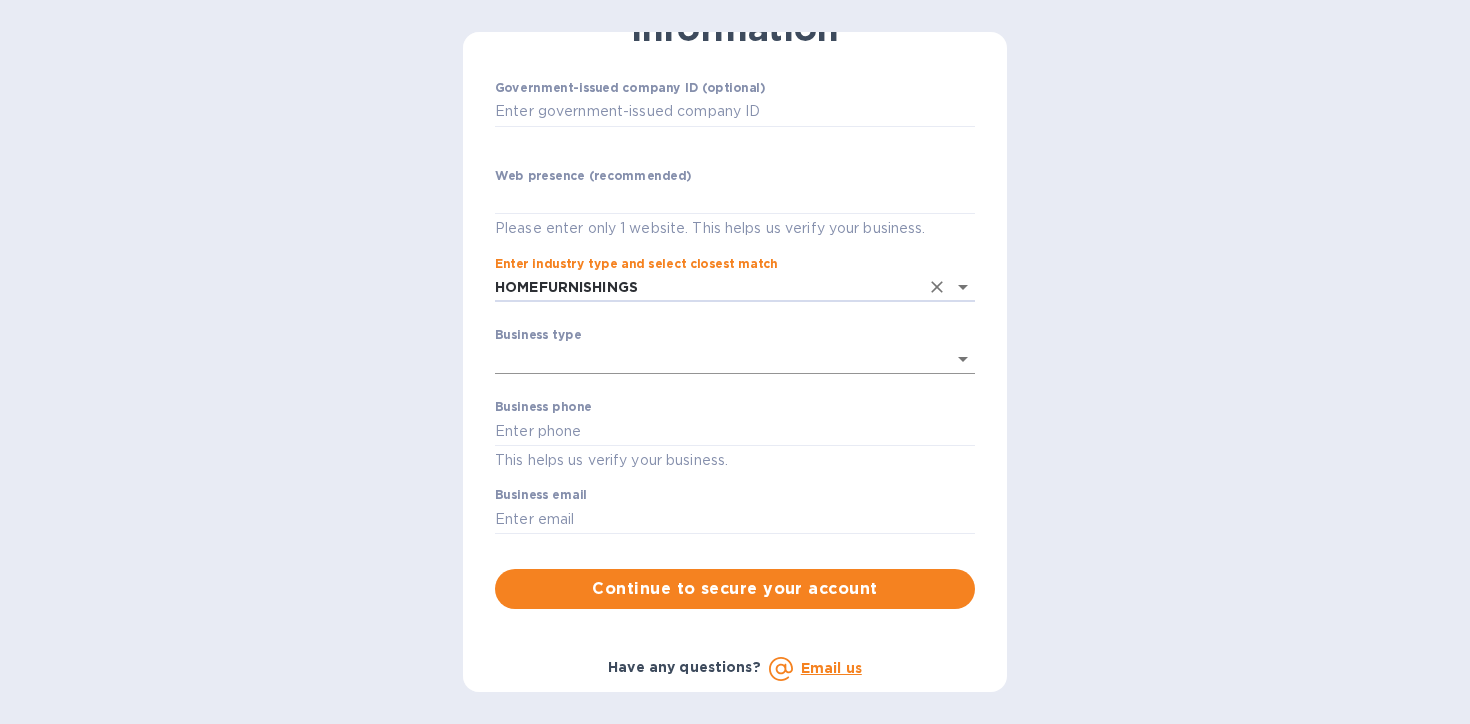 type on "HOMEFURNISHINGS" 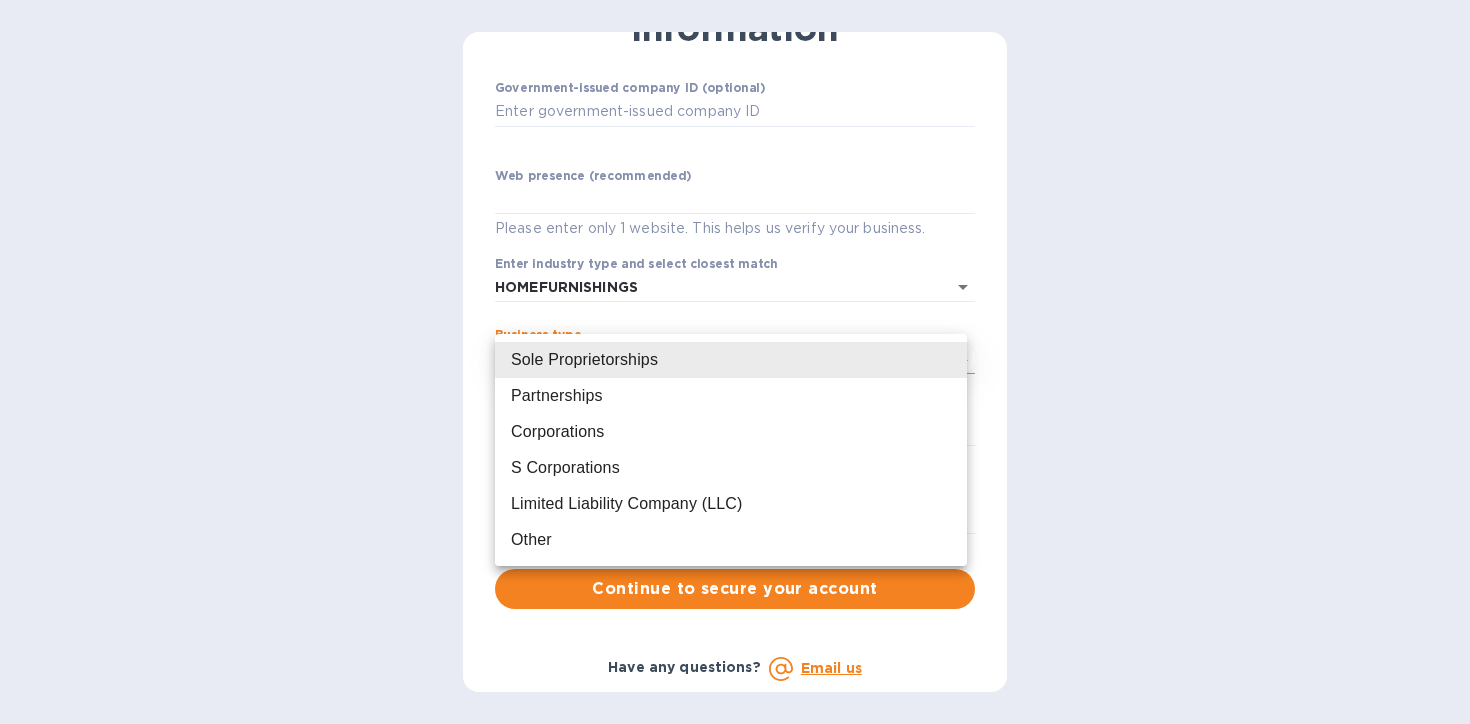 click on "Sign up with Koverly Steps Koverly account Business information Secure your account 2  of  3 General business information Government-issued company ID (optional) ​ Web presence (recommended) Please enter only 1 website. This helps us verify your business. Enter industry type and select closest match HOMEFURNISHINGS ​ Business type ​ ​ Business phone This helps us verify your business. Business email ​ Continue to secure your account Have any questions? Email us Sole Proprietorships Partnerships Corporations S Corporations Limited Liability Company (LLC) Other" at bounding box center (735, 362) 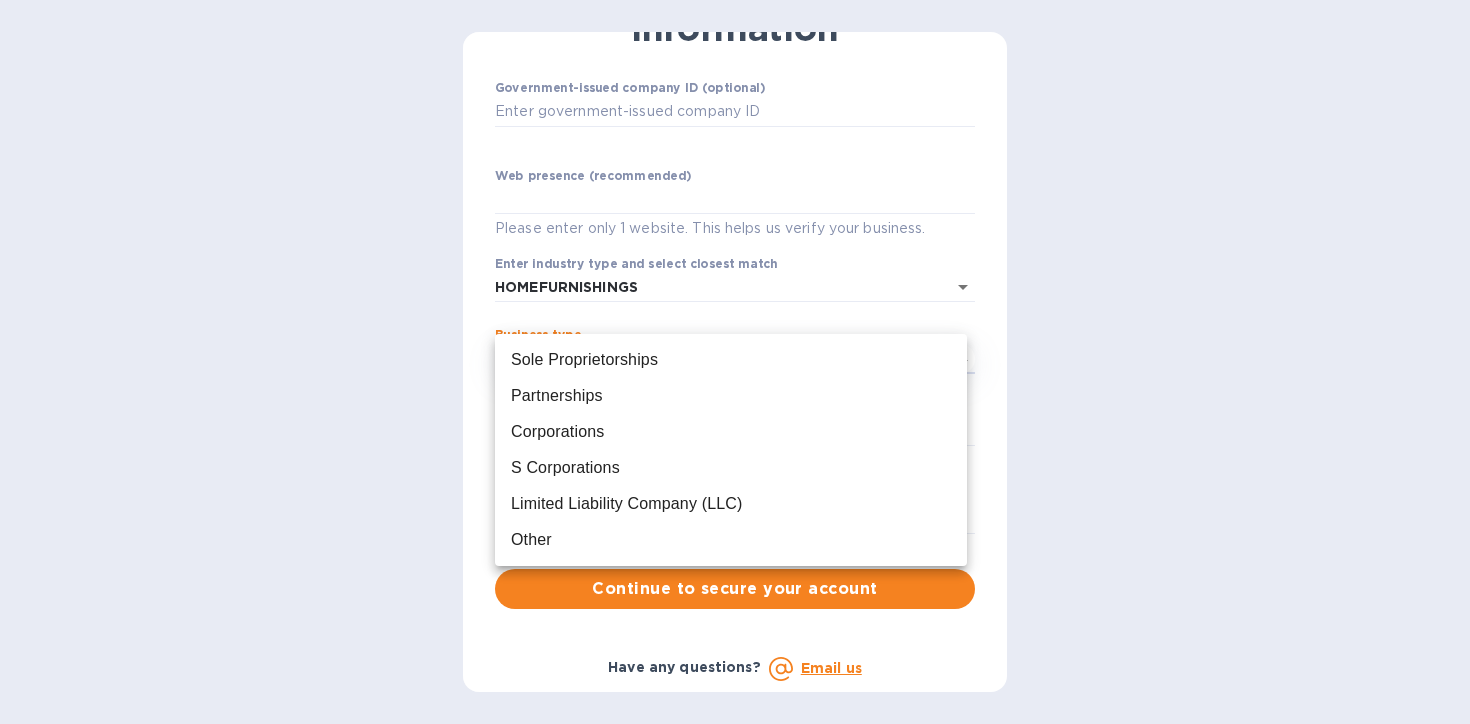click on "Sole Proprietorships" at bounding box center [584, 360] 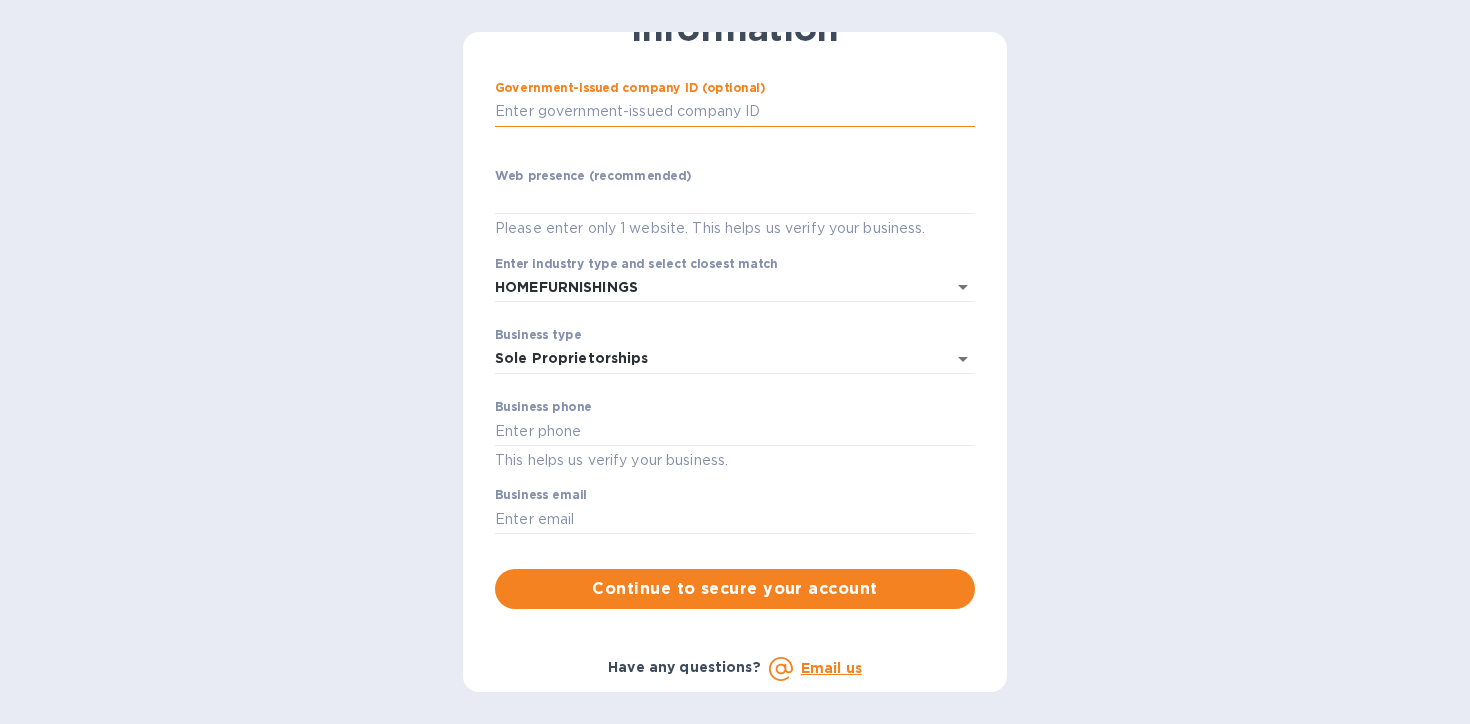 click at bounding box center (735, 112) 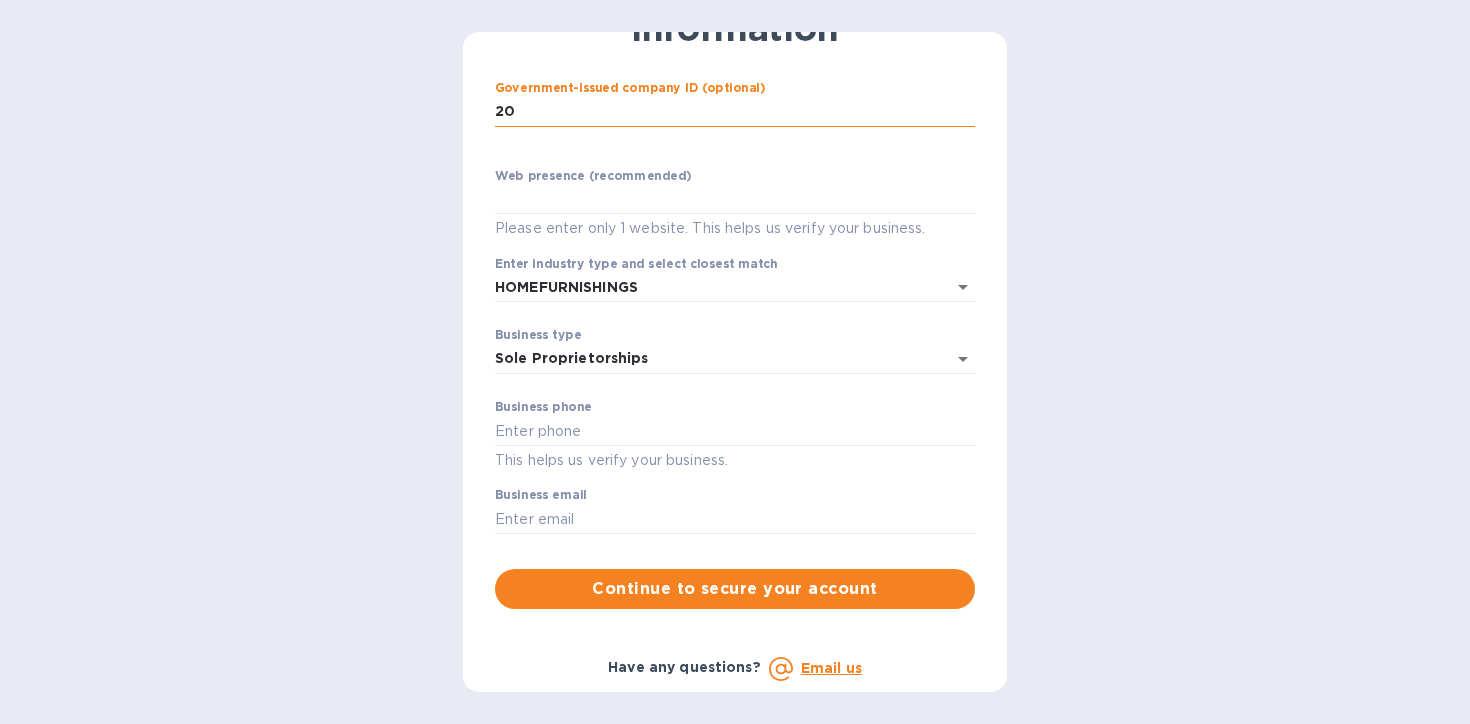type on "2" 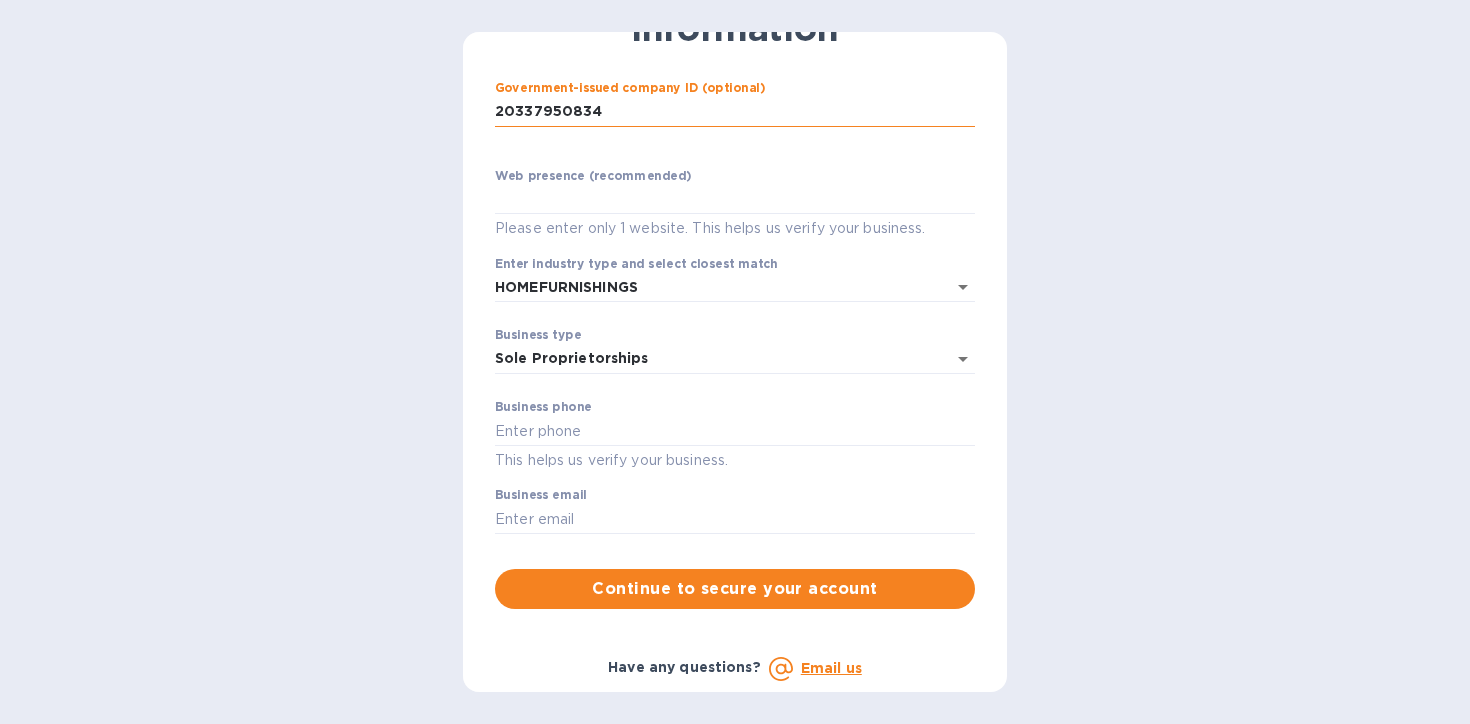 type on "20337950834" 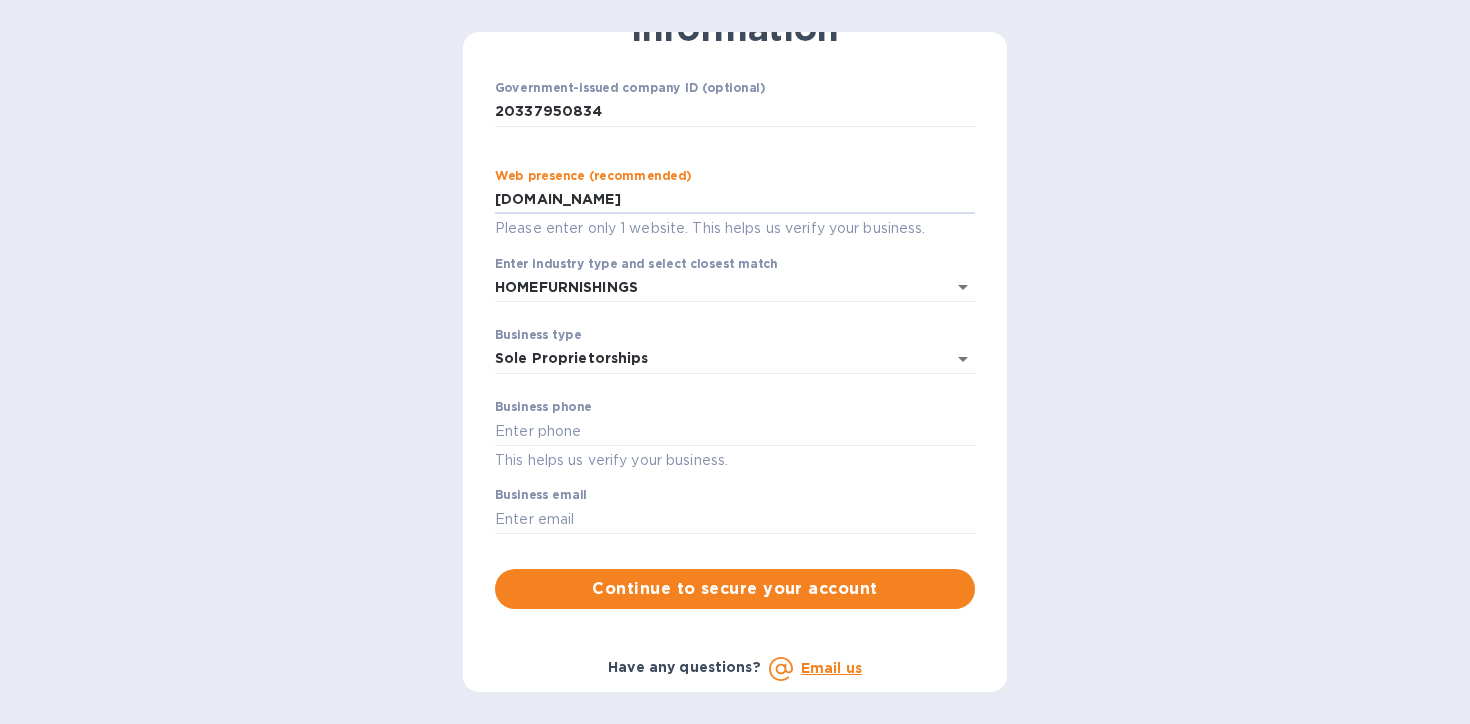 type on "[DOMAIN_NAME]" 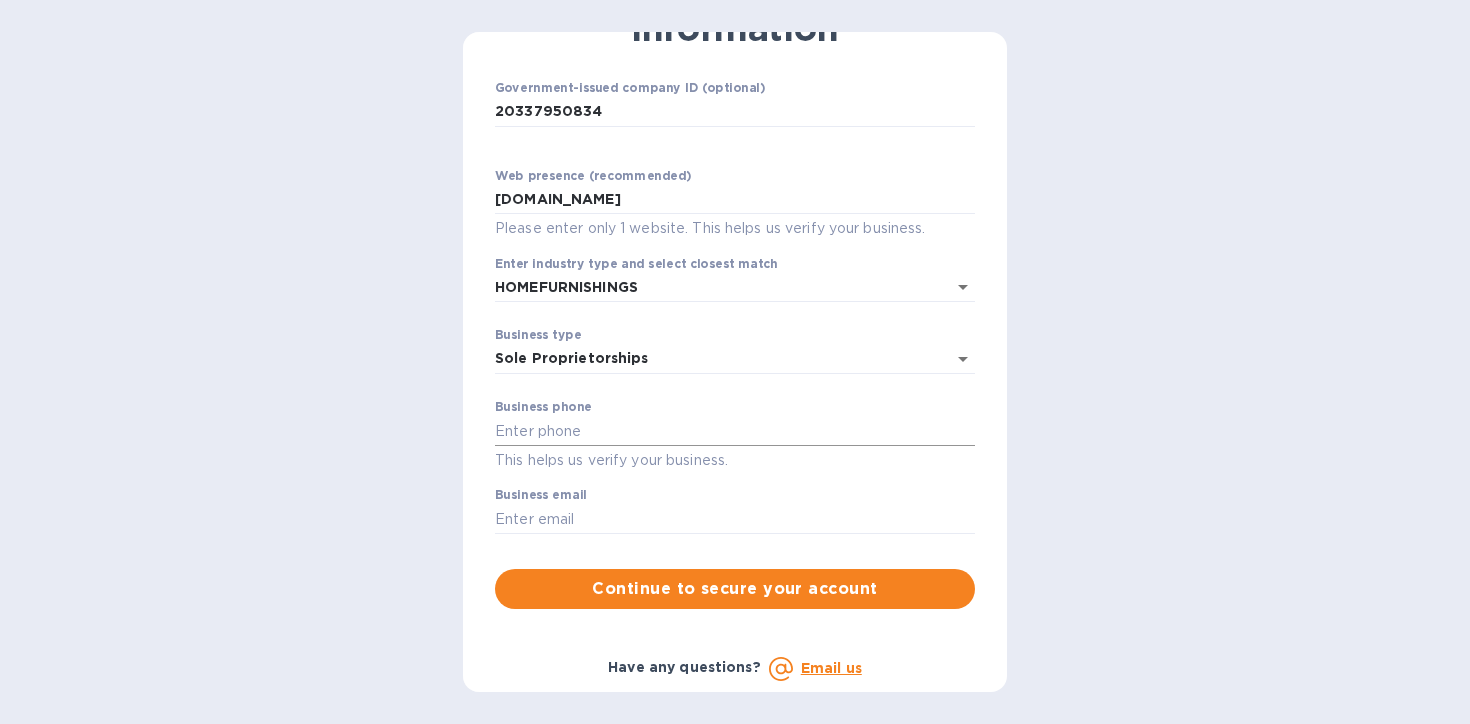click at bounding box center (735, 431) 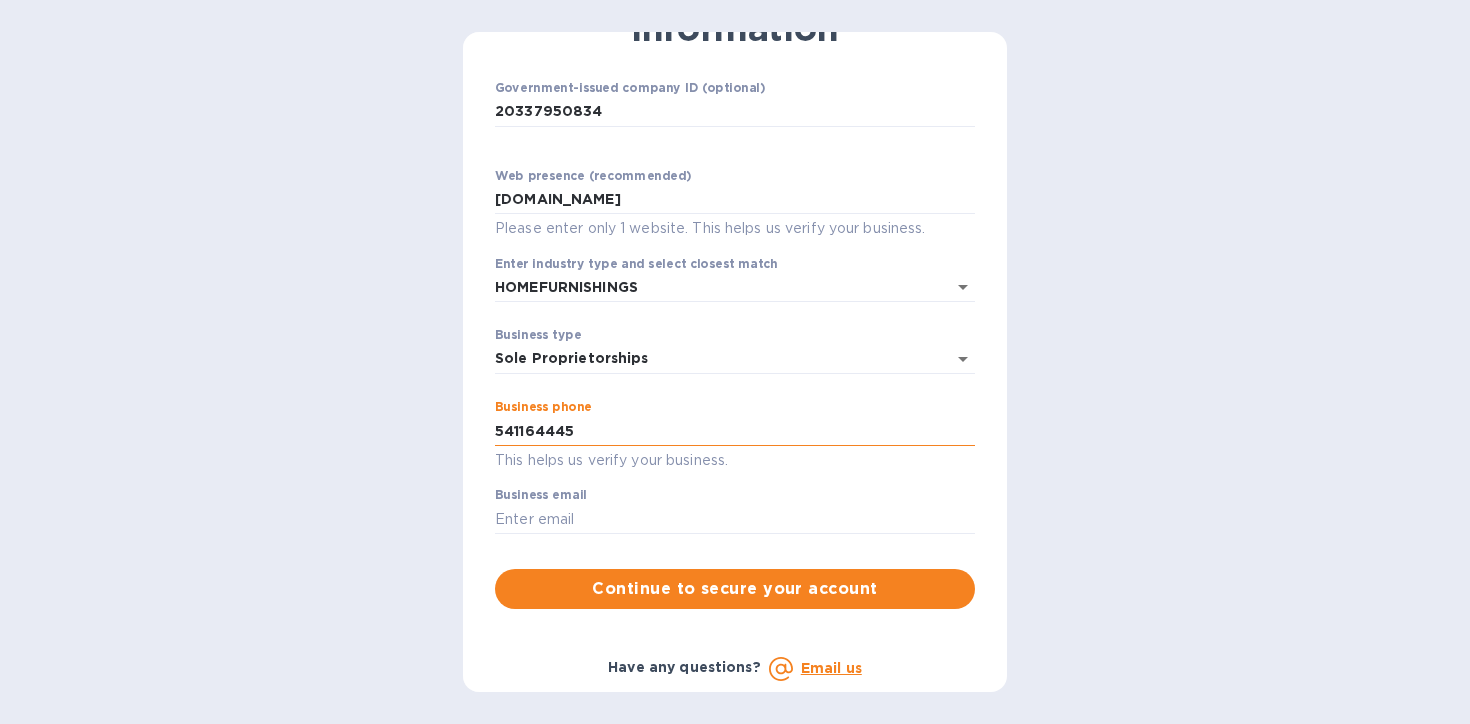 click on "541164445" at bounding box center (735, 431) 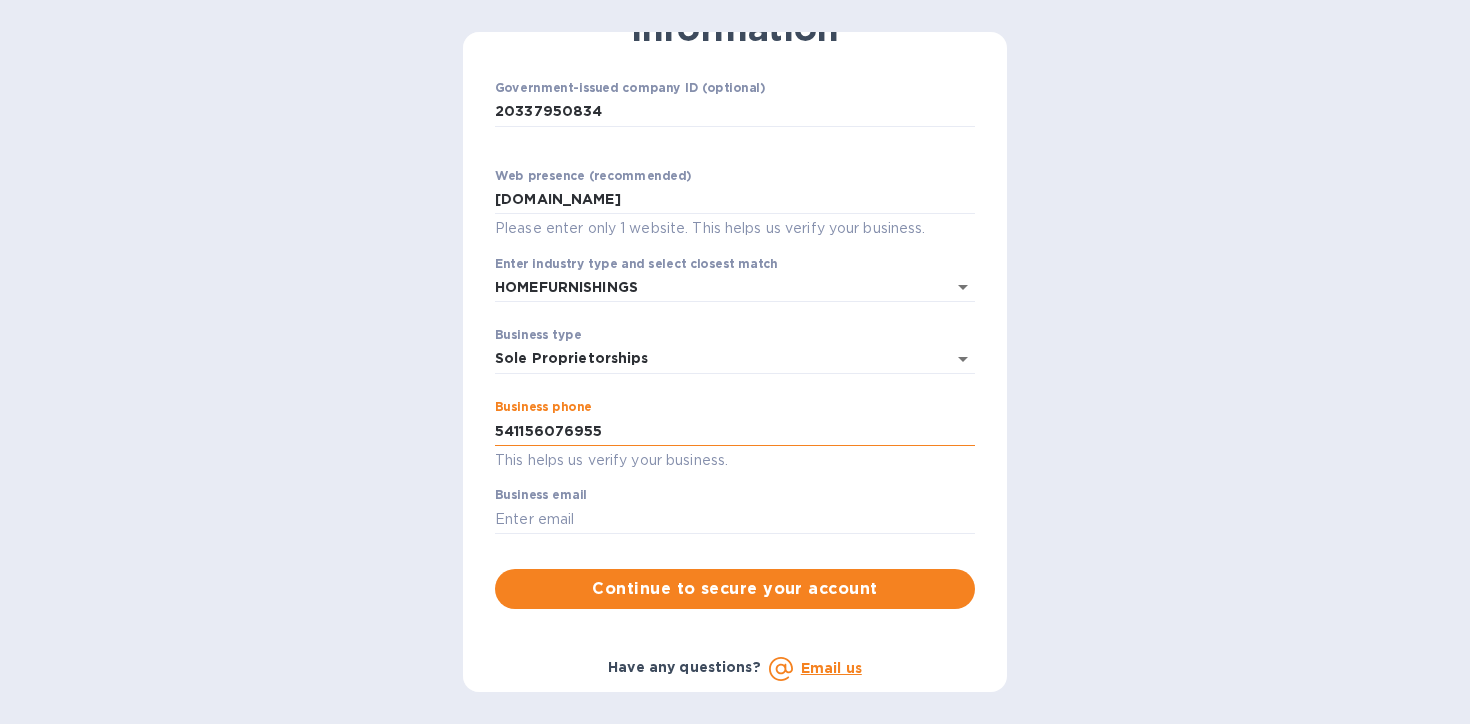 click on "541156076955" at bounding box center [735, 431] 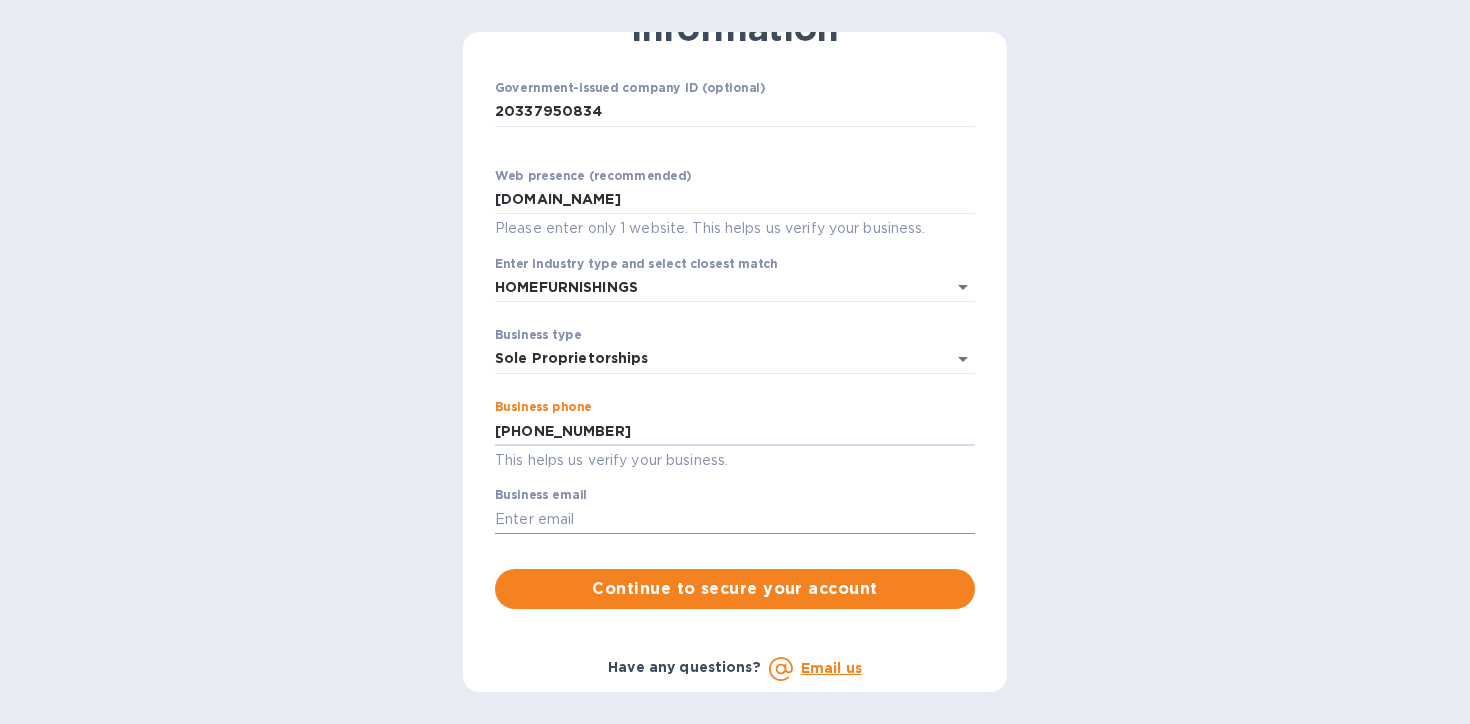 type on "[PHONE_NUMBER]" 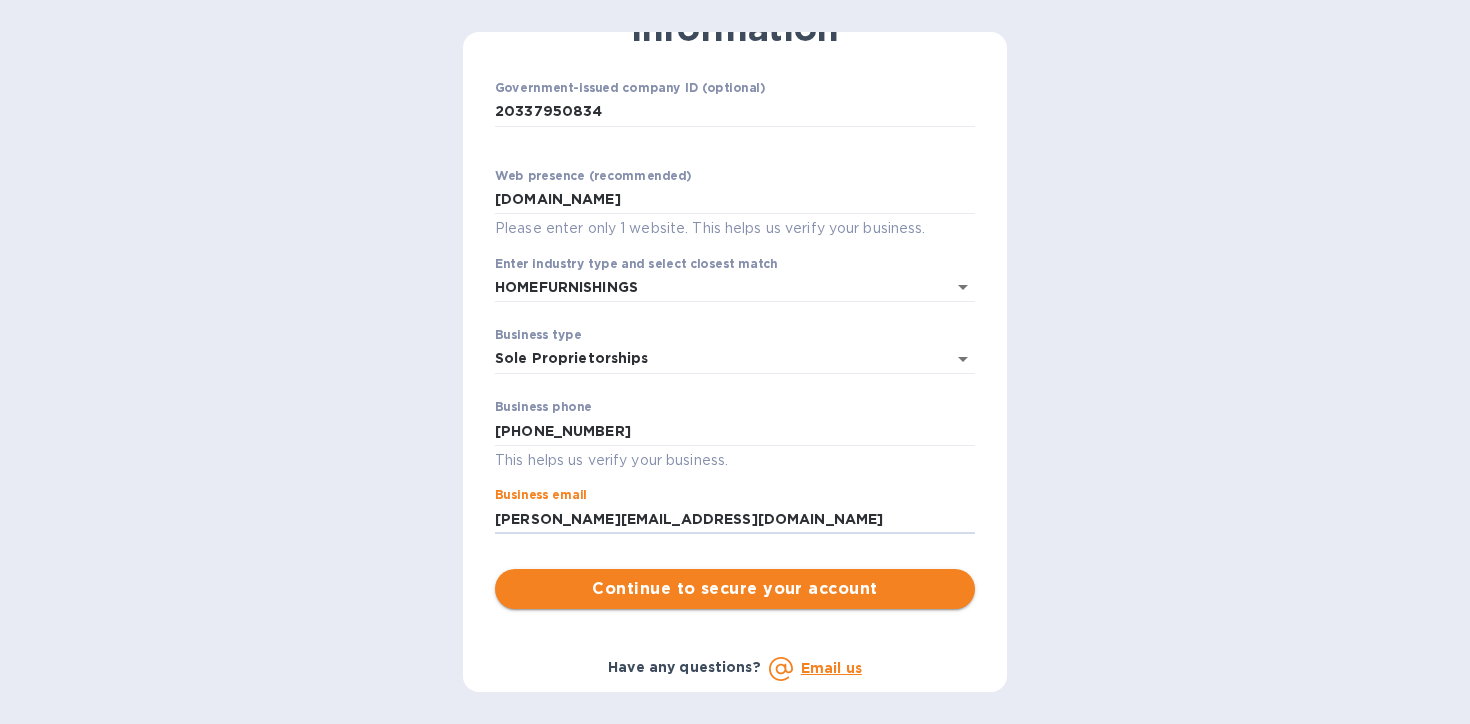 type on "[PERSON_NAME][EMAIL_ADDRESS][DOMAIN_NAME]" 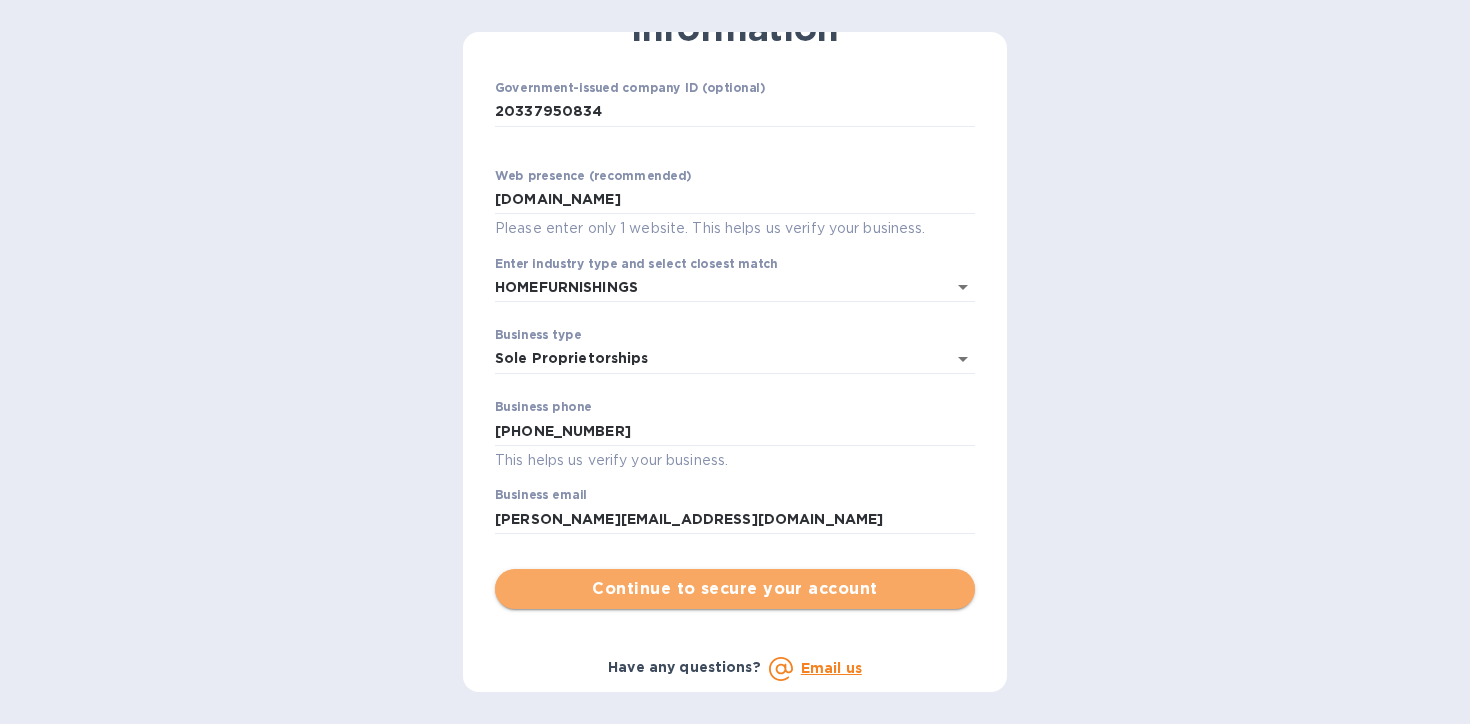 click on "Continue to secure your account" at bounding box center (735, 589) 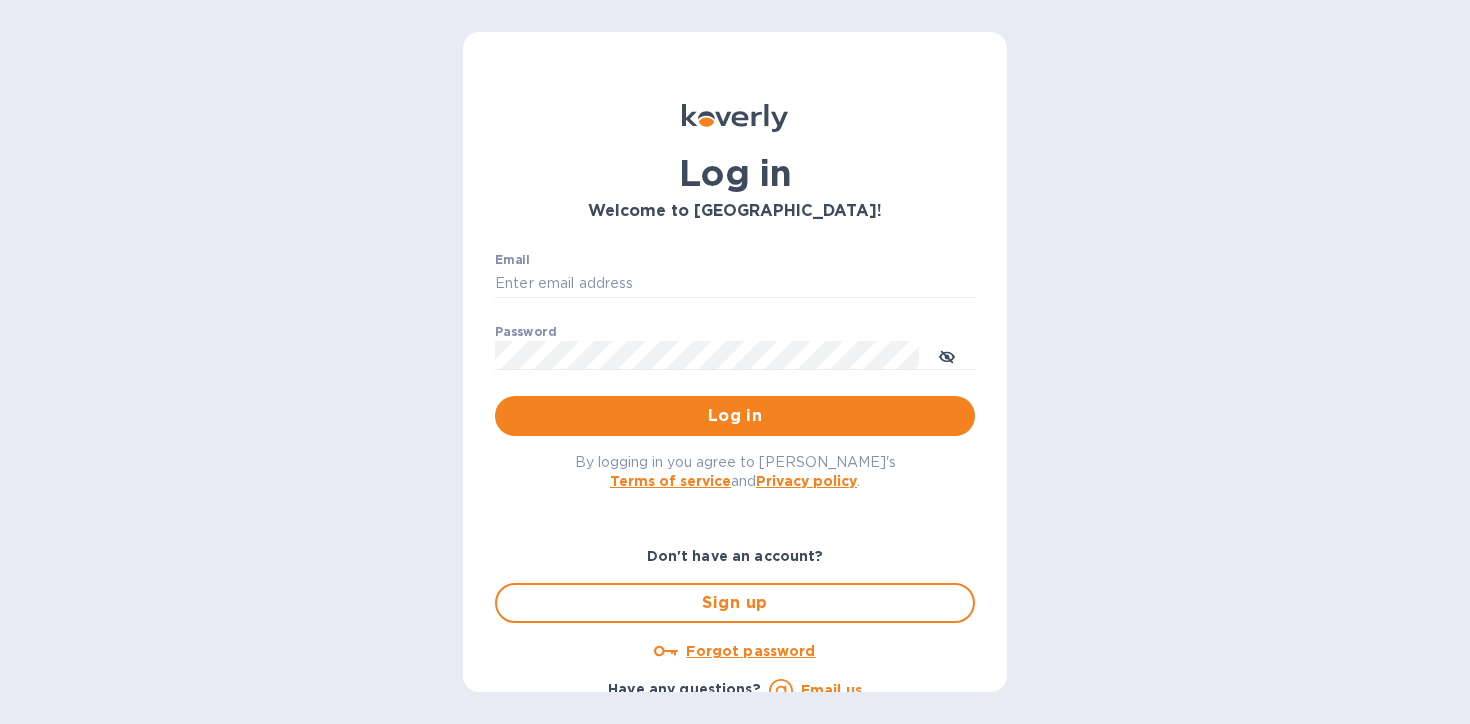 scroll, scrollTop: 0, scrollLeft: 0, axis: both 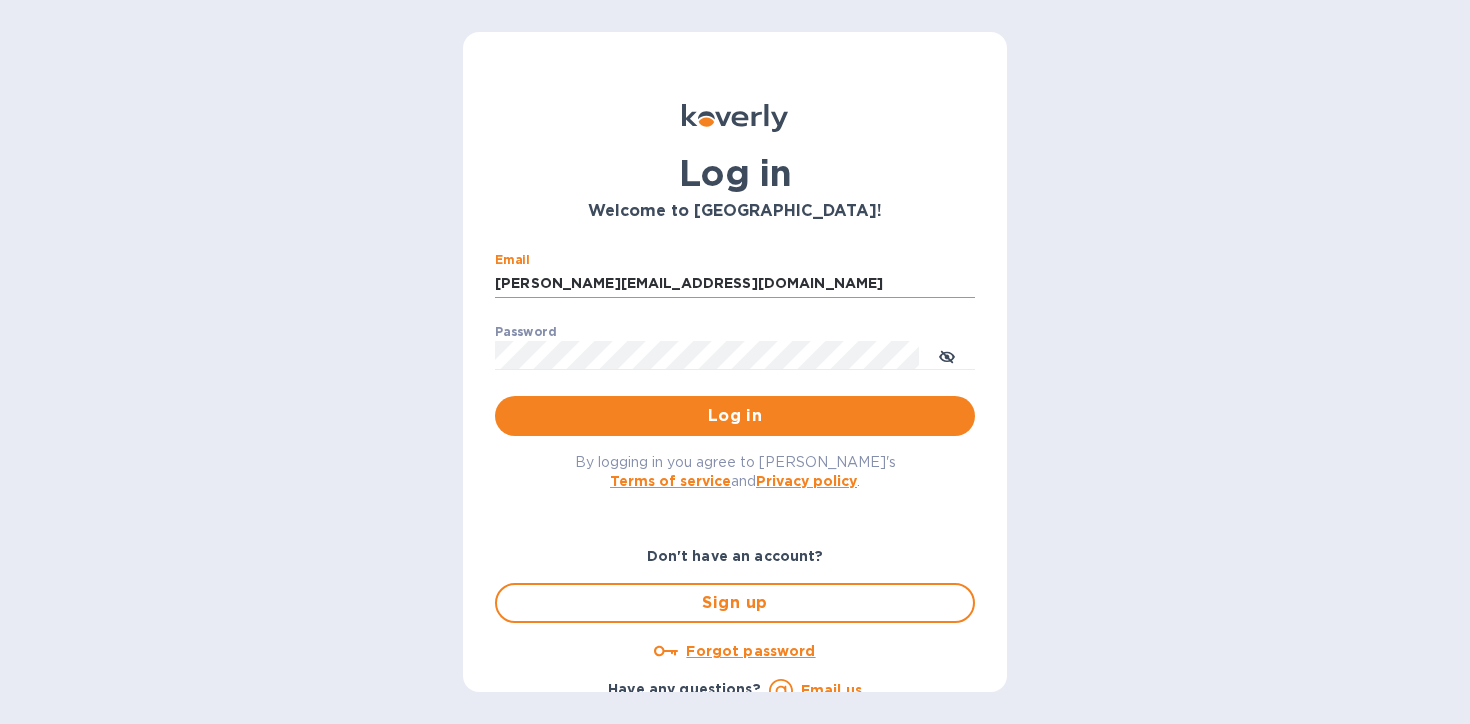 type on "[PERSON_NAME][EMAIL_ADDRESS][DOMAIN_NAME]" 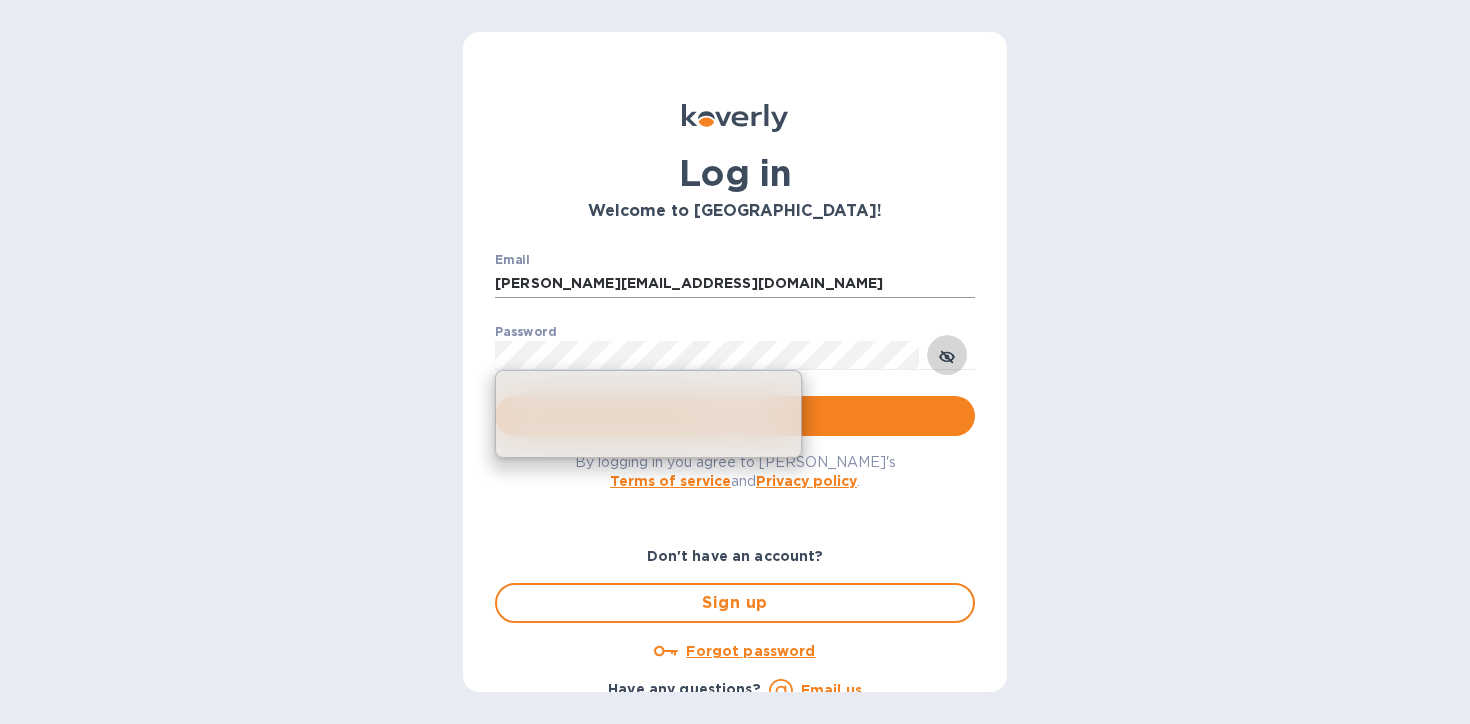type 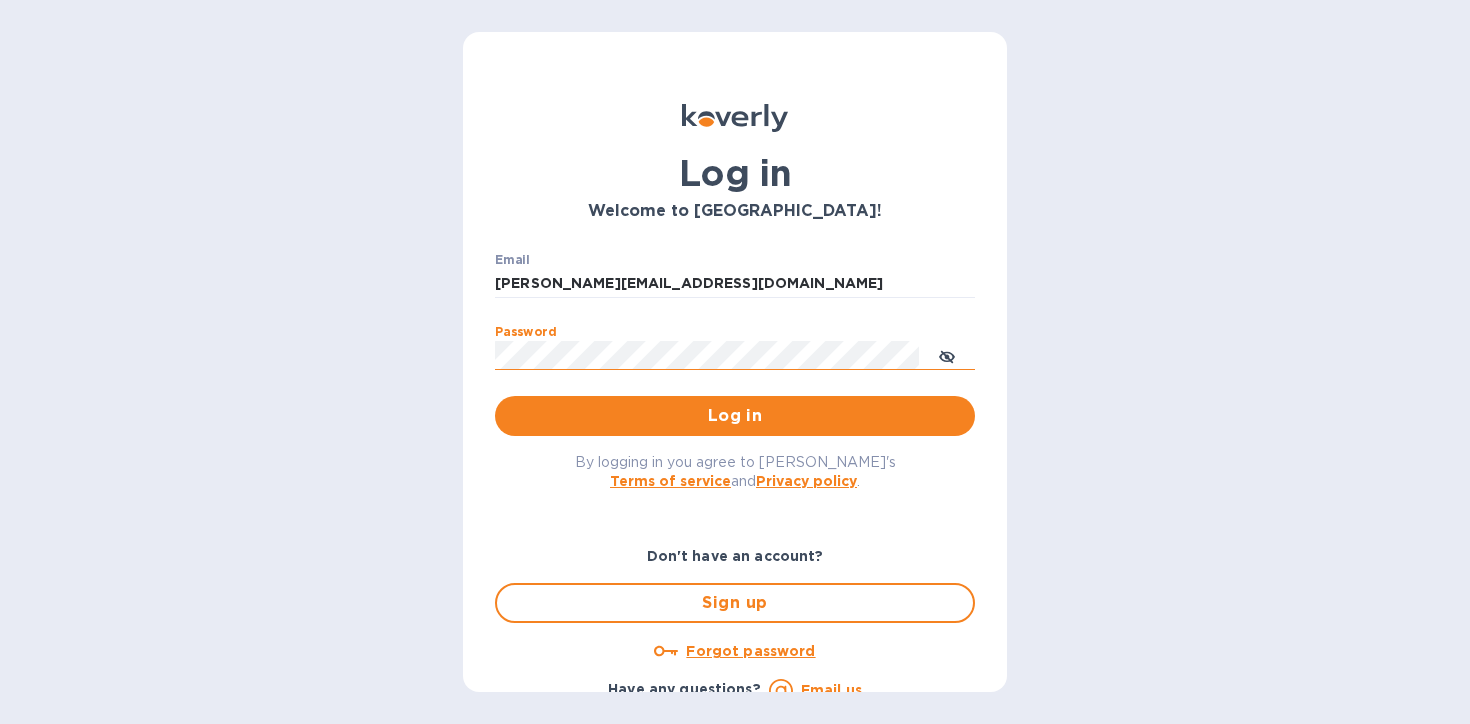 click 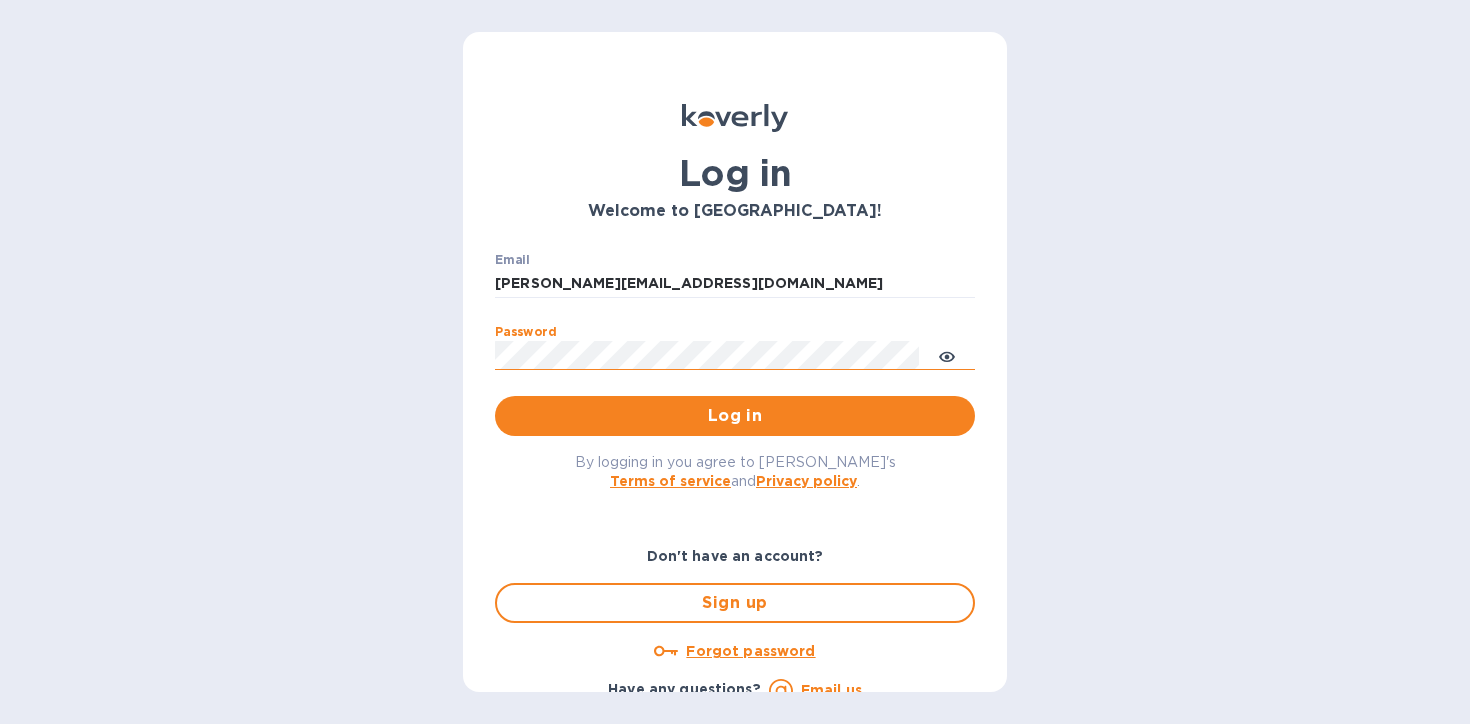 click on "Log in" at bounding box center (735, 416) 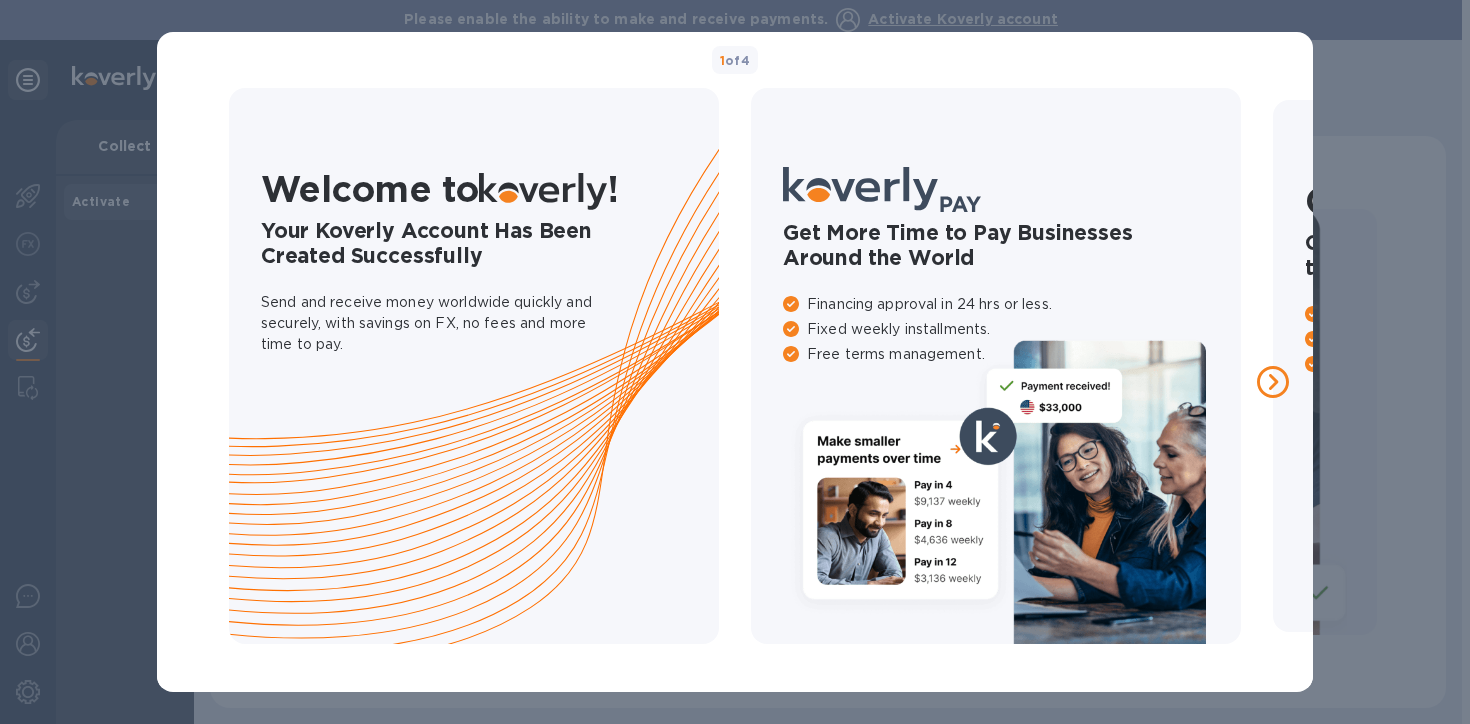 click 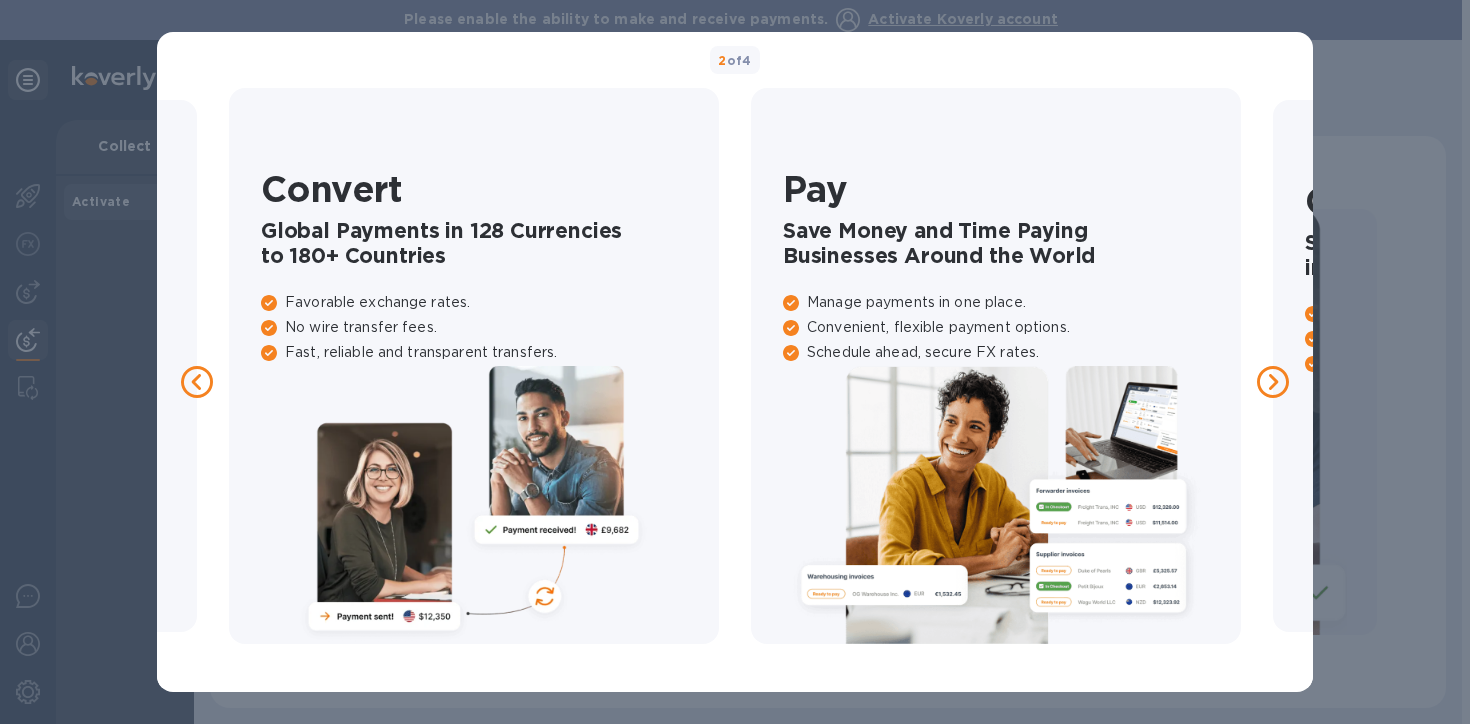 click 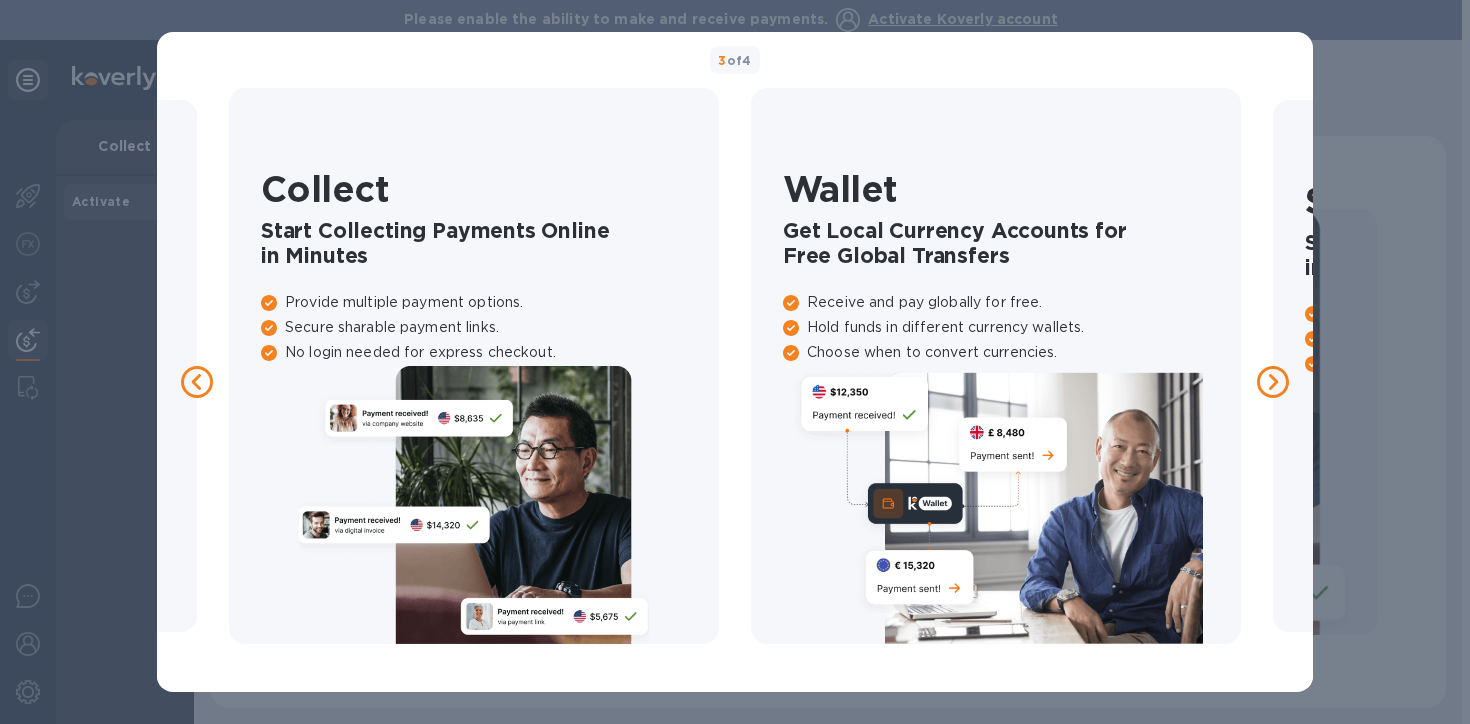 click 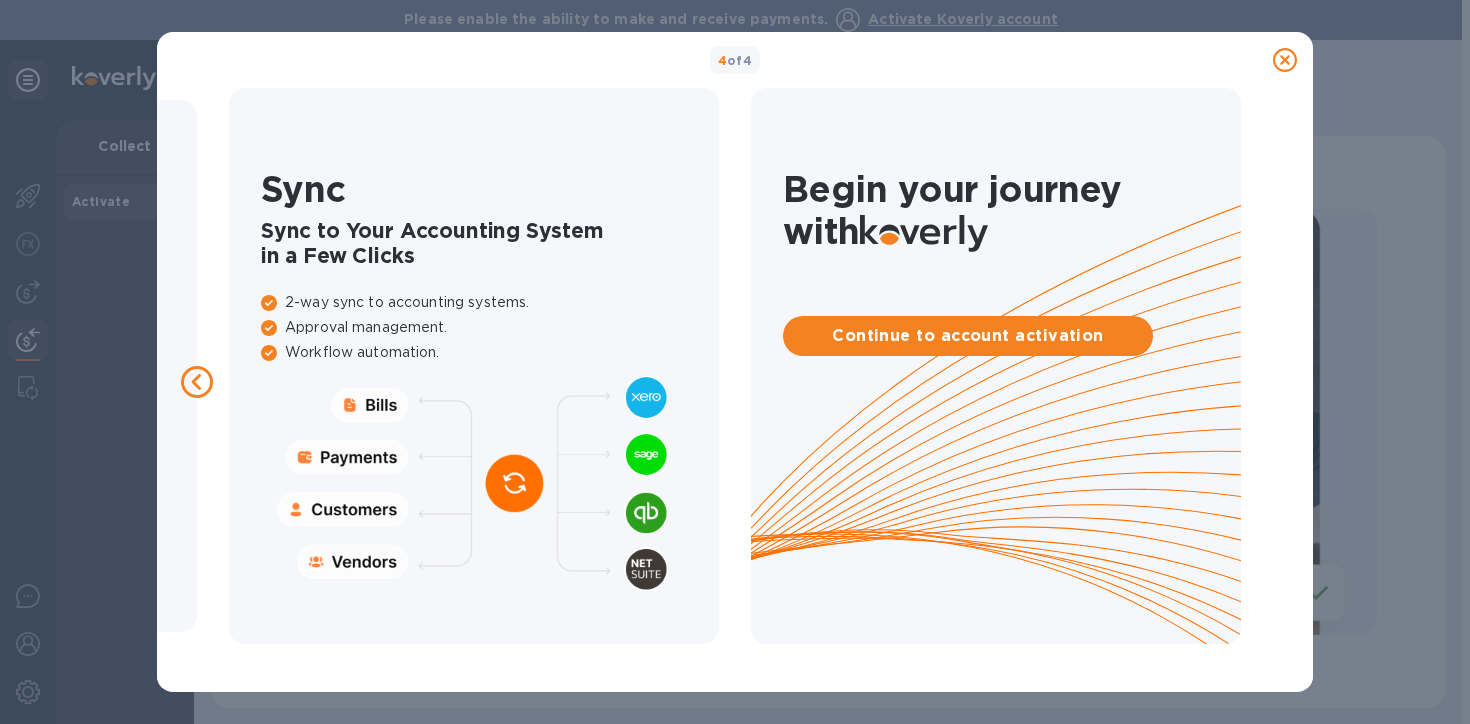 click 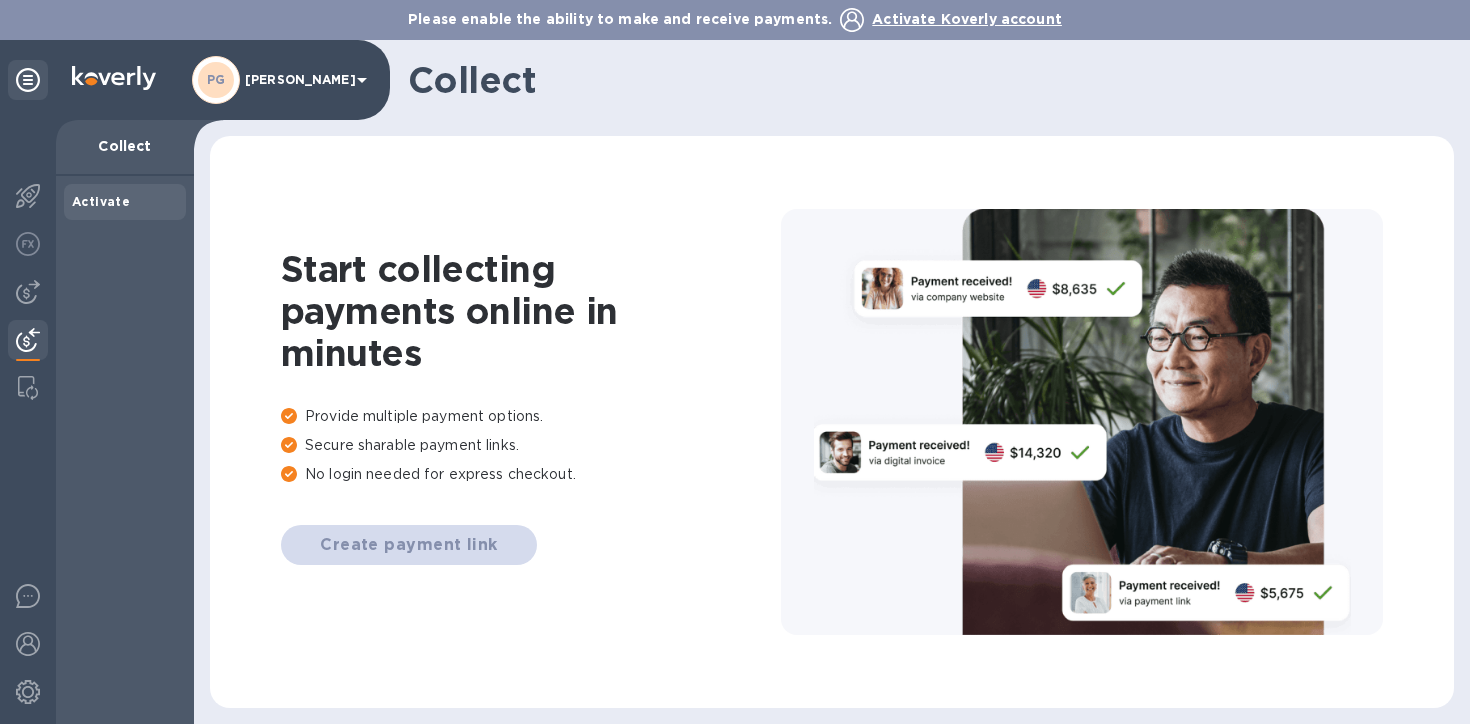 click on "Activate" at bounding box center [125, 202] 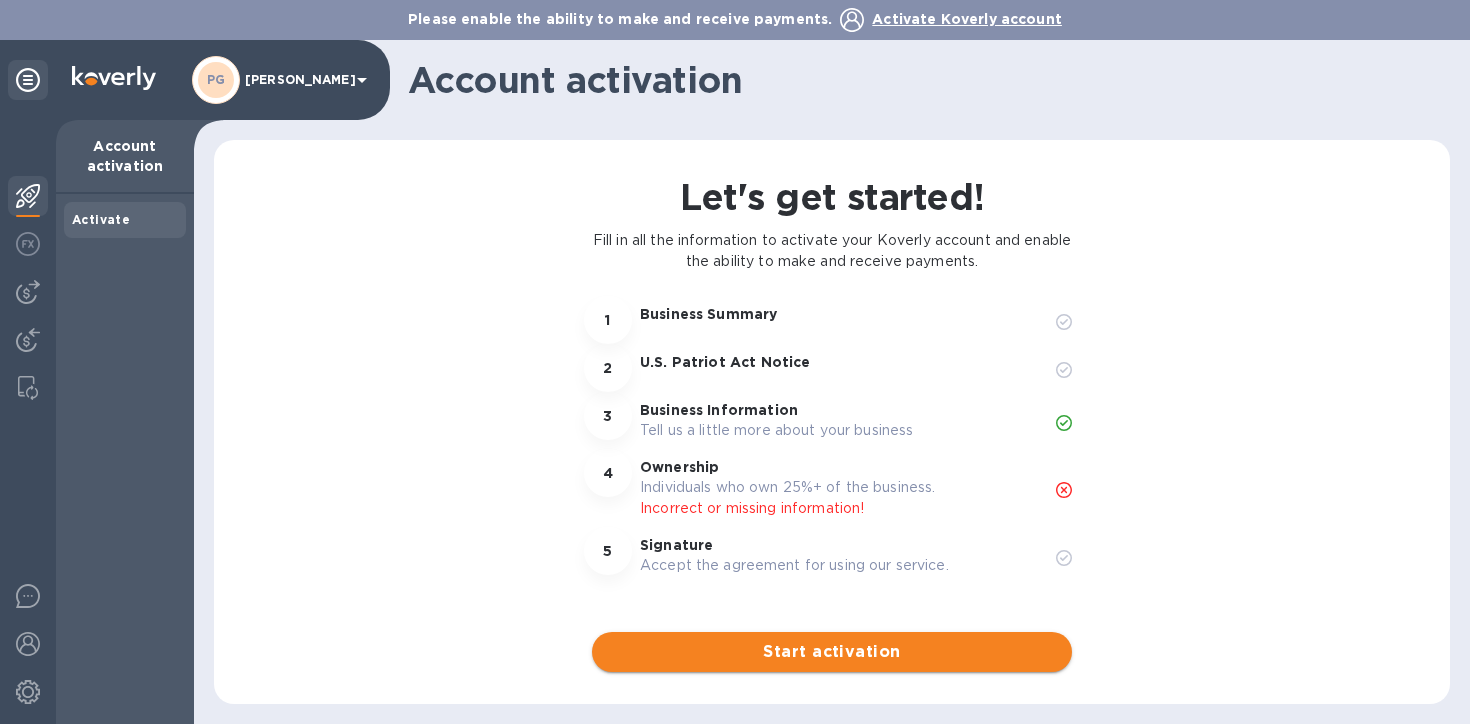 click on "Start activation" at bounding box center [832, 652] 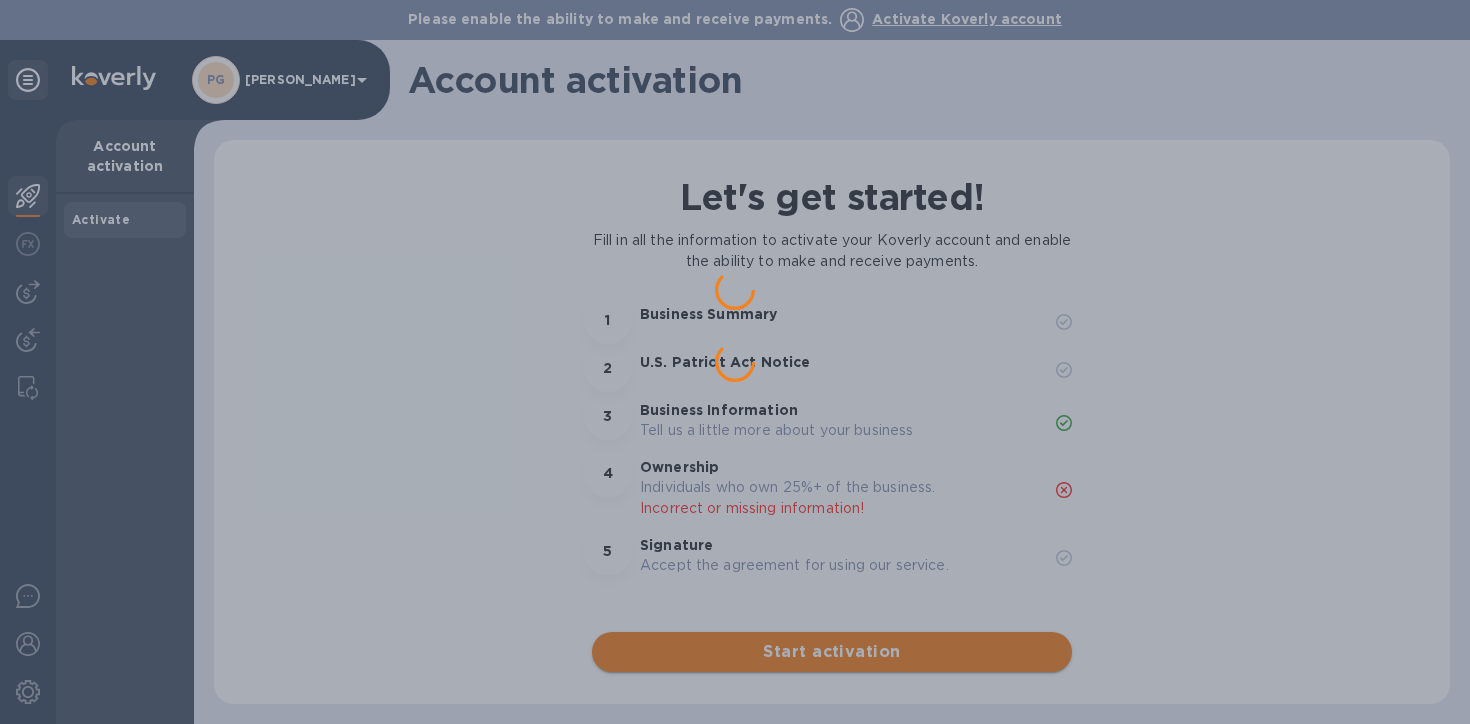 scroll, scrollTop: 0, scrollLeft: 0, axis: both 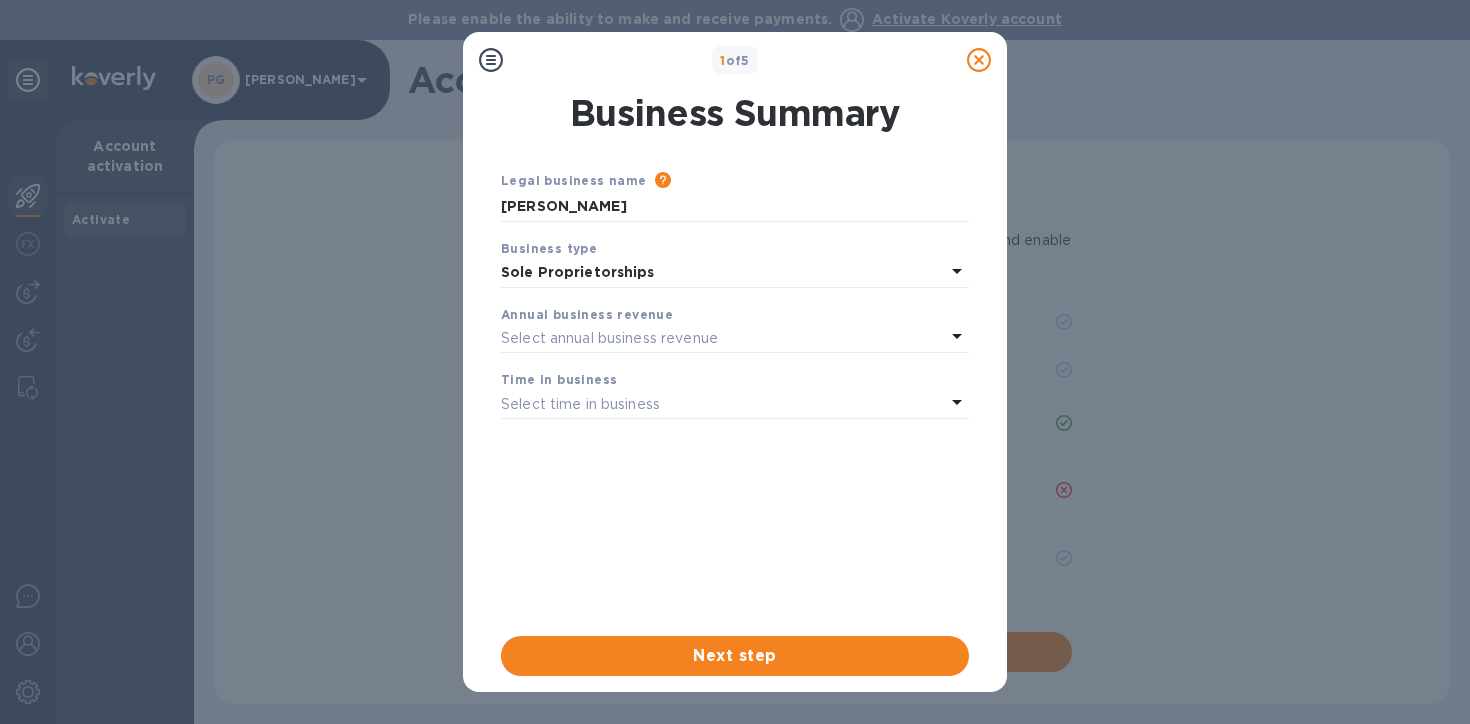 click on "Select annual business revenue" at bounding box center (723, 338) 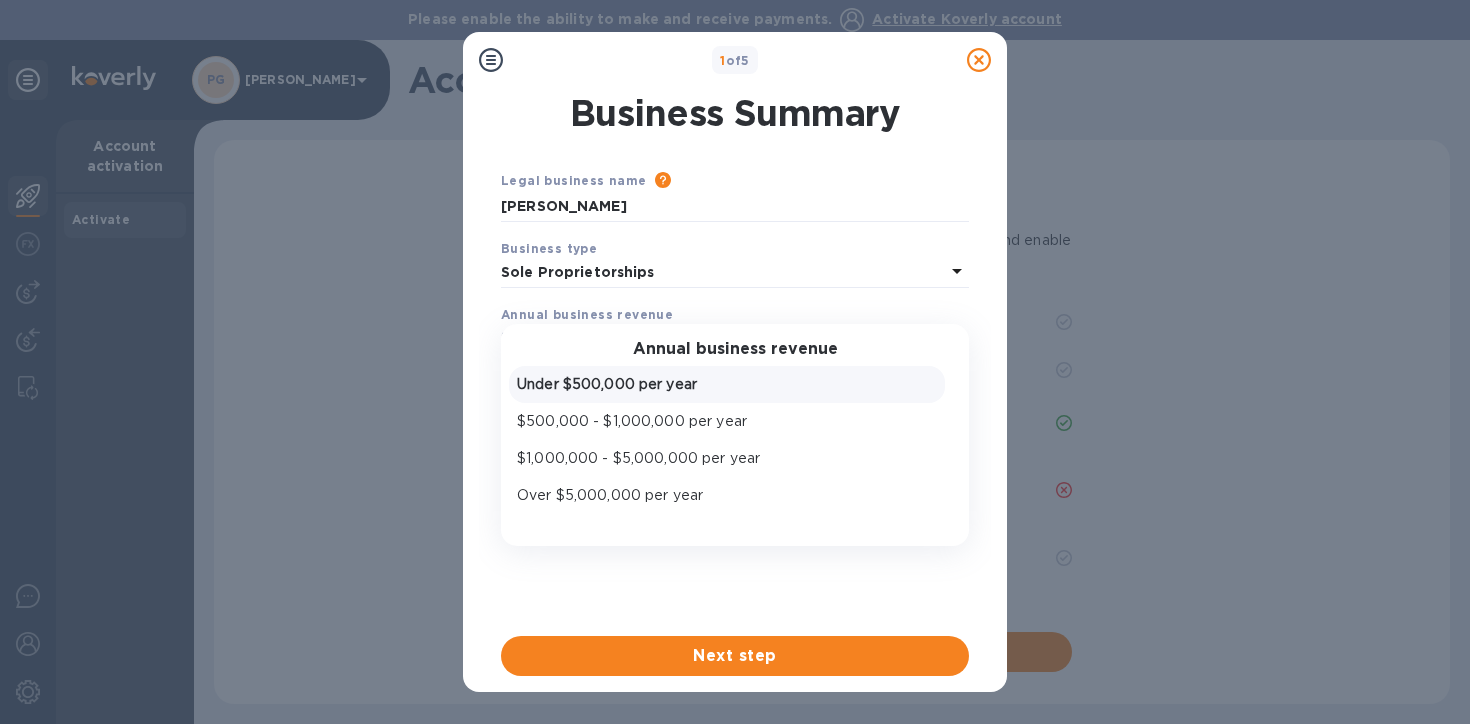 click on "Under $500,000 per year" at bounding box center (727, 384) 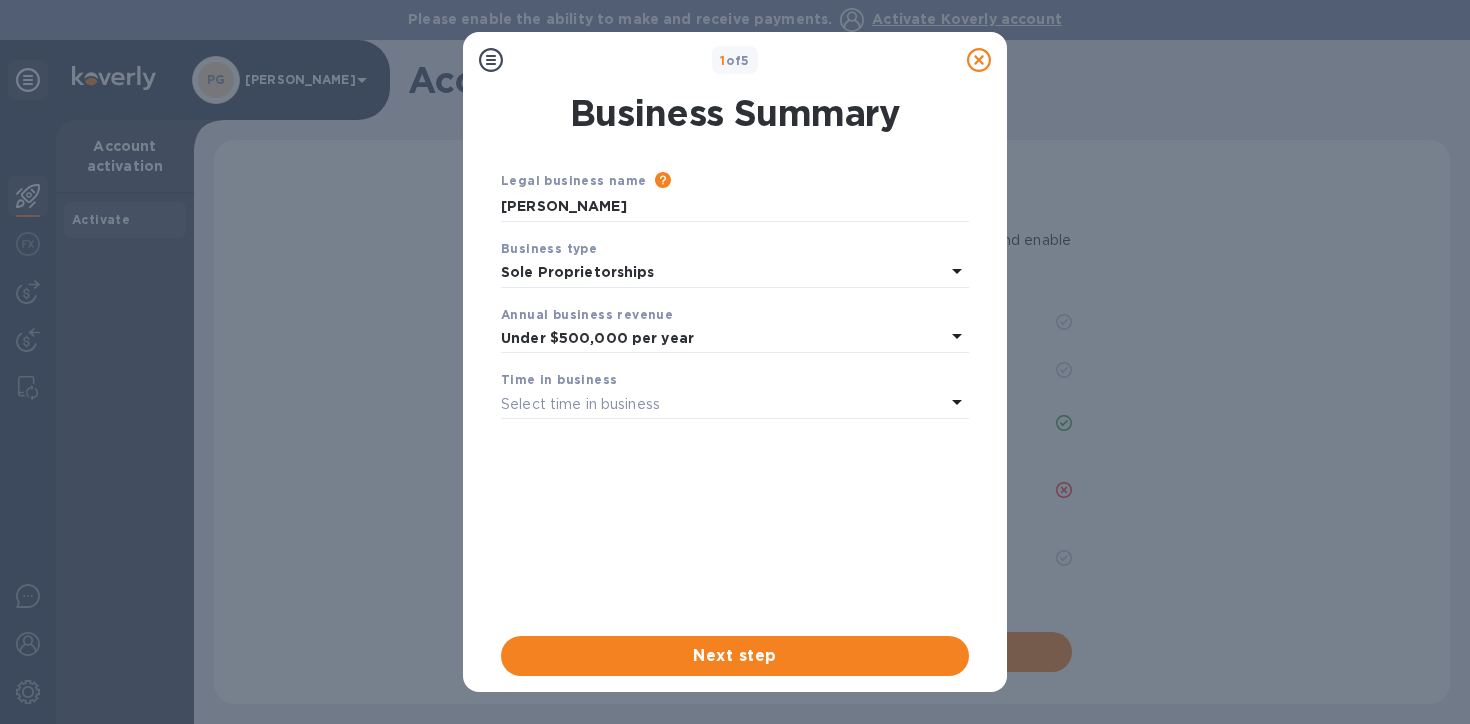 click on "Select time in business" at bounding box center (723, 404) 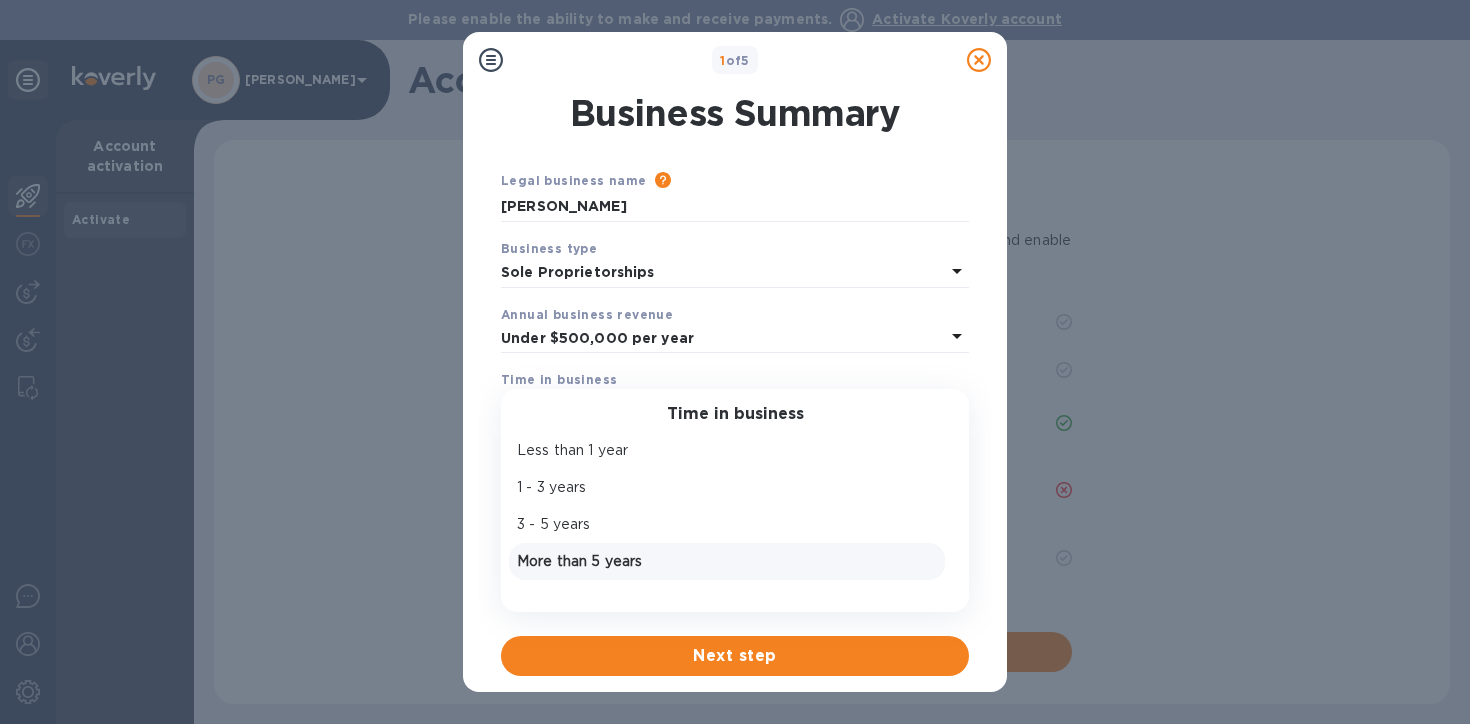 click on "More than 5 years" at bounding box center (727, 561) 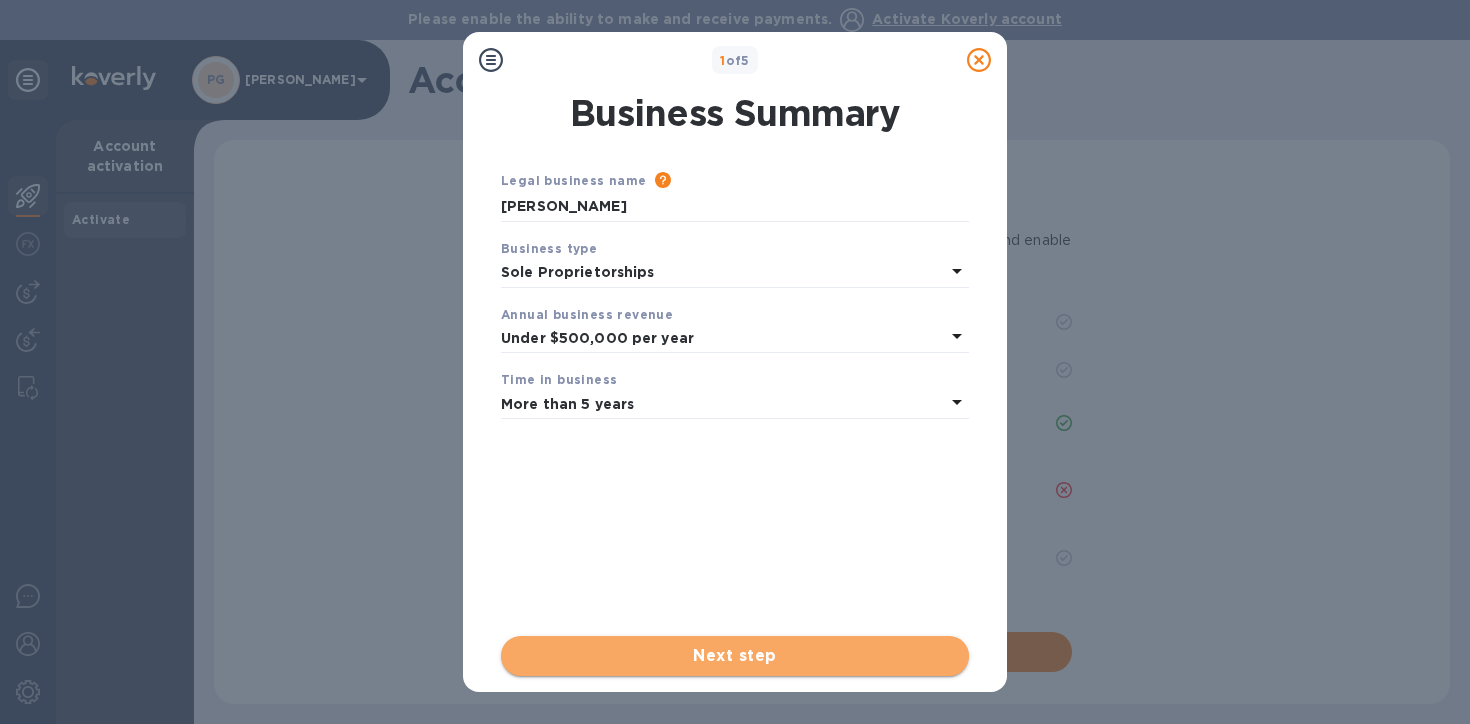 click on "Next step" at bounding box center (735, 656) 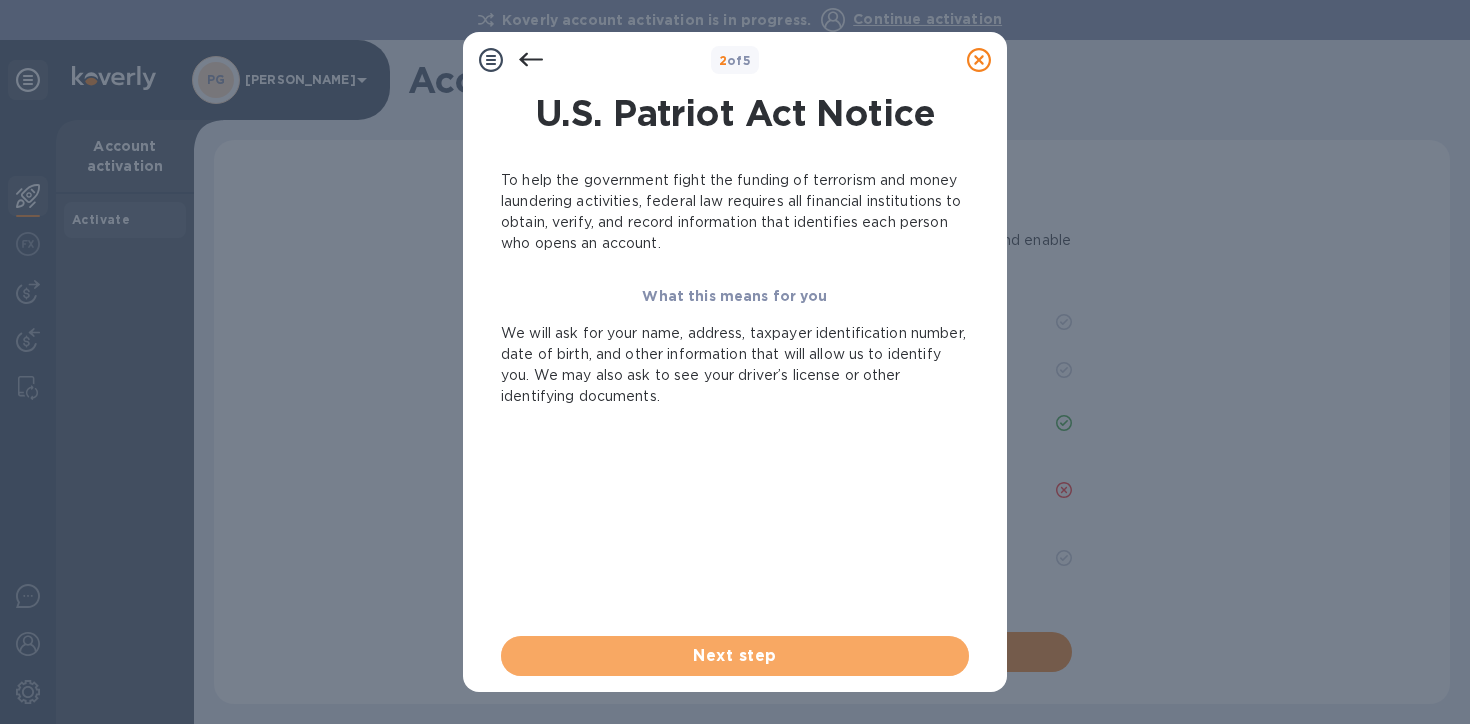 click on "Next step" at bounding box center (735, 656) 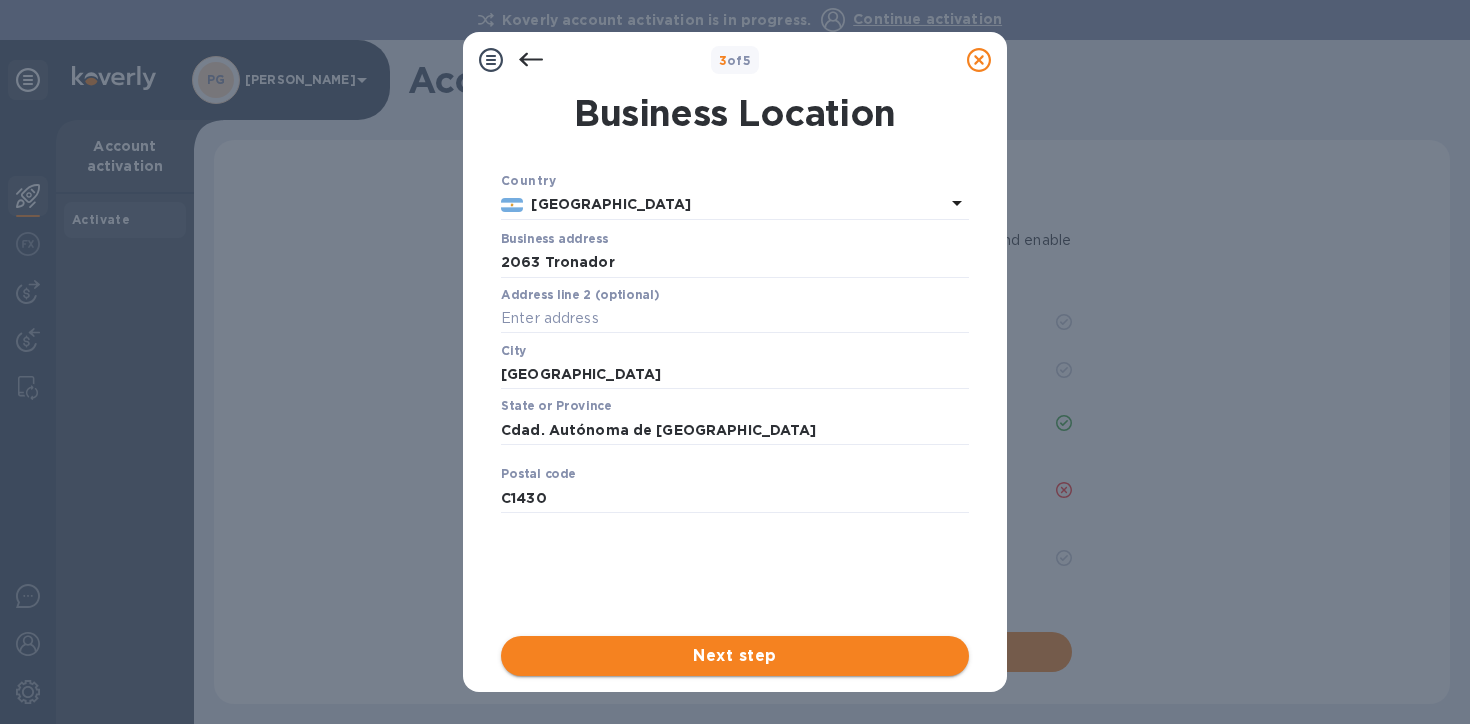 click on "Next step" at bounding box center [735, 656] 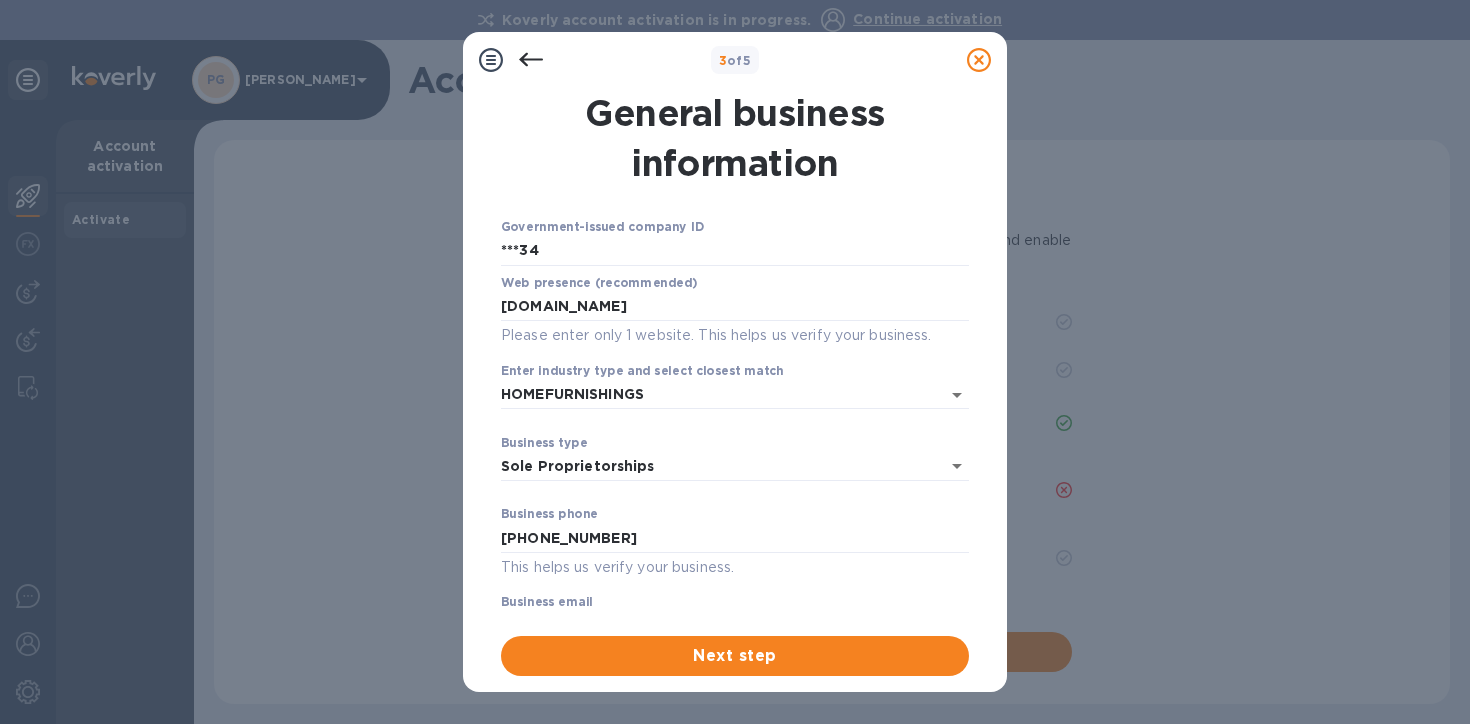 click on "Next step" at bounding box center [735, 656] 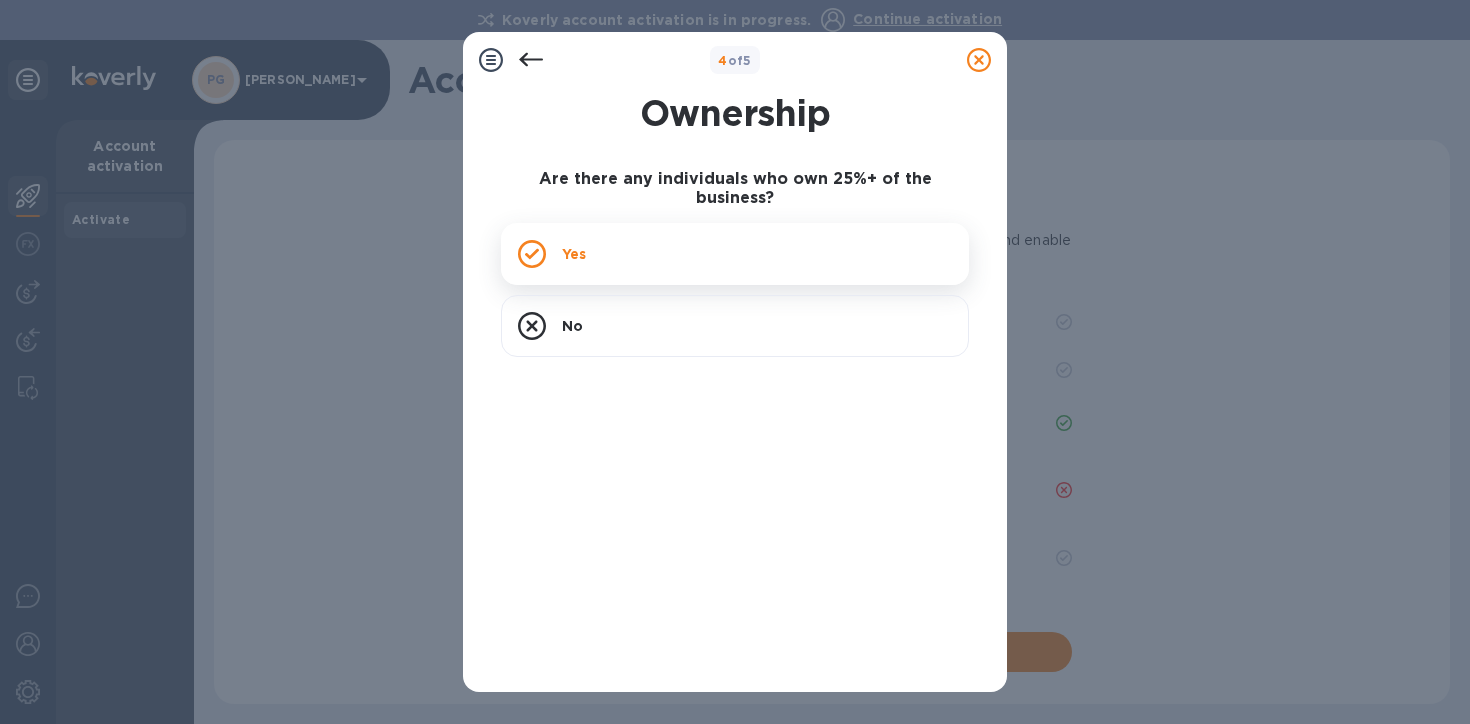 click on "Yes" at bounding box center [735, 254] 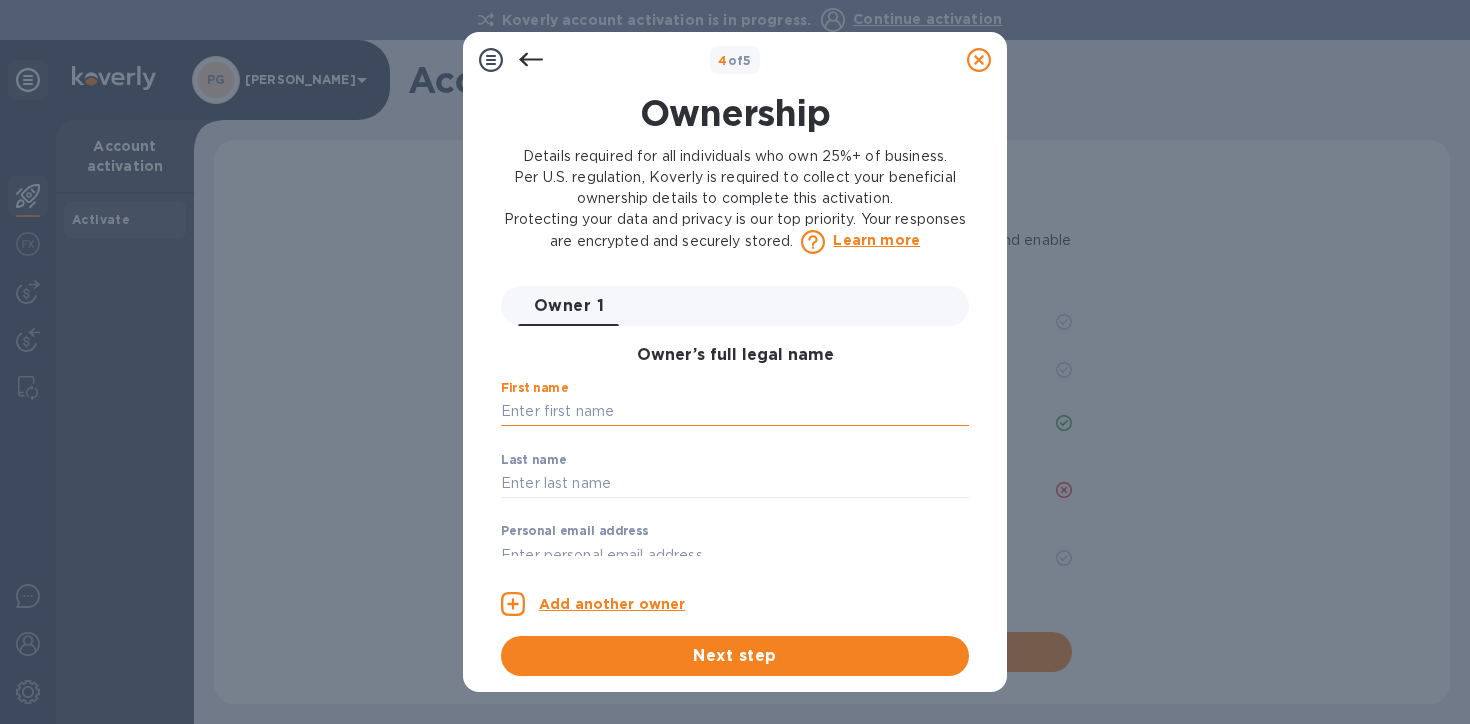 click at bounding box center [735, 412] 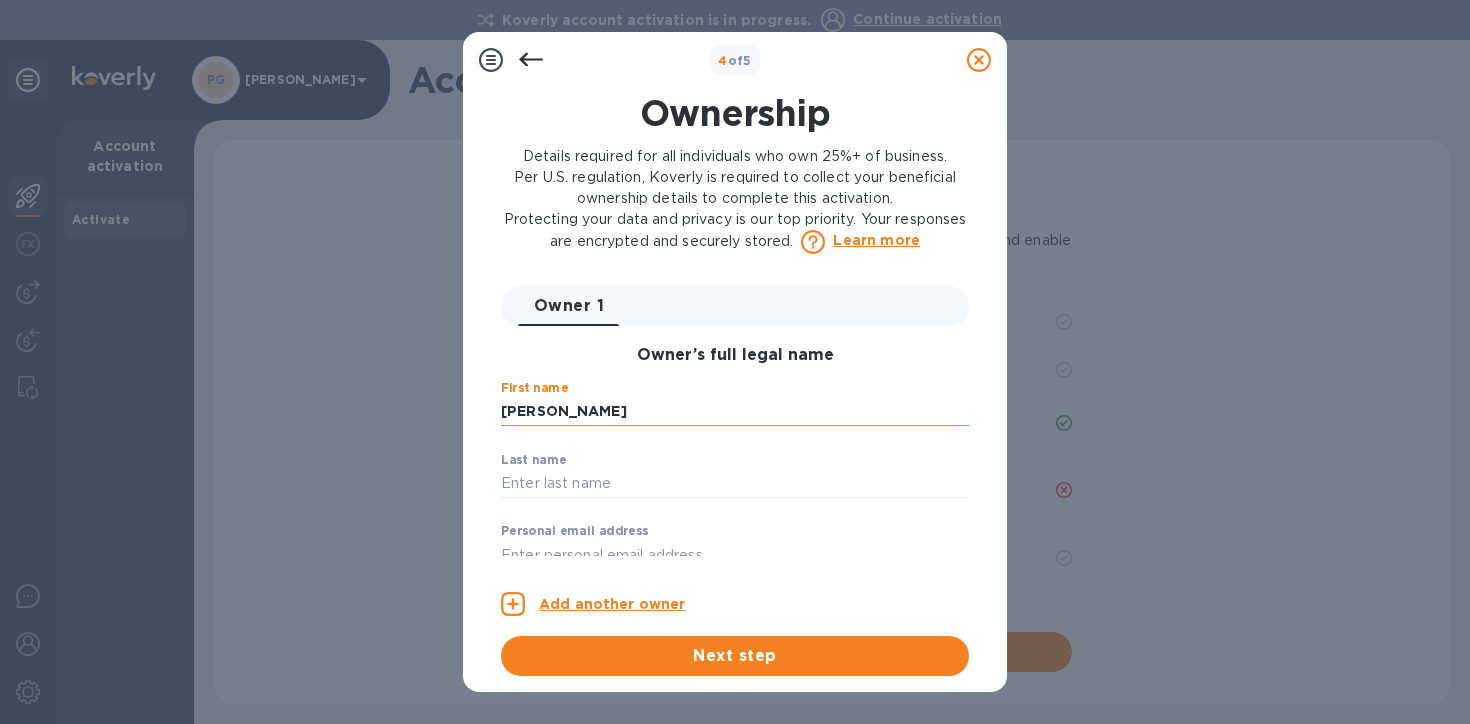 type on "pablo tomas" 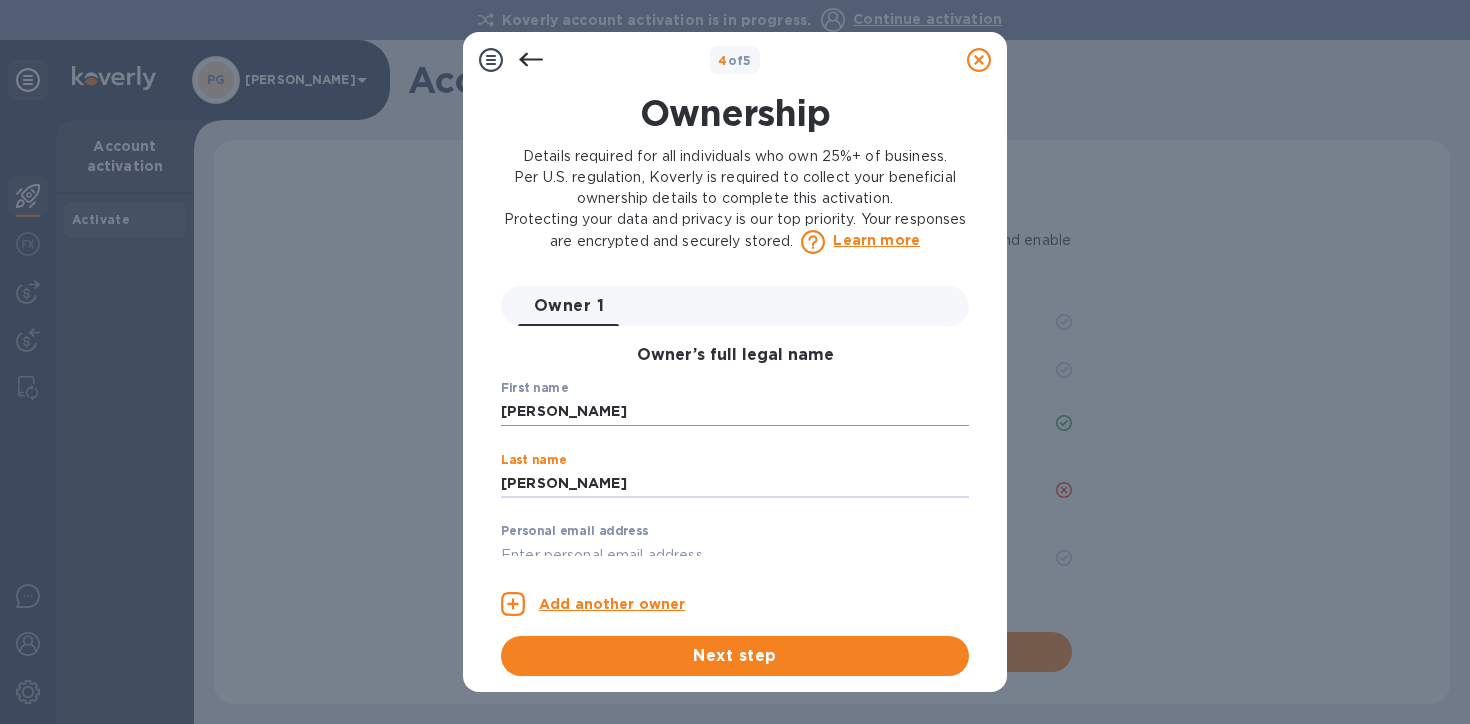 type on "gianelli" 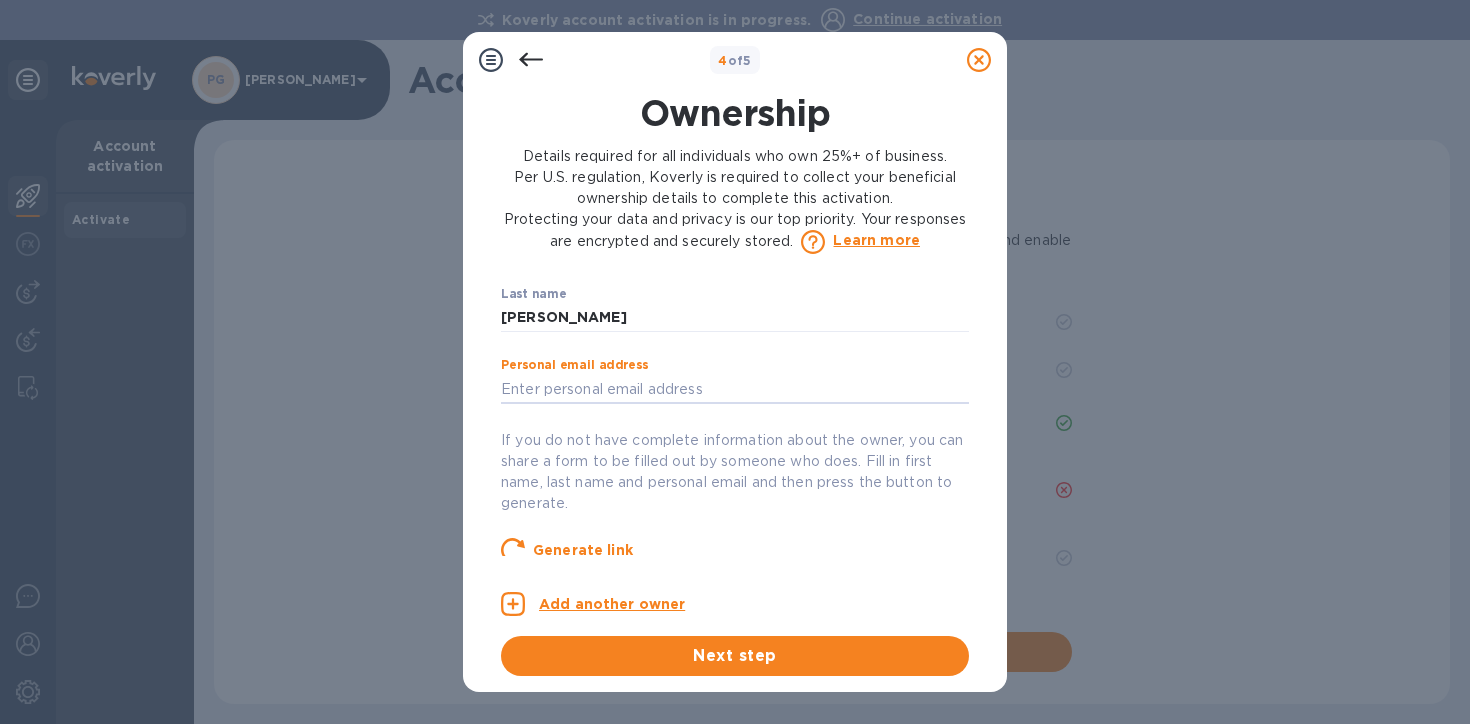 scroll, scrollTop: 238, scrollLeft: 0, axis: vertical 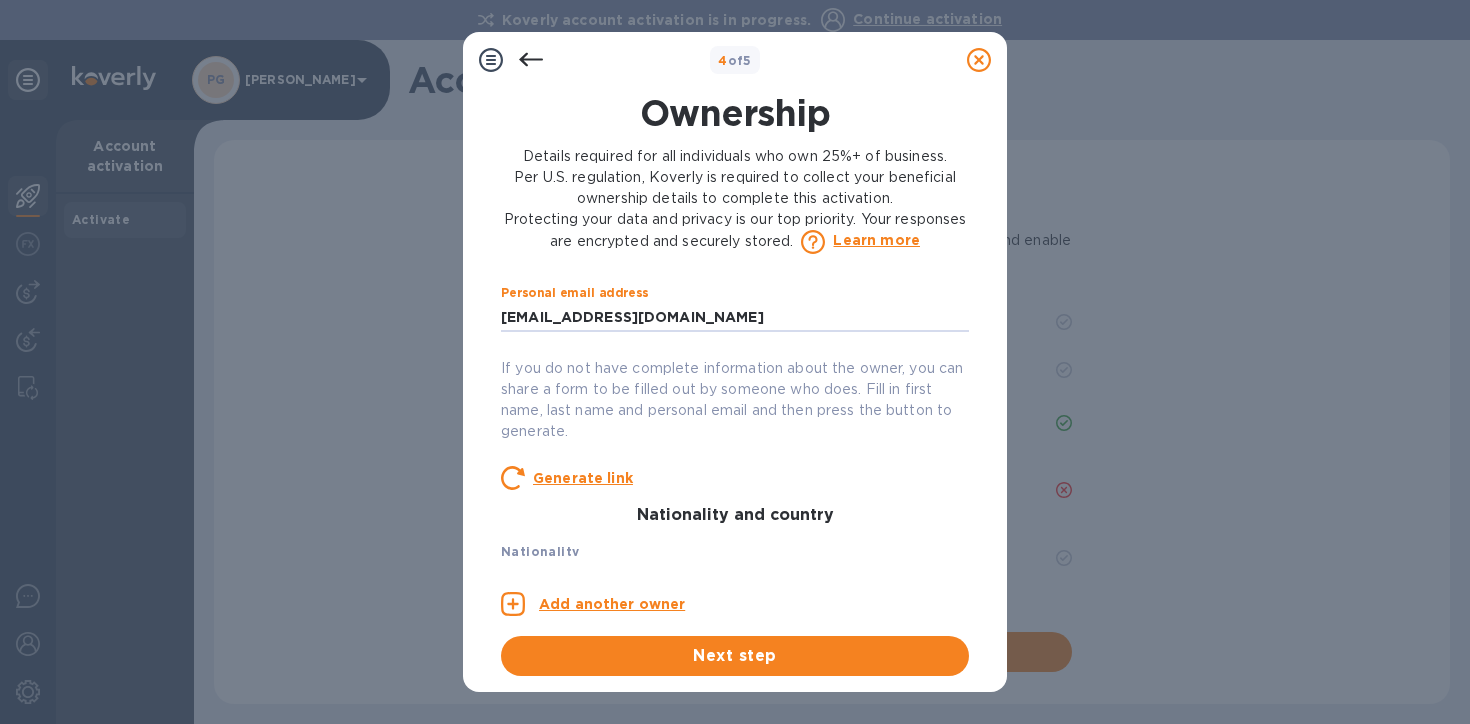 type on "tomigianelli@gmail.com" 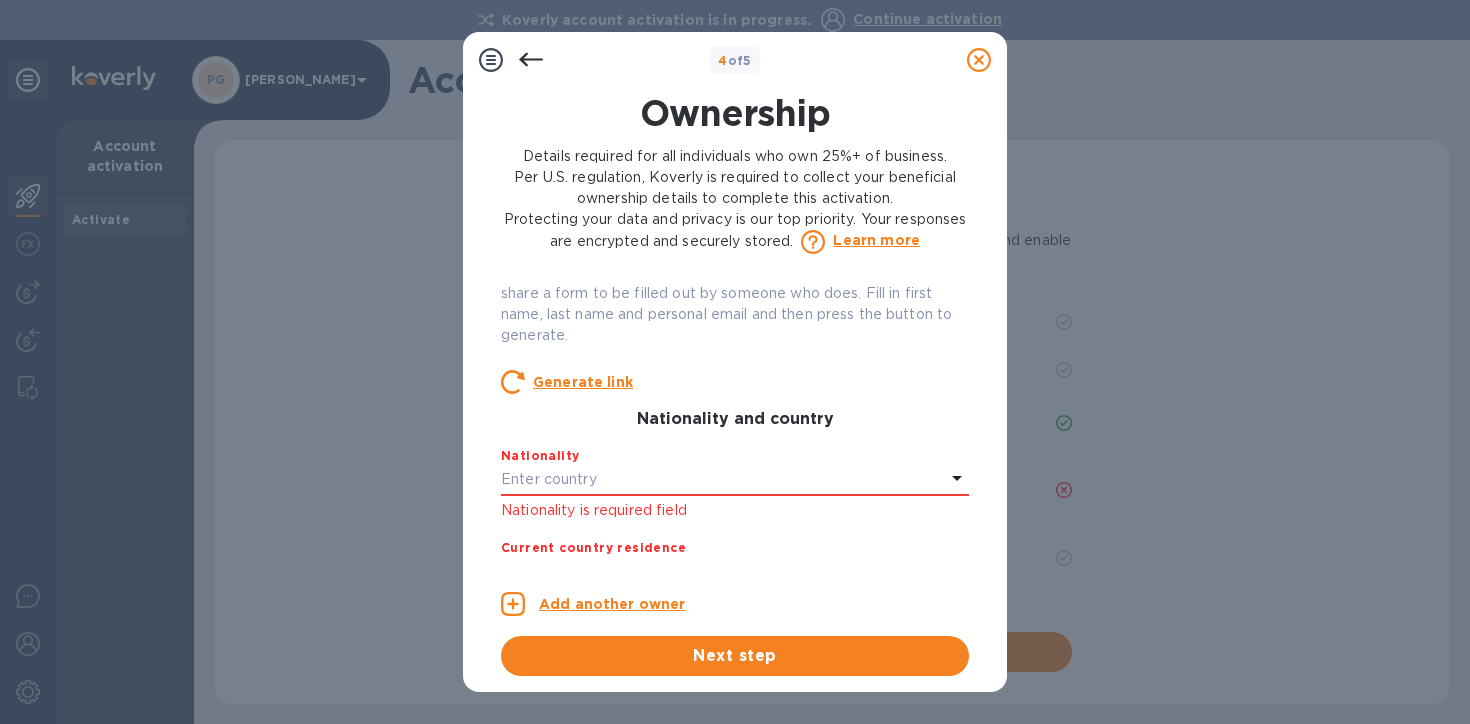 scroll, scrollTop: 386, scrollLeft: 0, axis: vertical 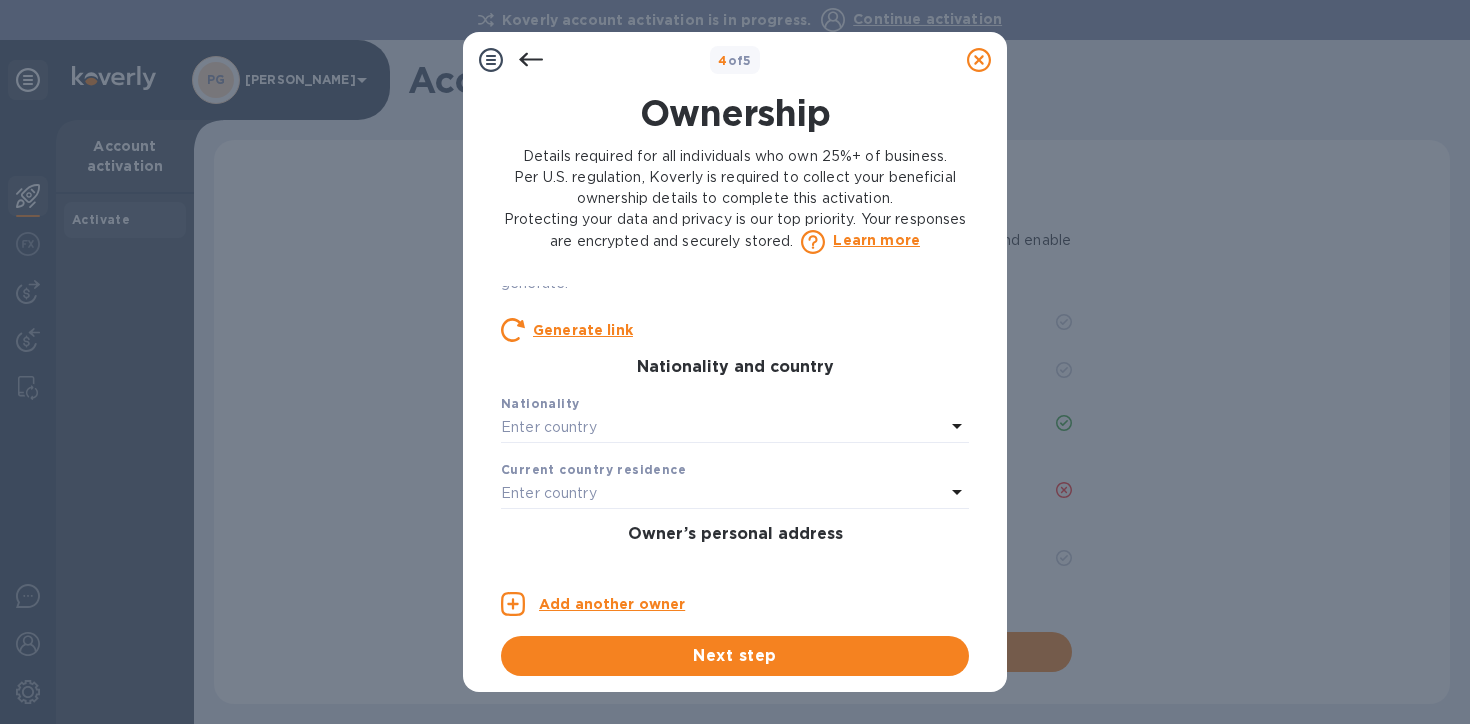 click on "Enter country" at bounding box center (723, 428) 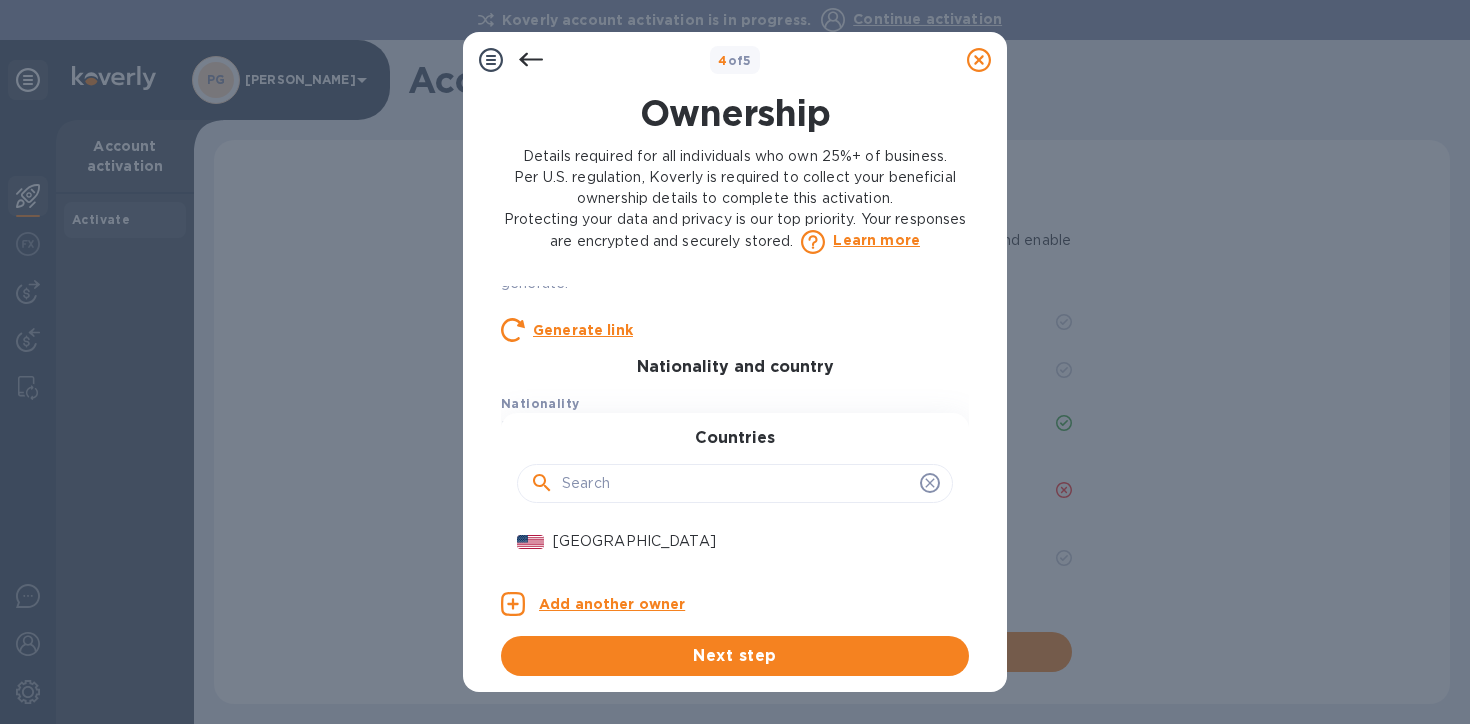 click at bounding box center (737, 484) 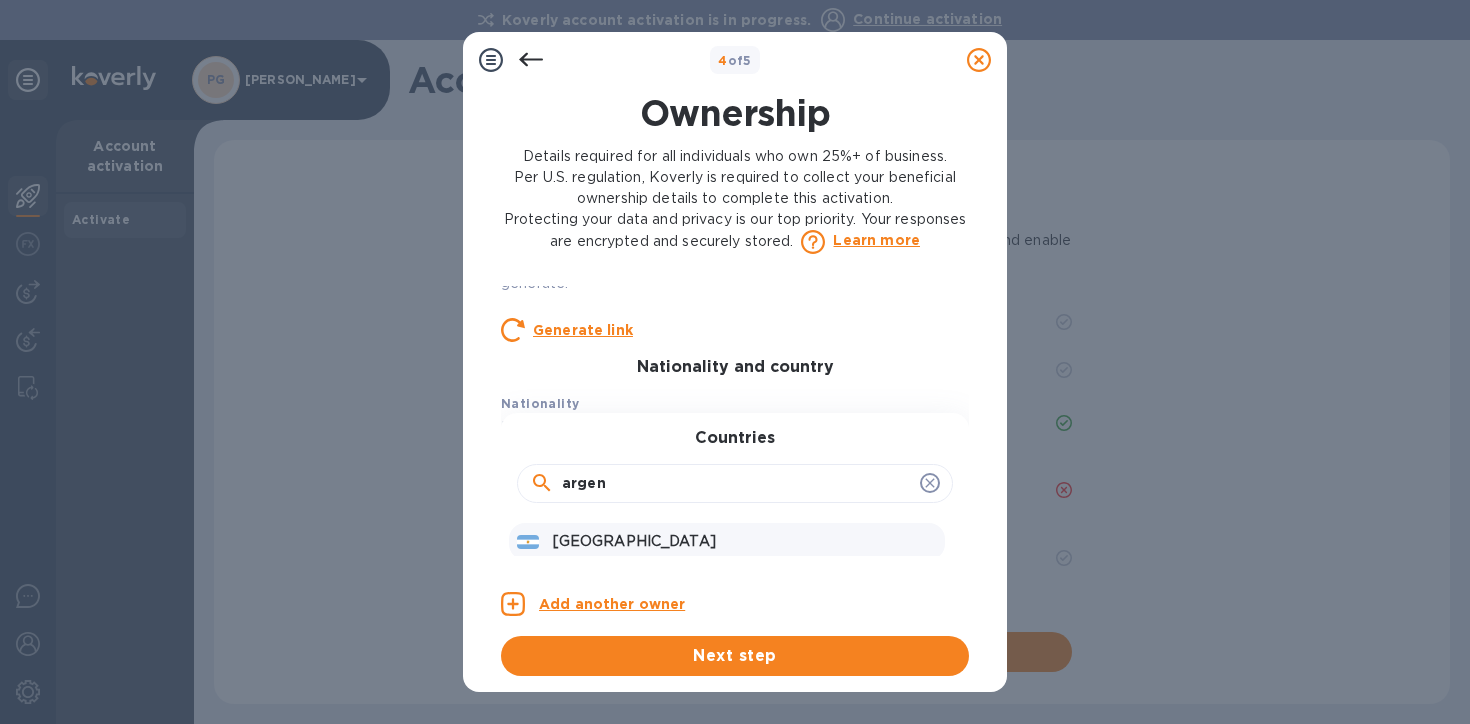 type on "argen" 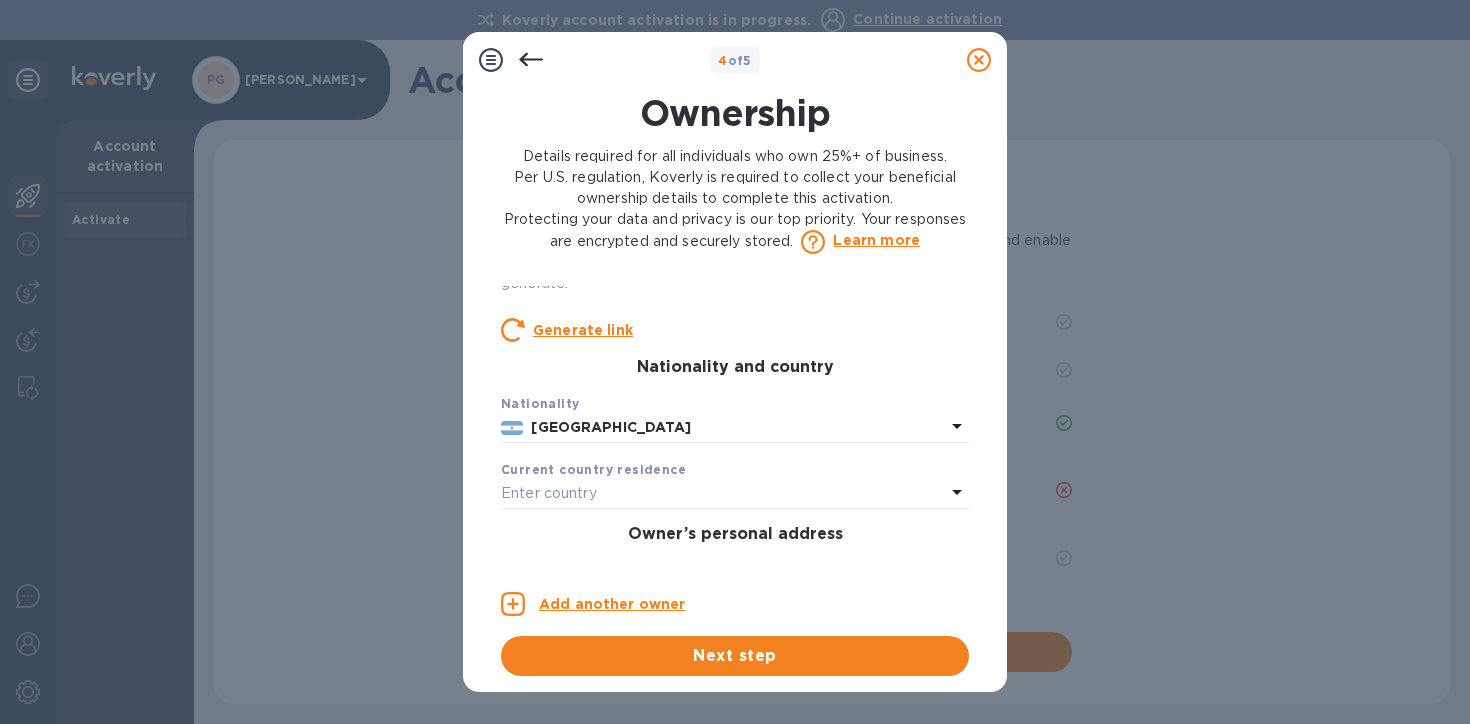 click on "Enter country" at bounding box center [723, 494] 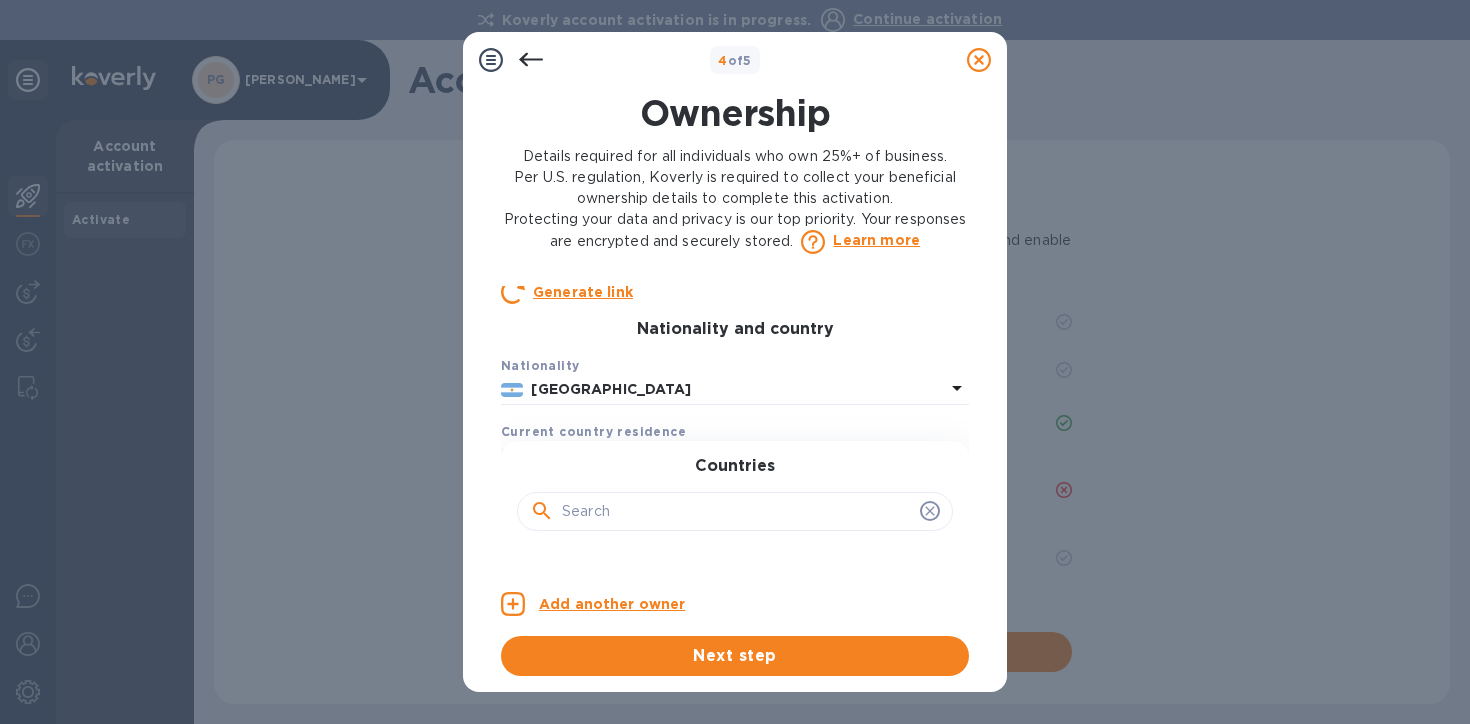 scroll, scrollTop: 481, scrollLeft: 0, axis: vertical 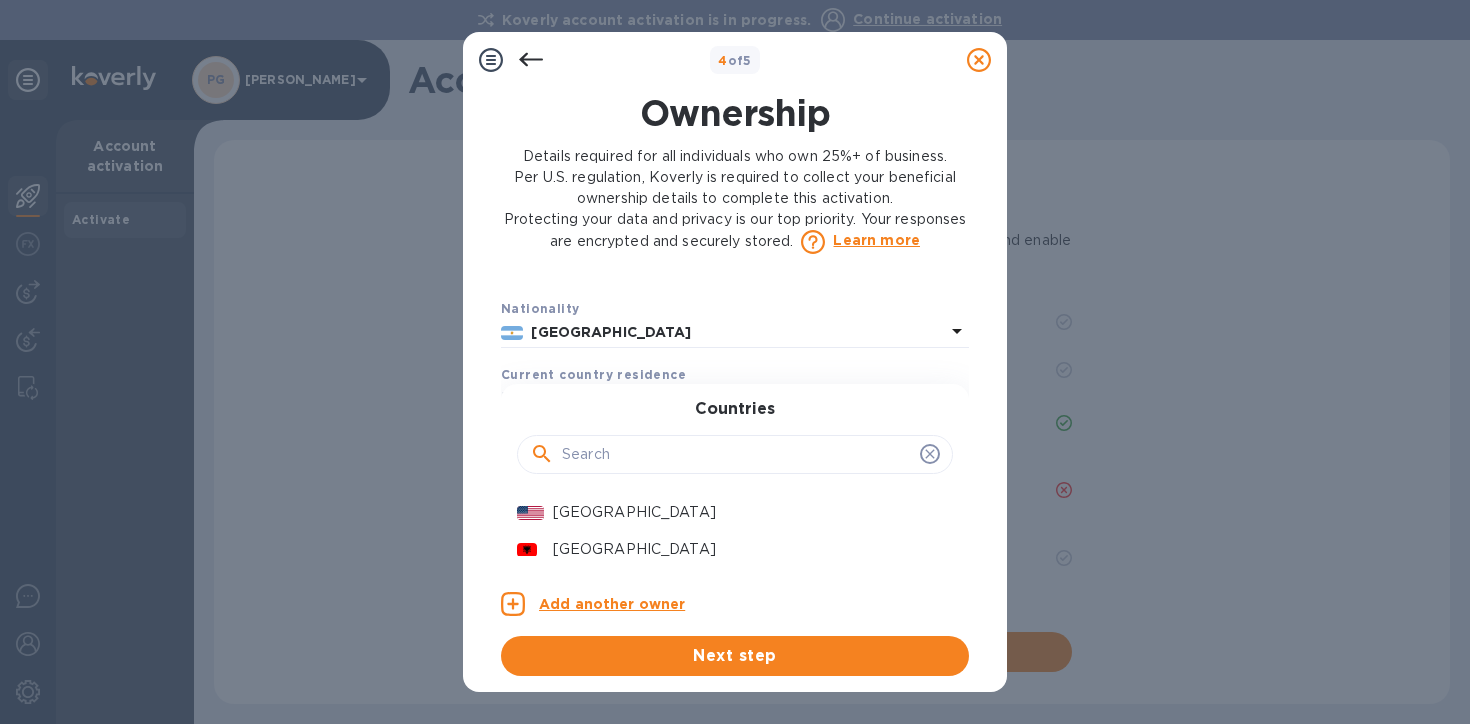 click at bounding box center [737, 455] 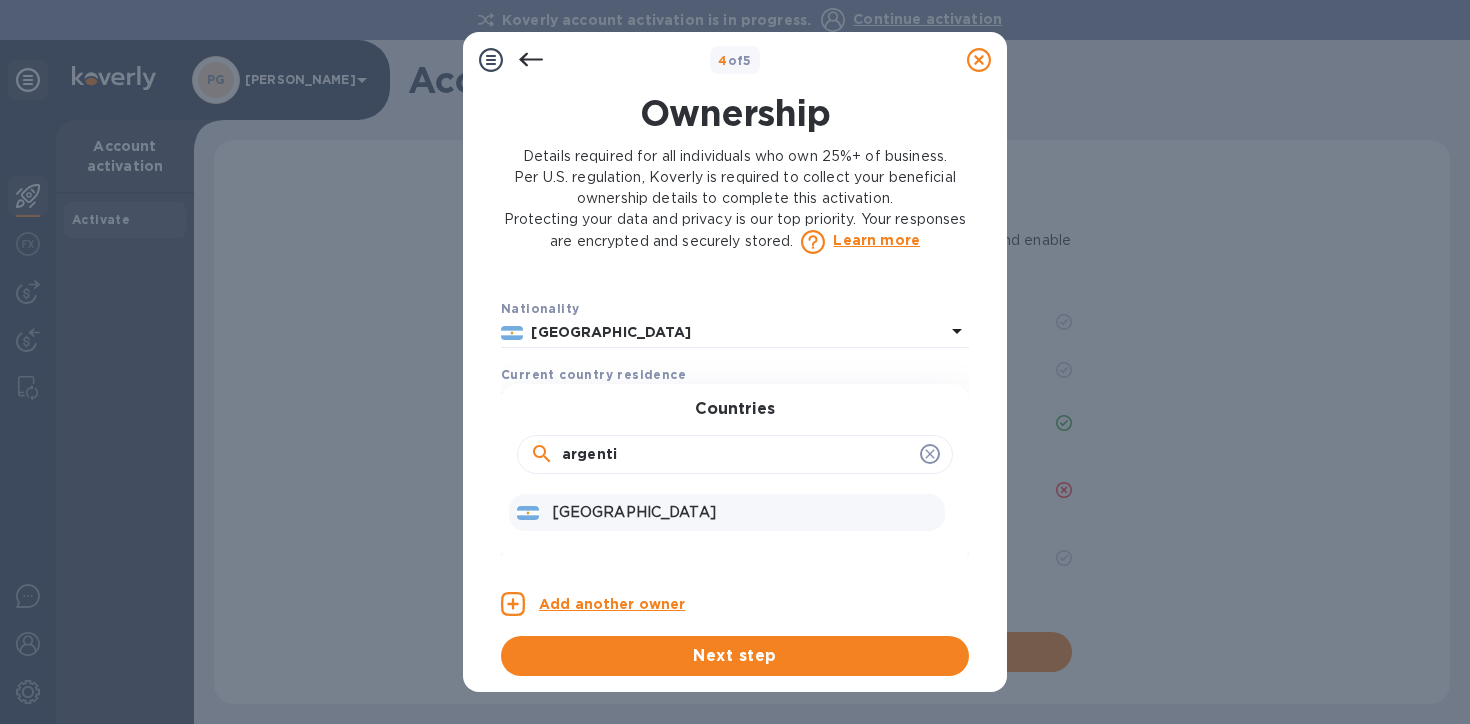 type on "argenti" 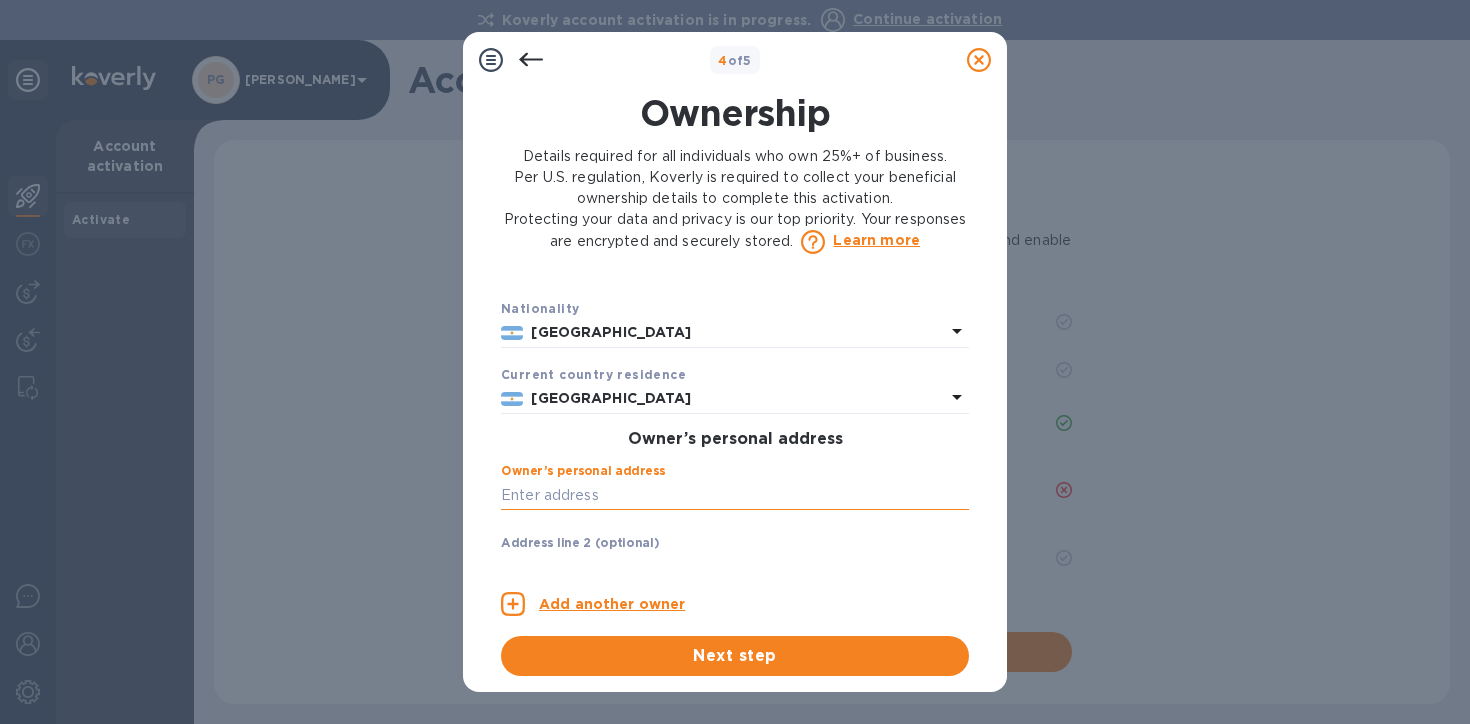 click at bounding box center [735, 495] 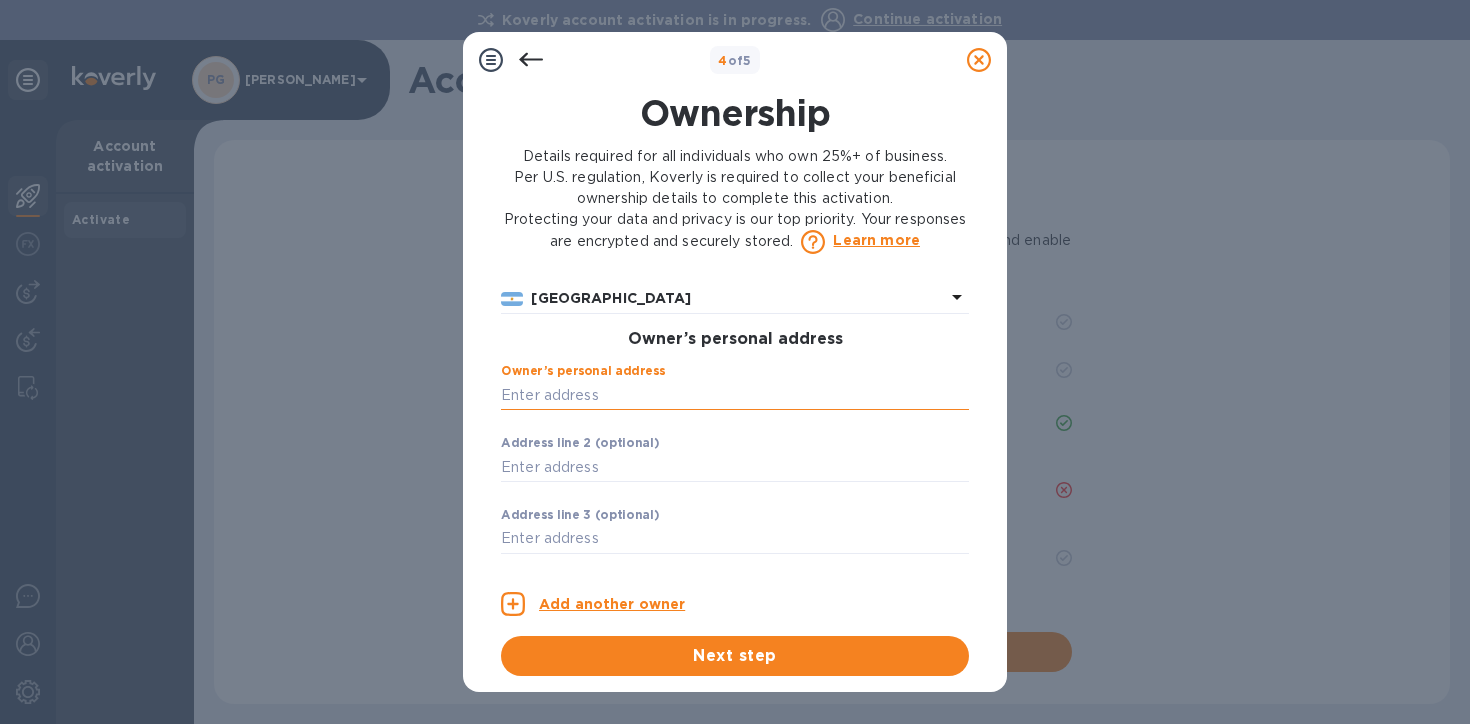 scroll, scrollTop: 605, scrollLeft: 0, axis: vertical 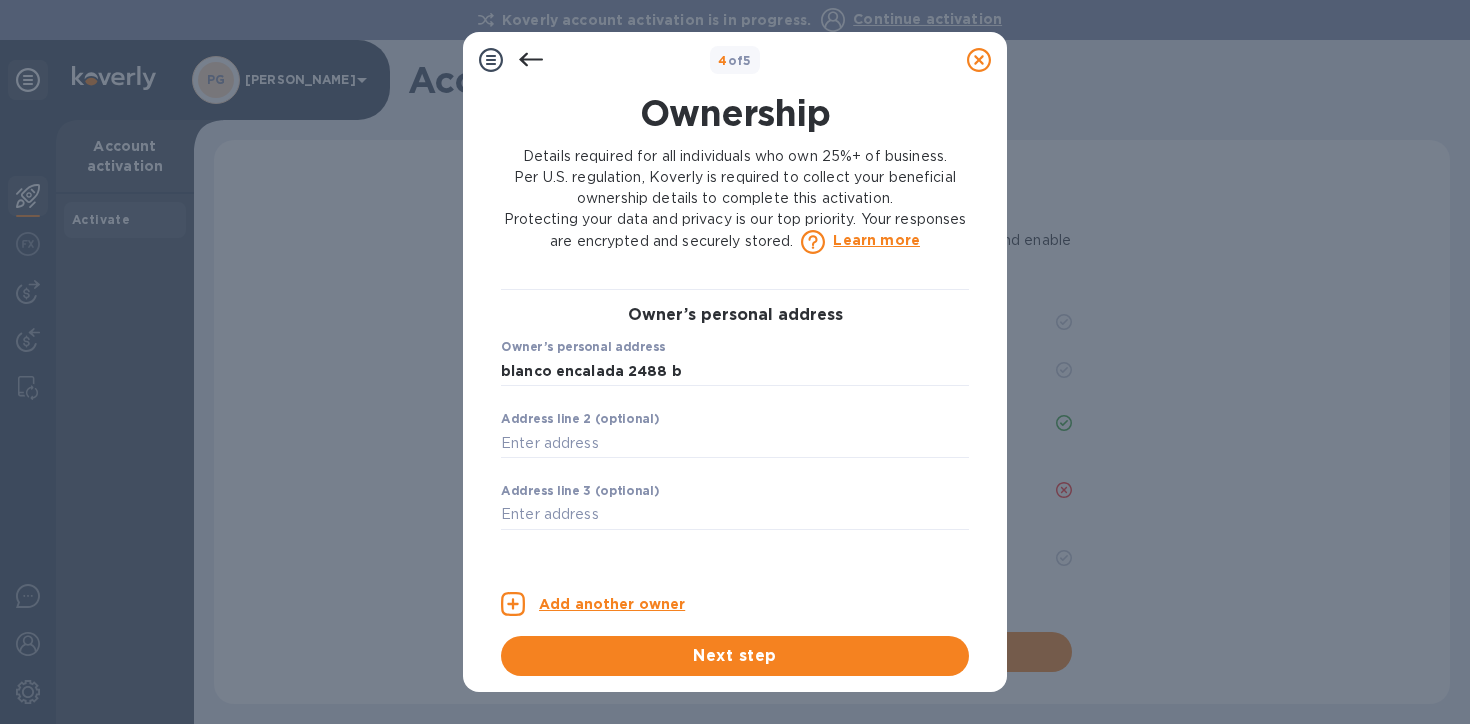 type on "2488 Blanco Encalada" 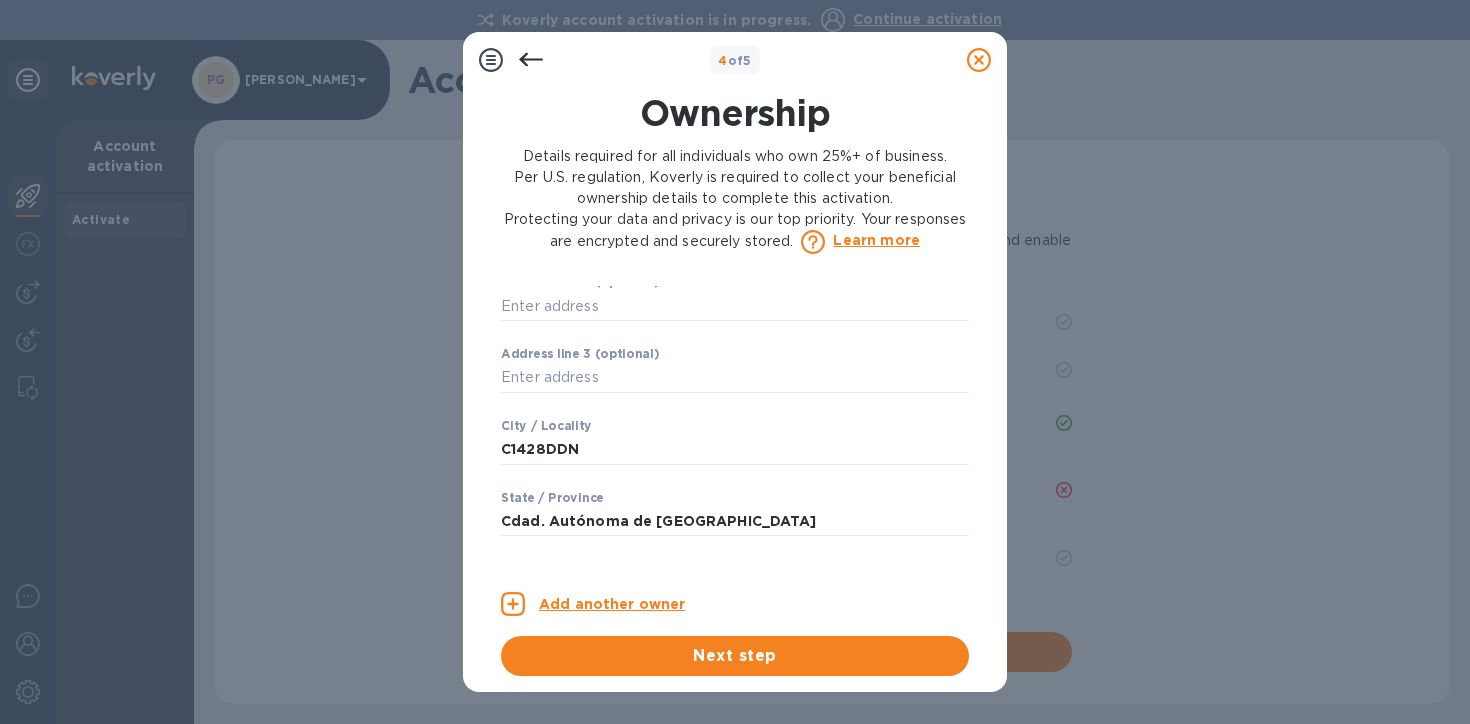 scroll, scrollTop: 724, scrollLeft: 0, axis: vertical 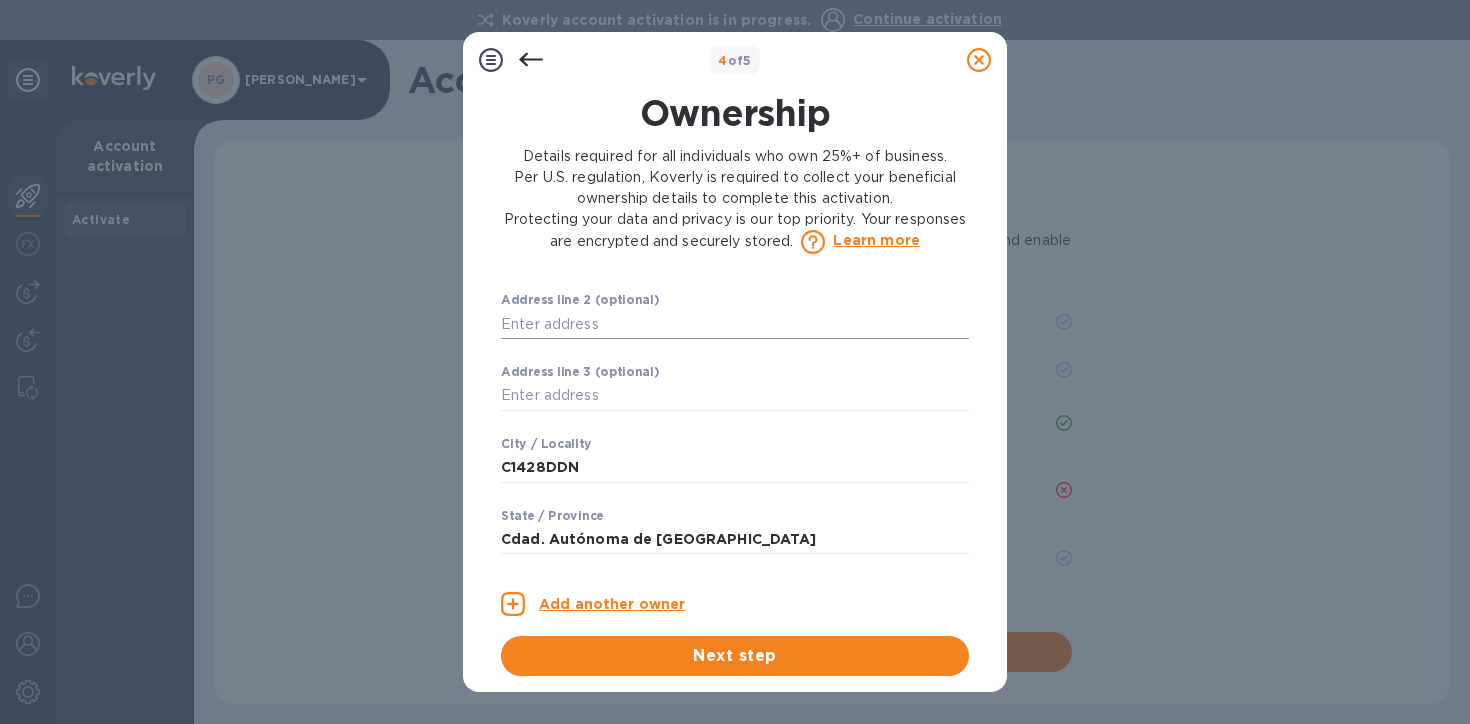 click at bounding box center [735, 324] 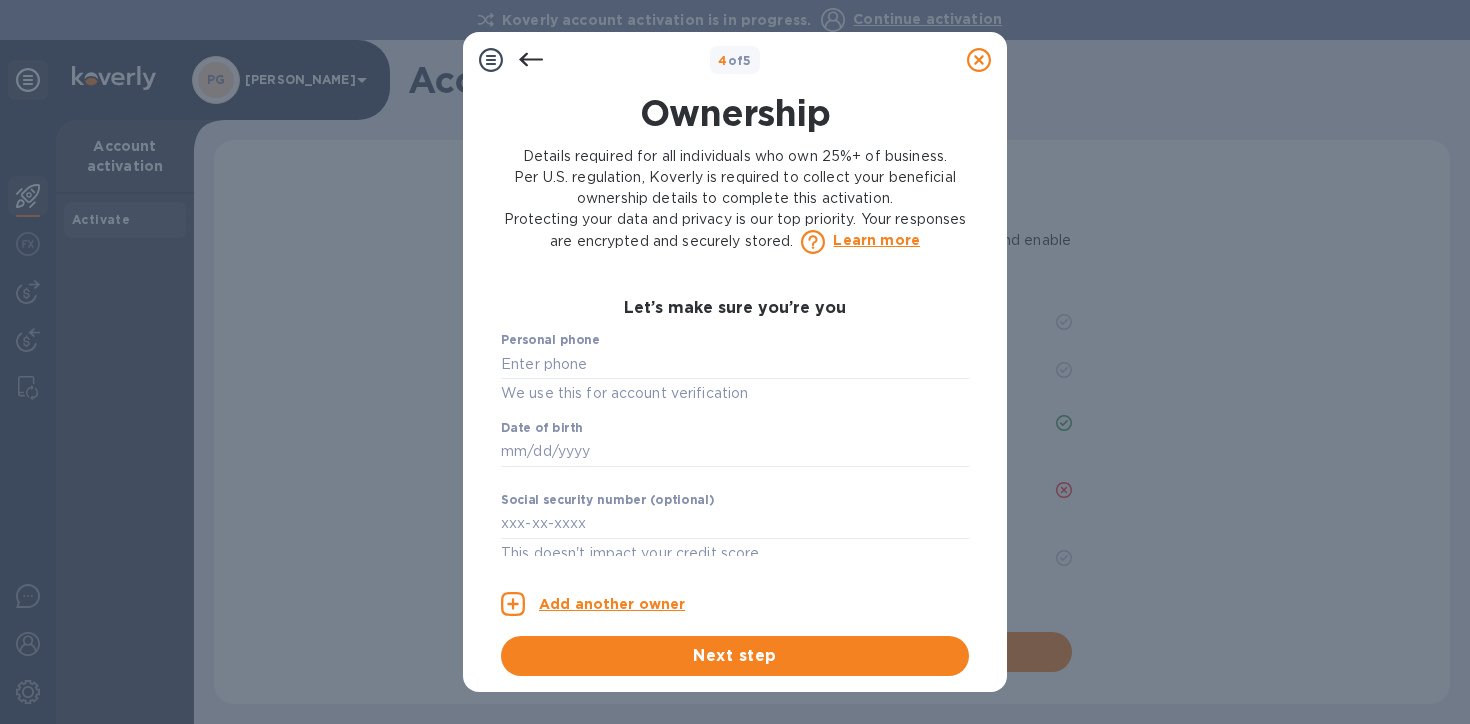 scroll, scrollTop: 1142, scrollLeft: 0, axis: vertical 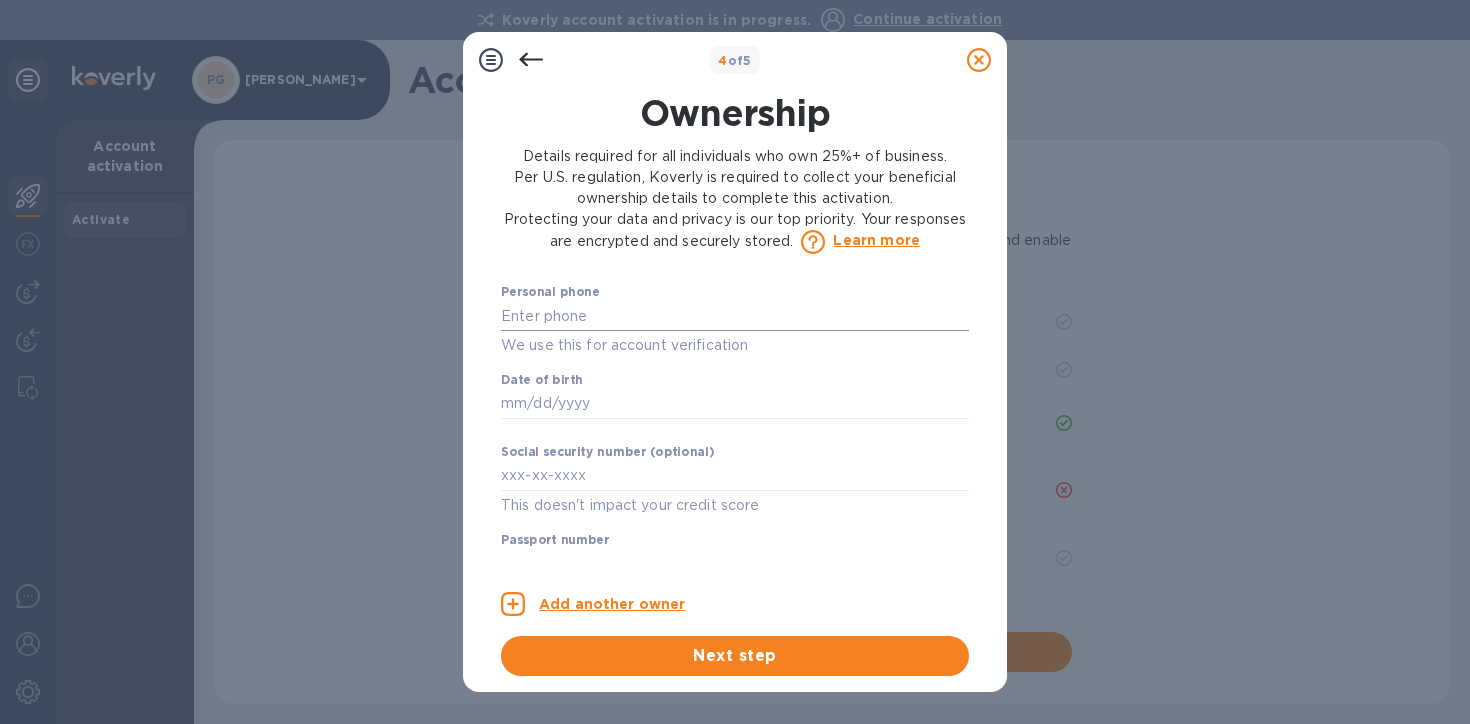 type on "4 dpto 23" 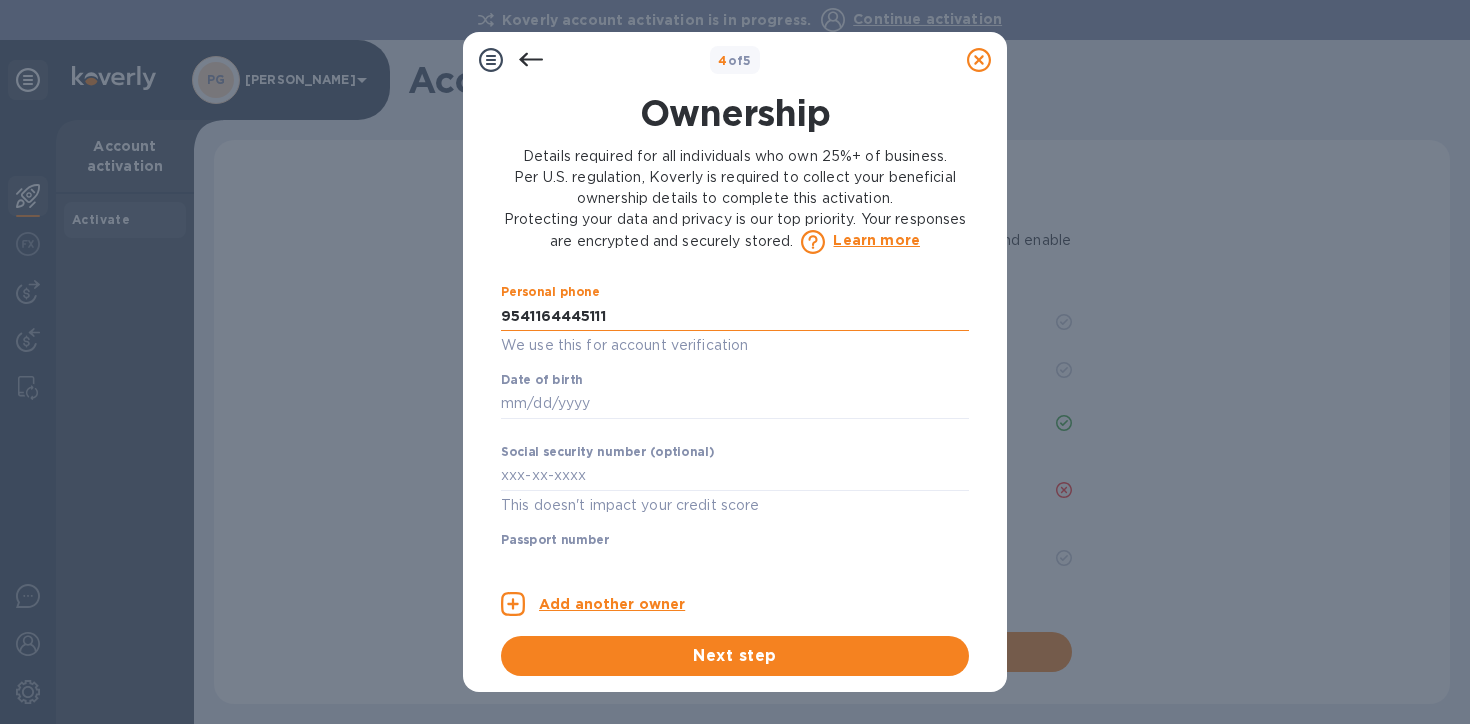 type on "***11" 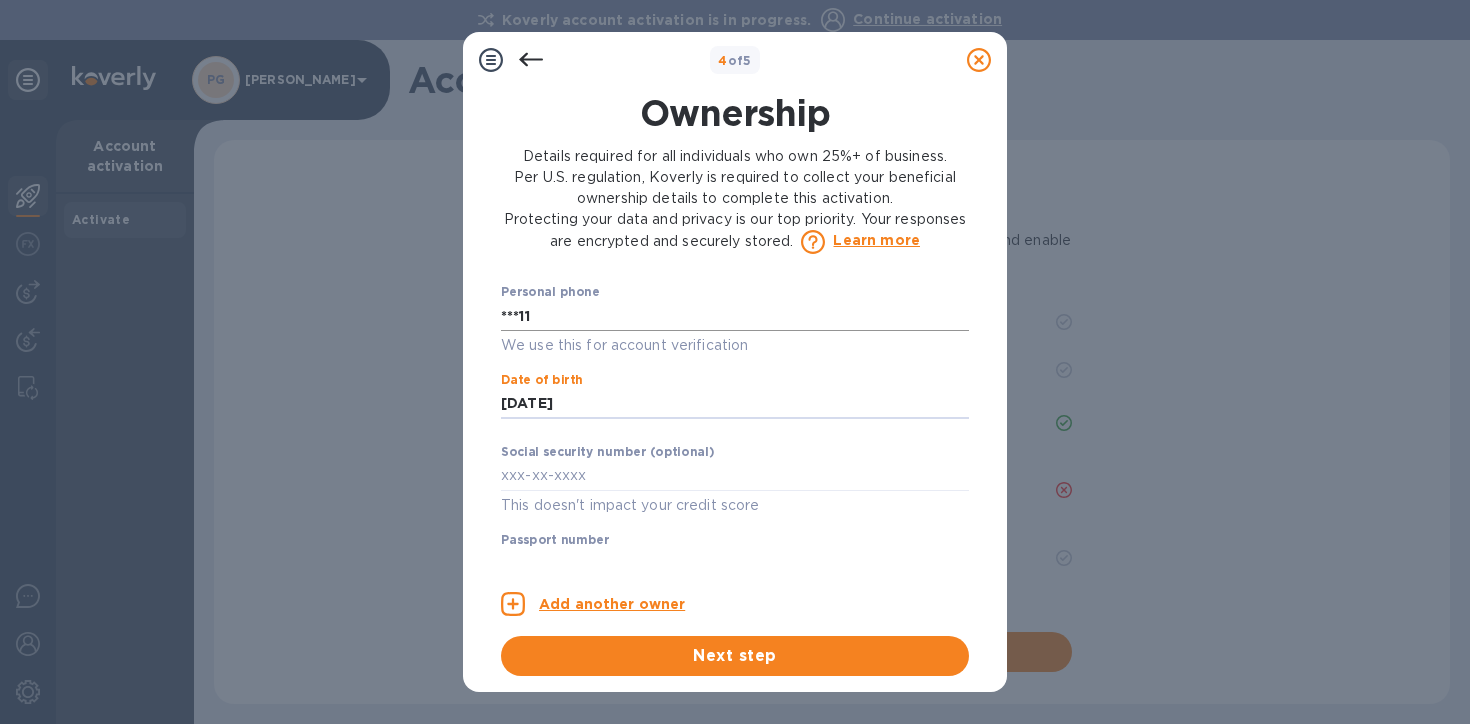 type on "***88" 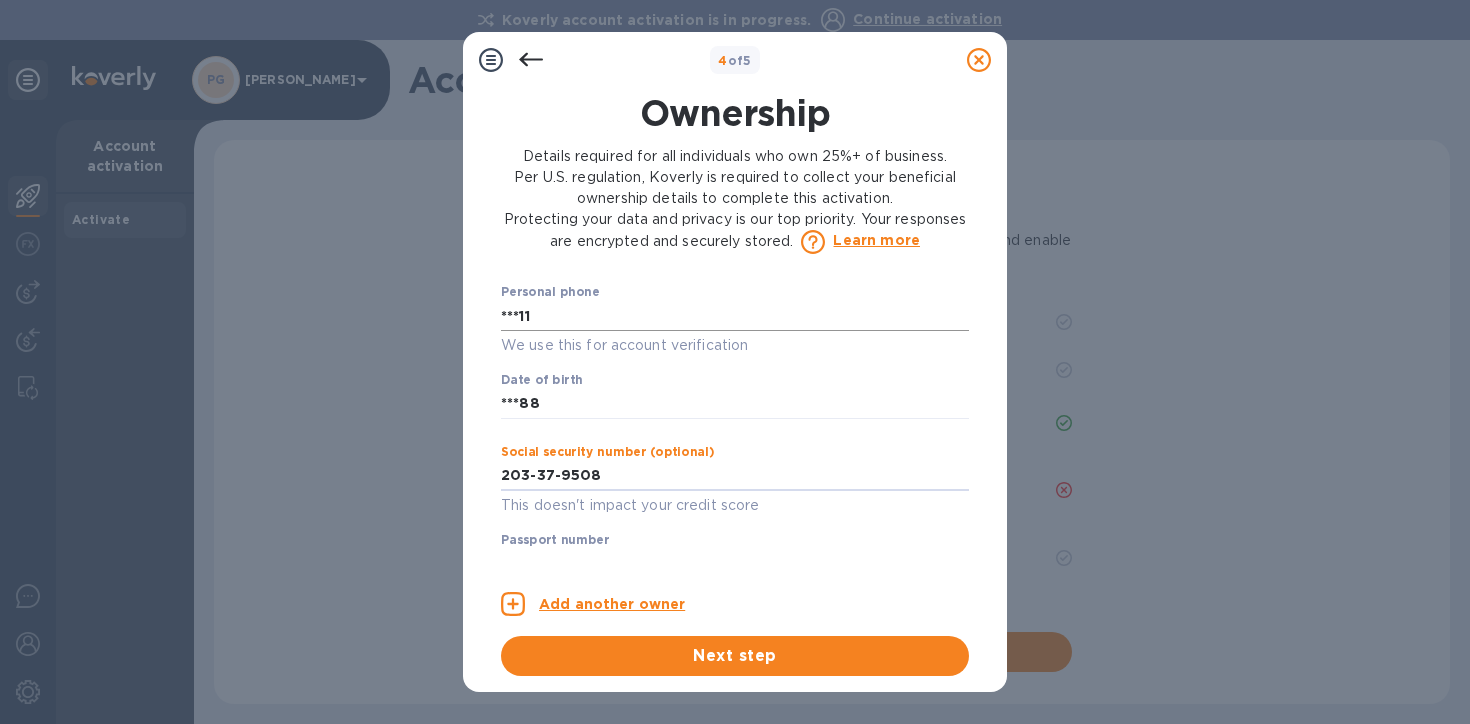 type on "***08" 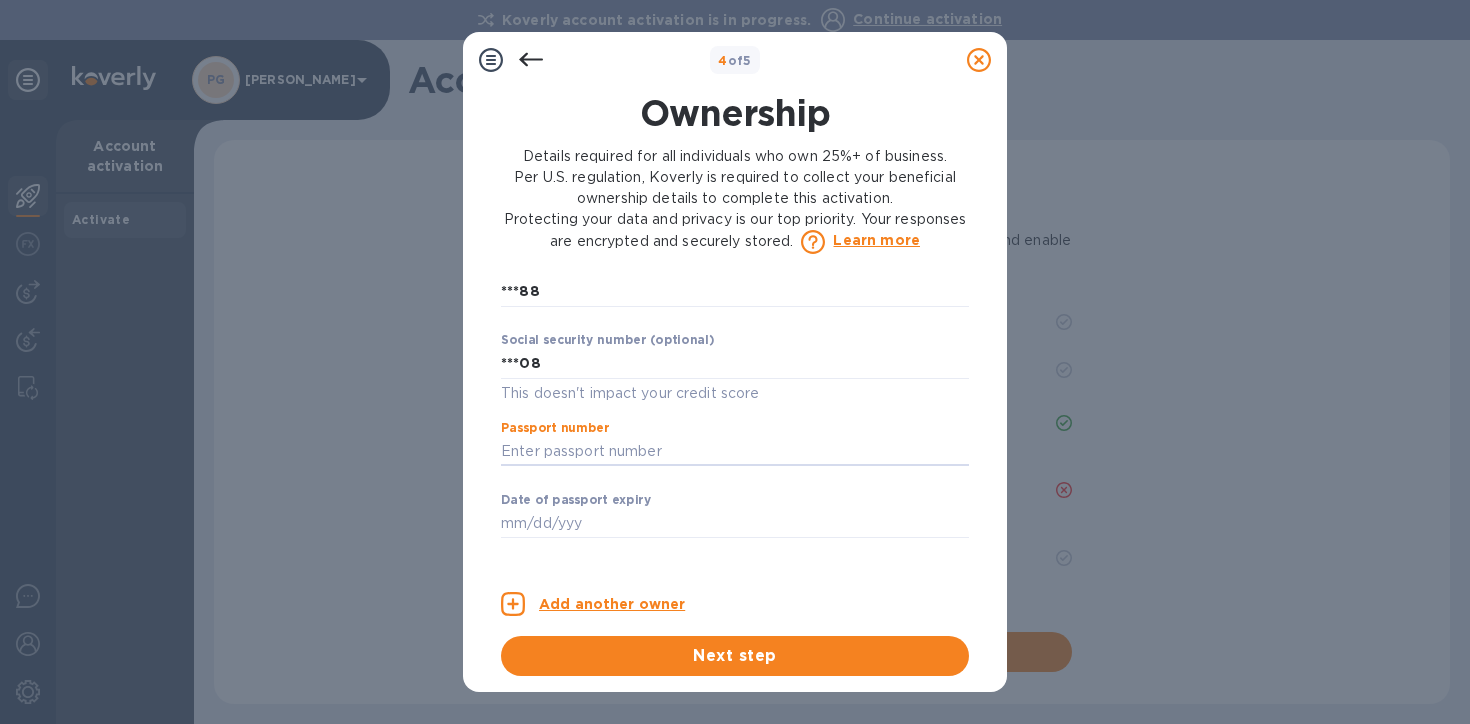scroll, scrollTop: 1312, scrollLeft: 0, axis: vertical 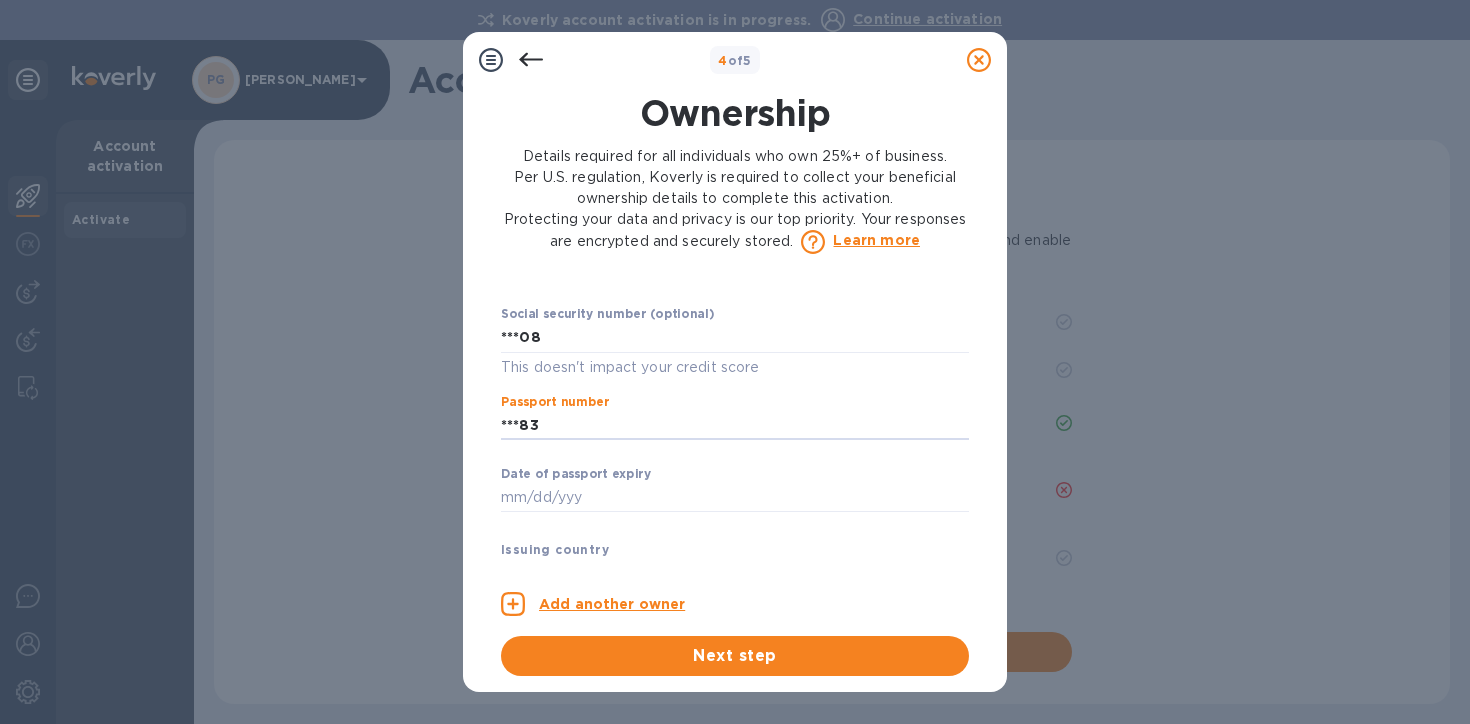 drag, startPoint x: 591, startPoint y: 423, endPoint x: 441, endPoint y: 411, distance: 150.47923 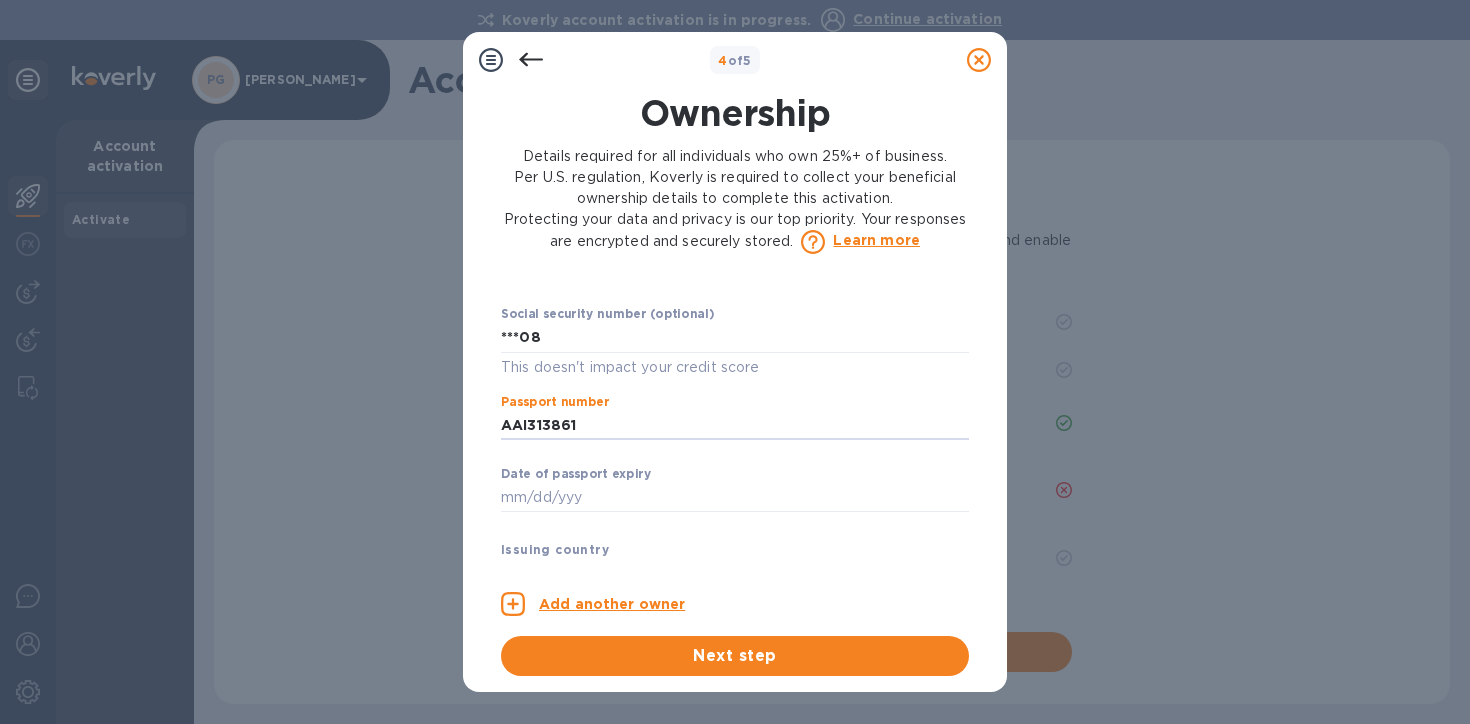 type on "***61" 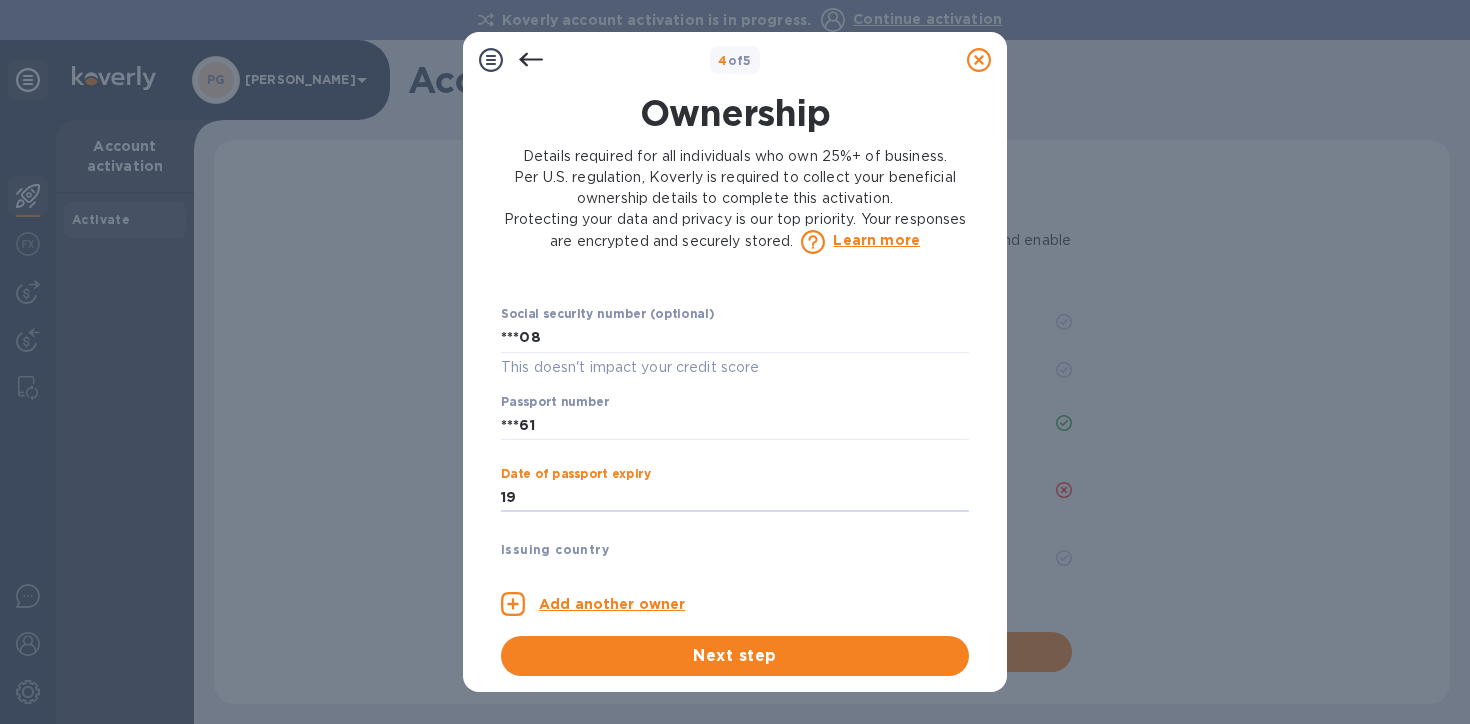 type on "1" 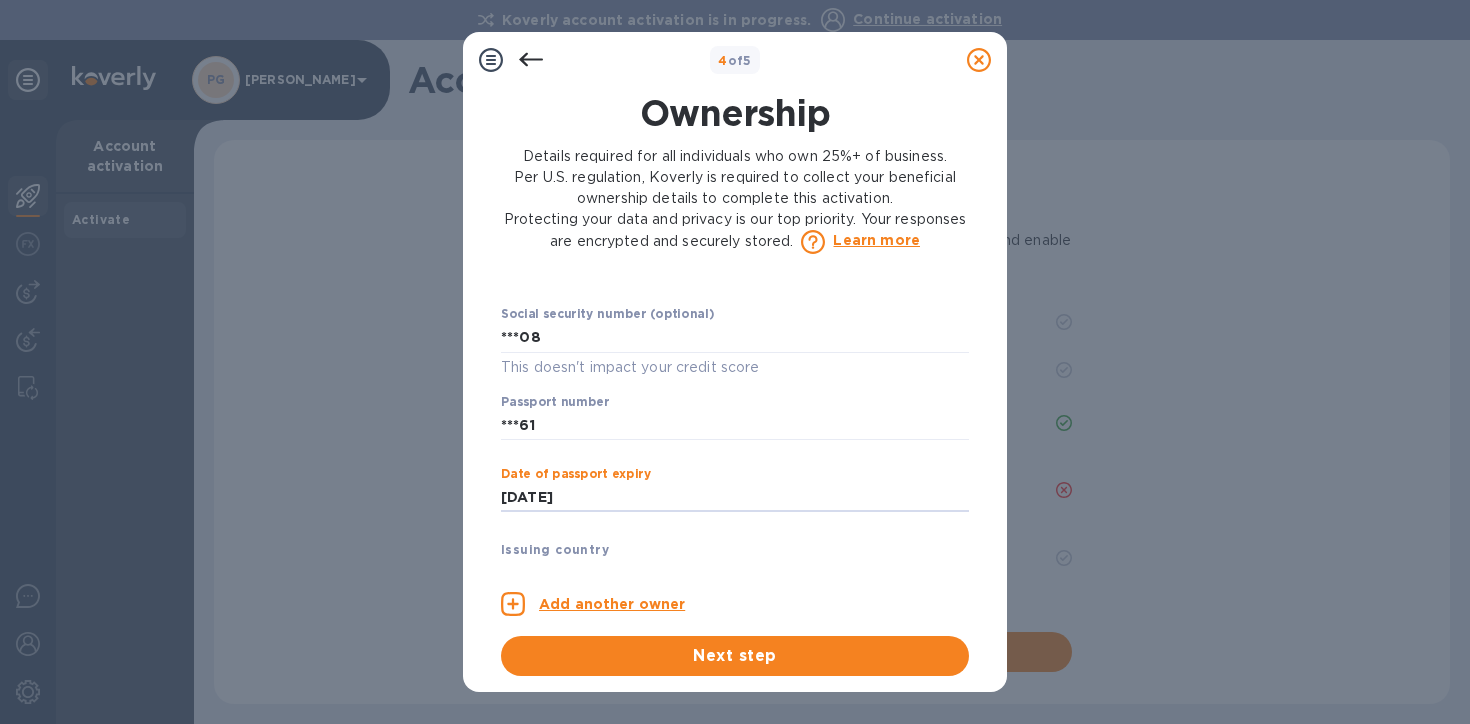 type on "***32" 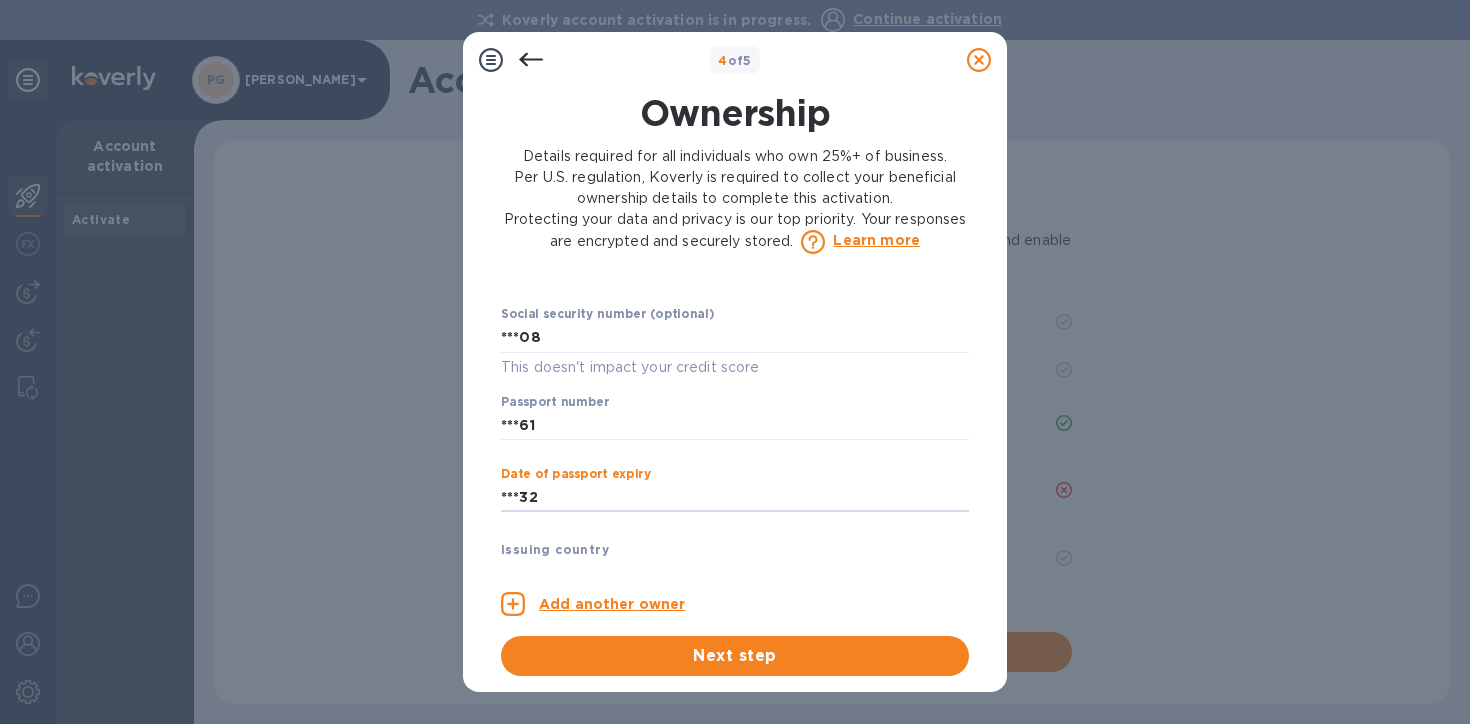 scroll, scrollTop: 1526, scrollLeft: 0, axis: vertical 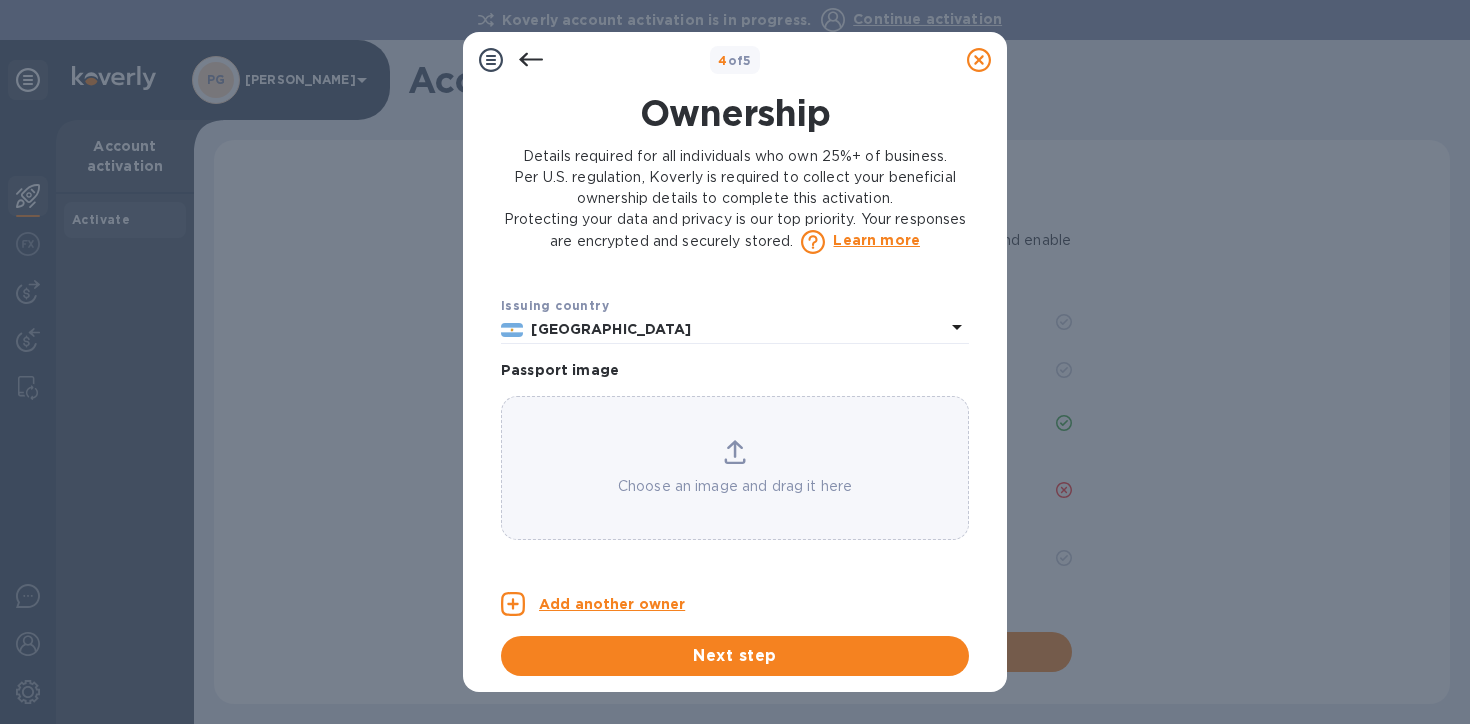click 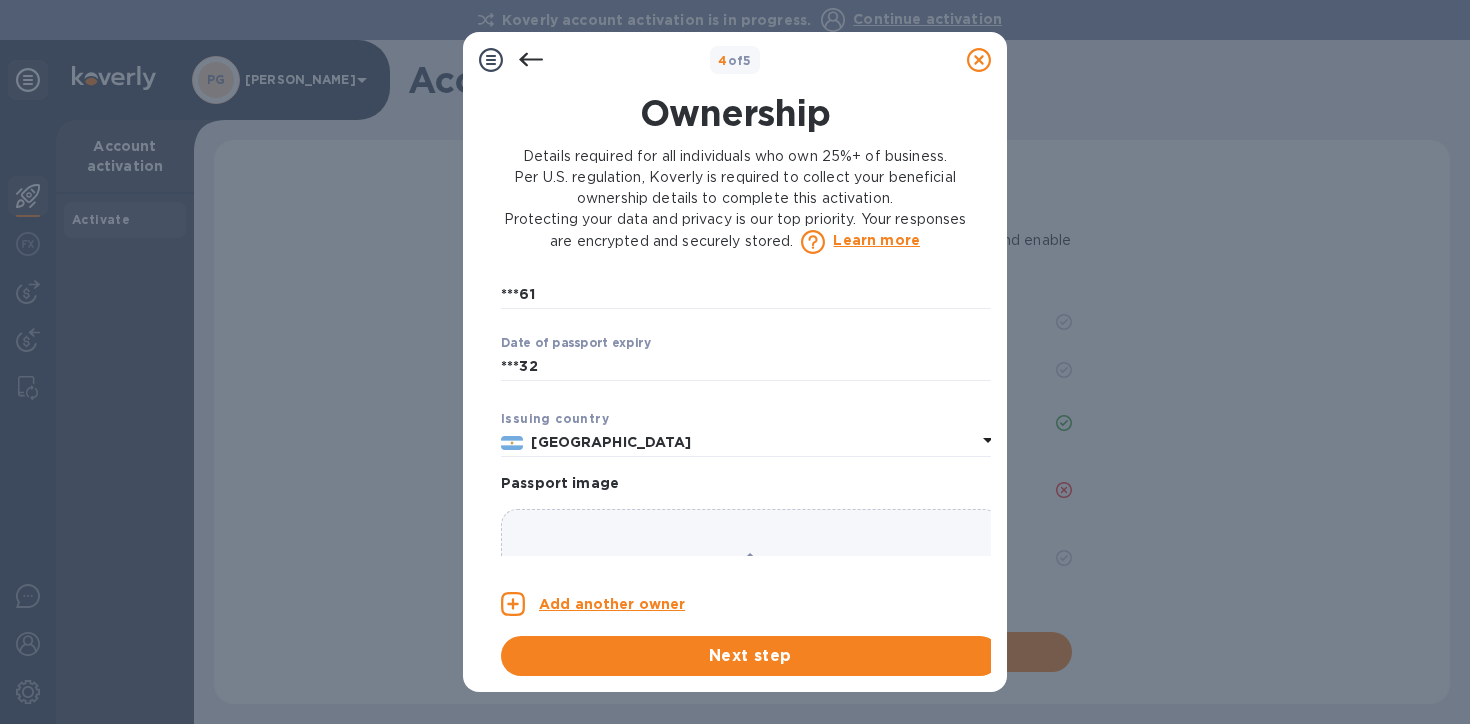 scroll, scrollTop: 1687, scrollLeft: 0, axis: vertical 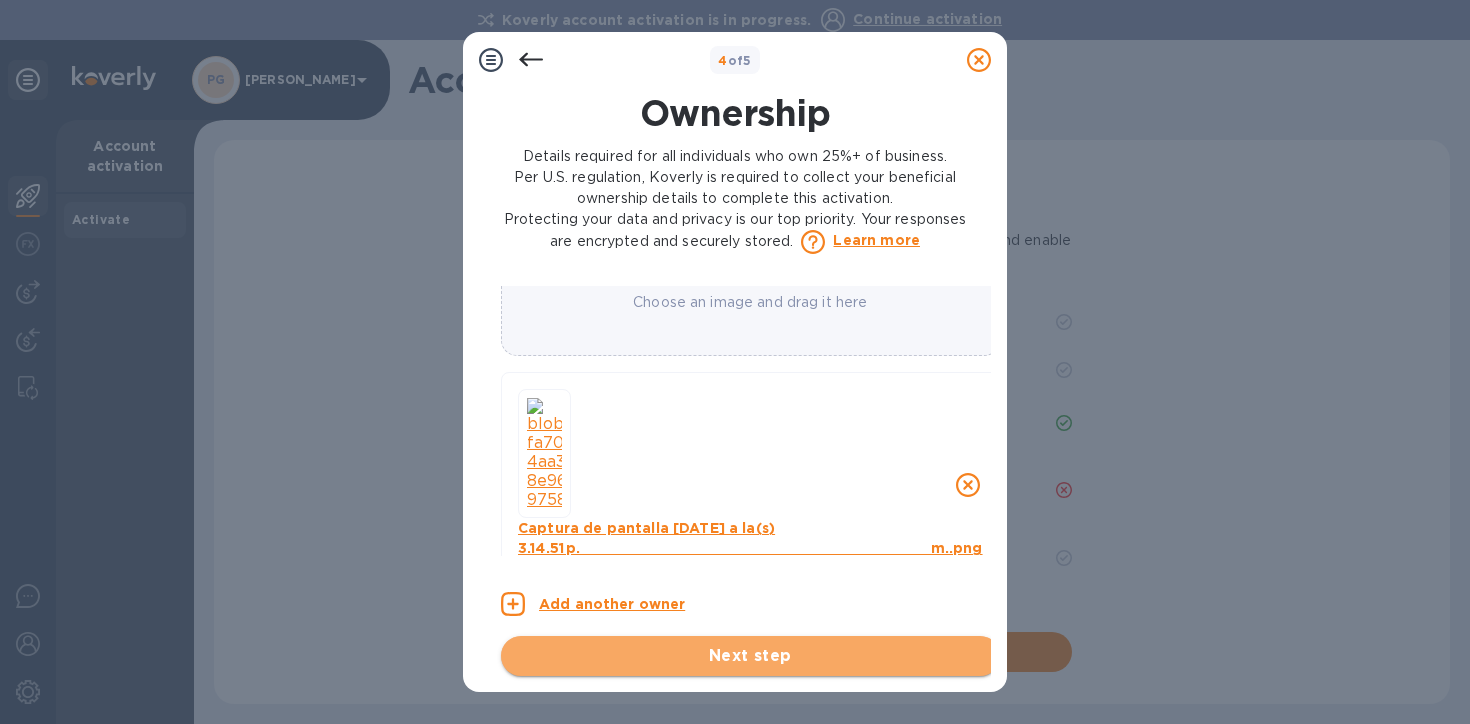 click on "Next step" at bounding box center (750, 656) 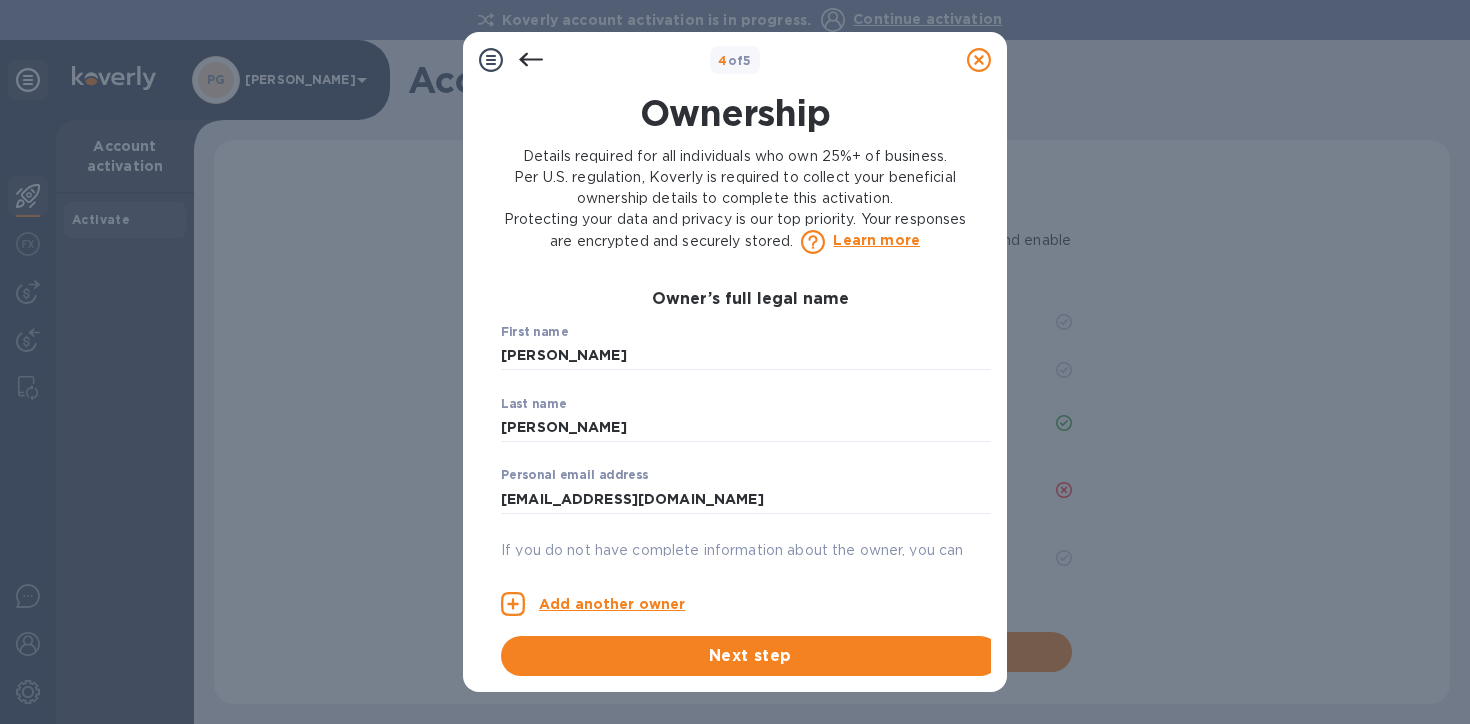 scroll, scrollTop: 0, scrollLeft: 0, axis: both 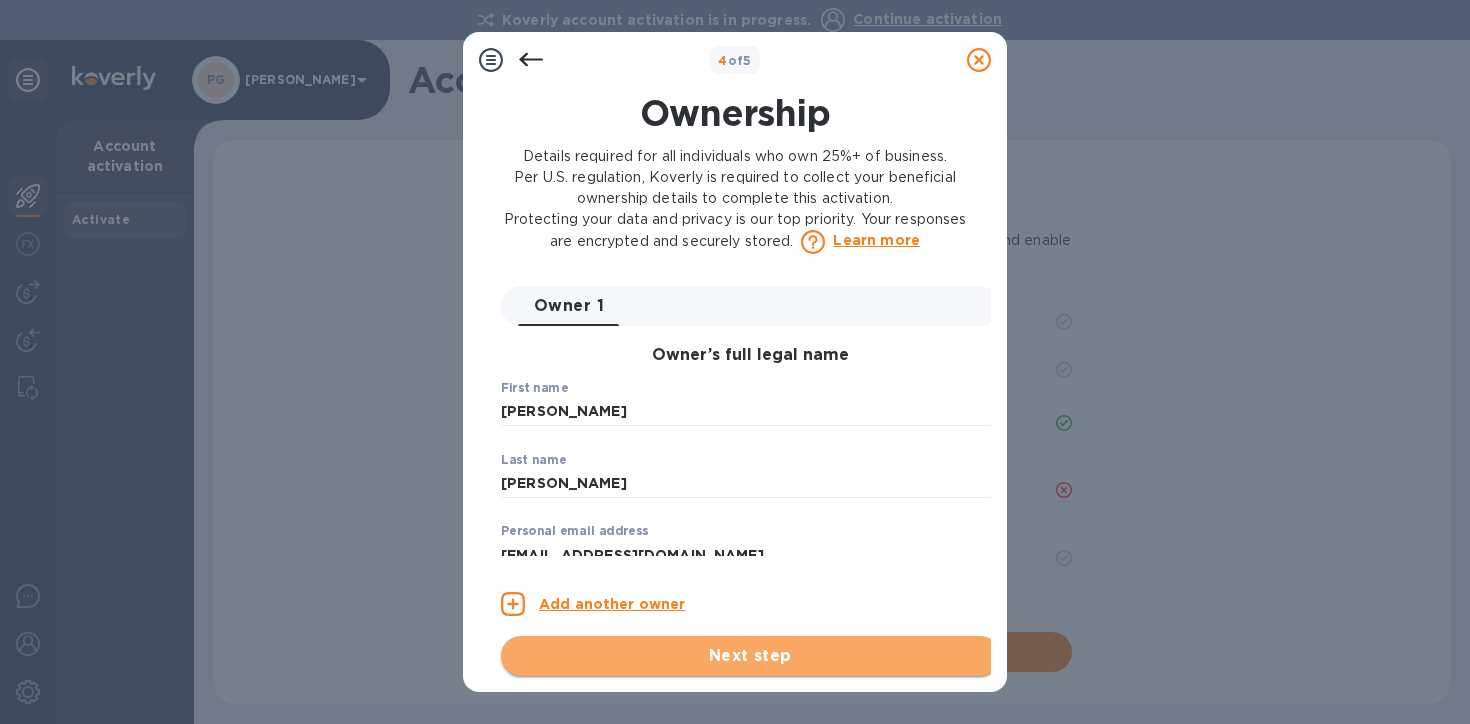 click on "Next step" at bounding box center [750, 656] 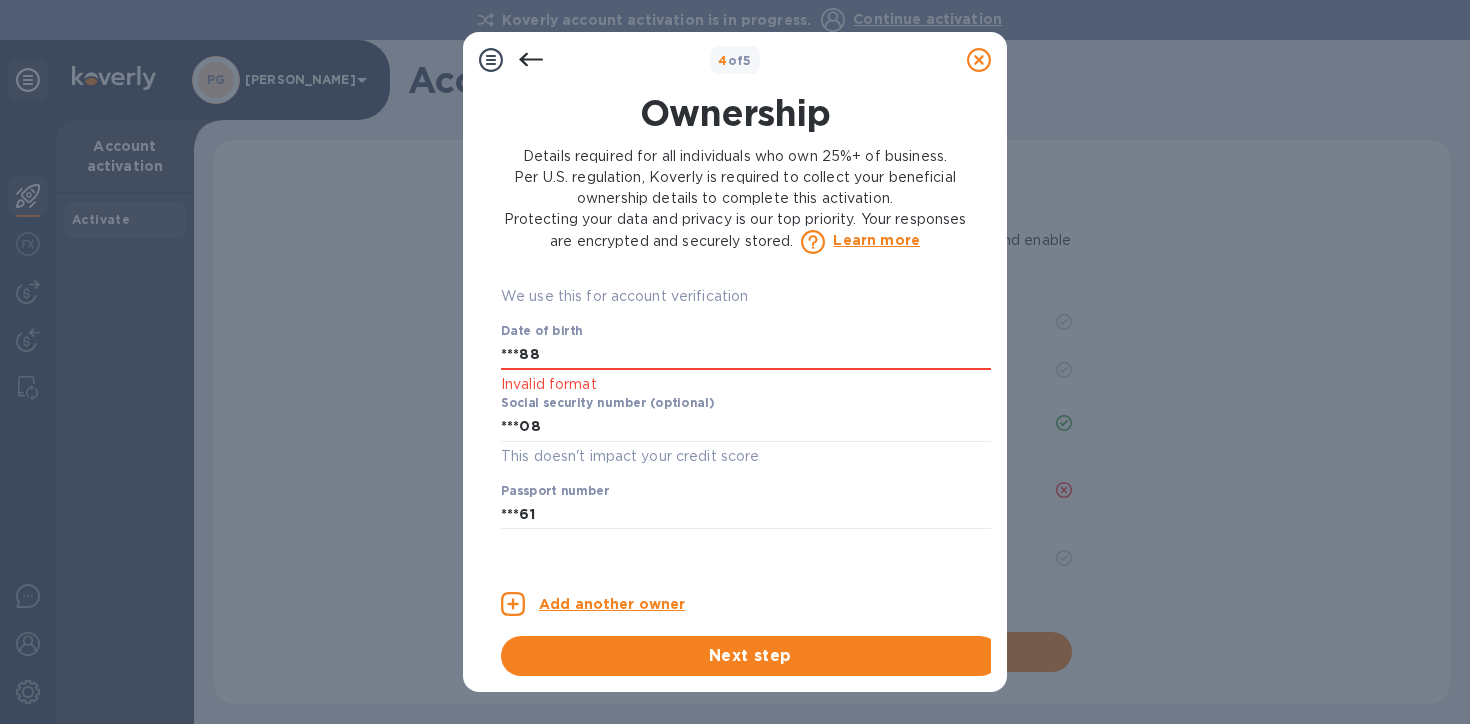 scroll, scrollTop: 1083, scrollLeft: 0, axis: vertical 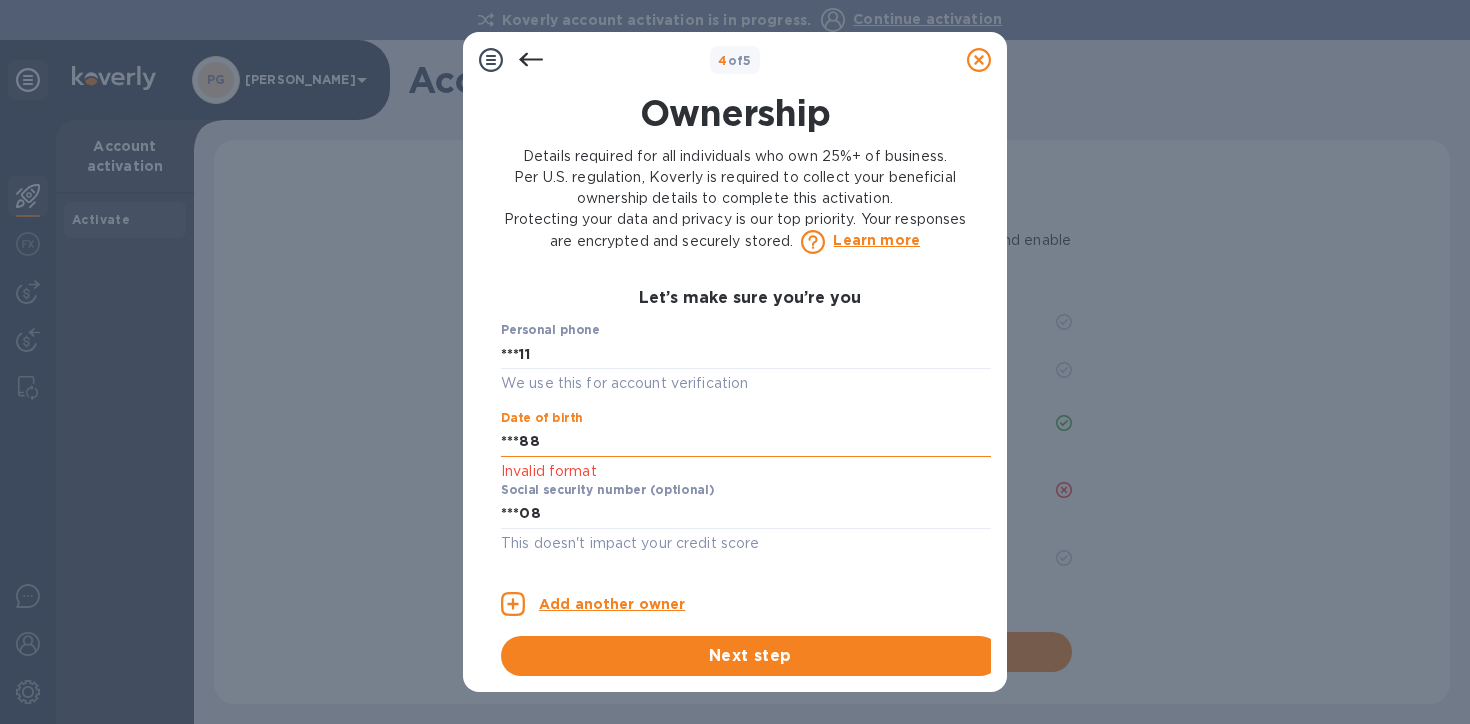 click on "***88" at bounding box center [750, 442] 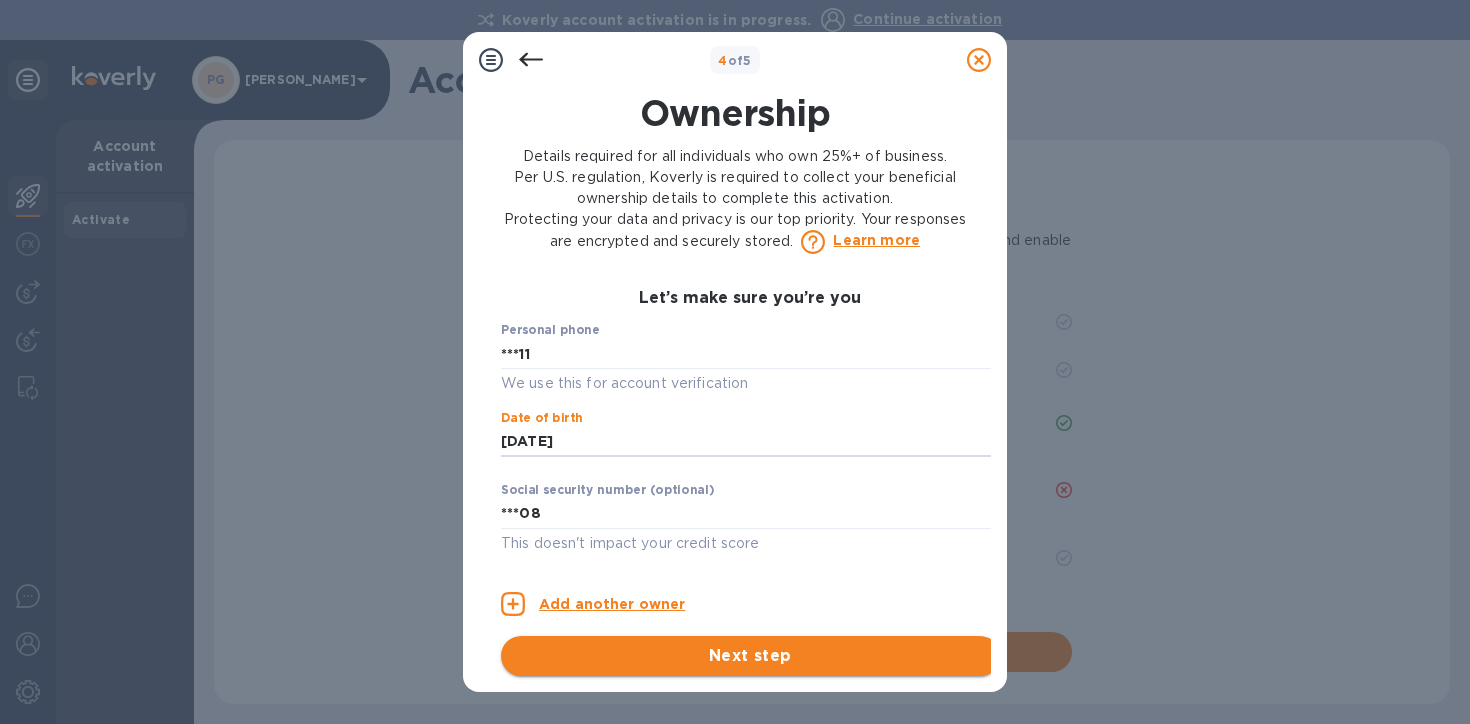 type on "***88" 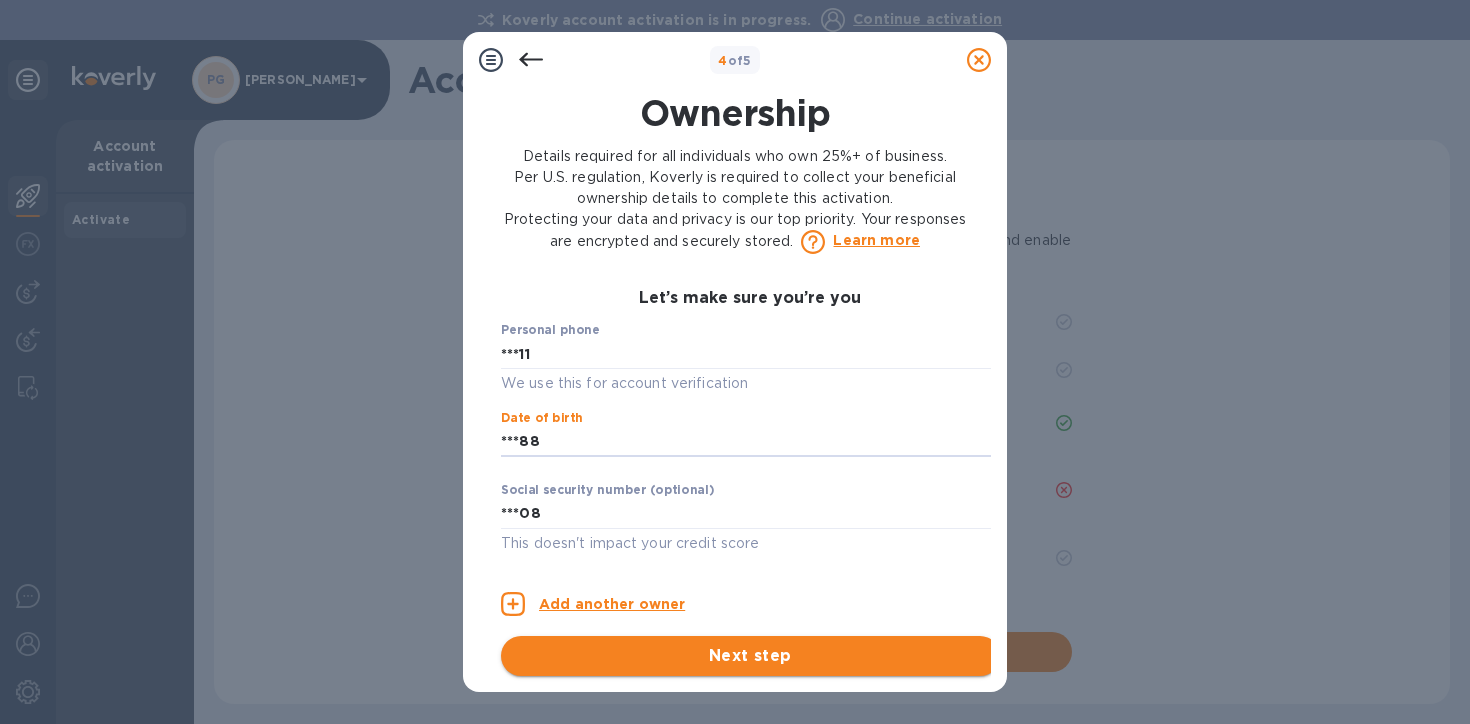 click on "Next step" at bounding box center (750, 656) 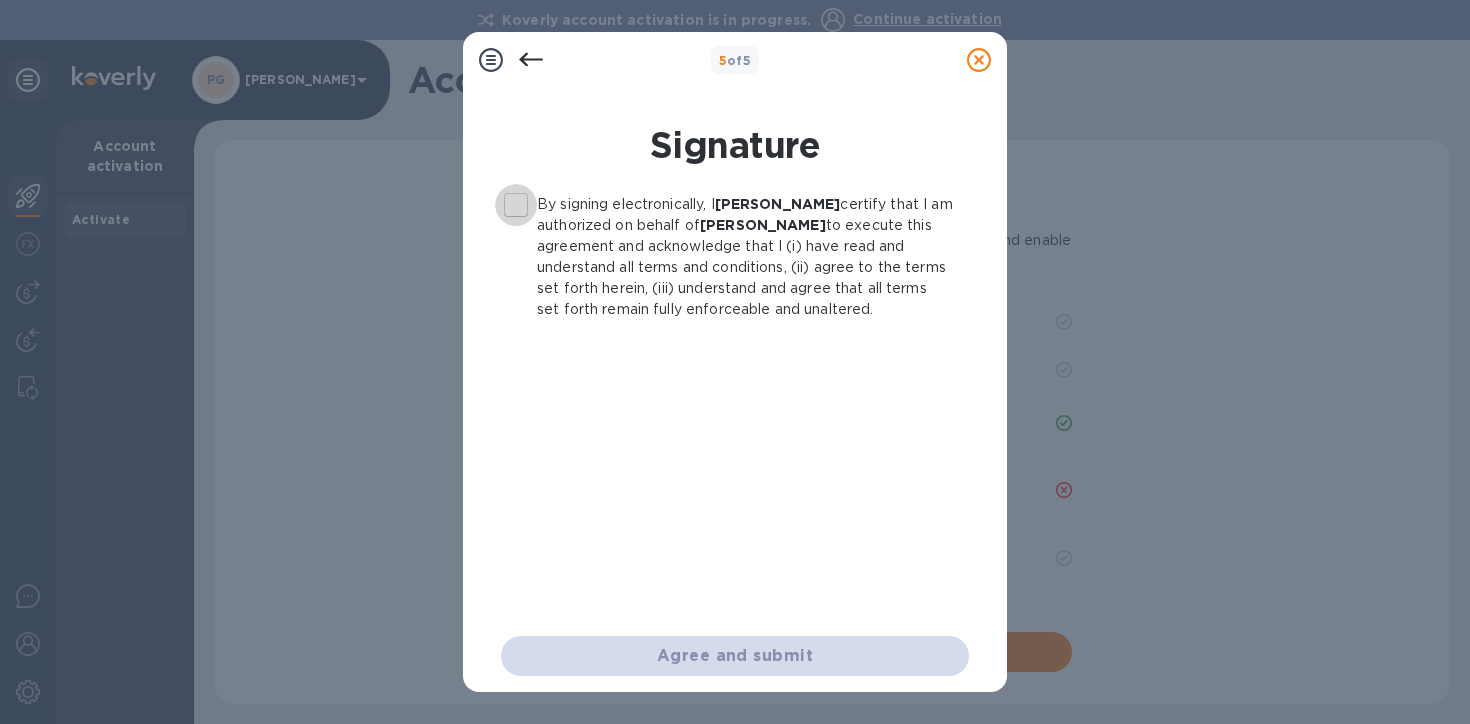 click on "By signing electronically, I  PABLO TOMAS GIANELLI  certify that I am authorized on behalf of  PABLO TOMAS GIANELLI  to execute this agreement and acknowledge that I (i) have read and understand all terms and conditions, (ii) agree to the terms set forth herein, (iii) understand and agree that all terms set forth remain fully enforceable and unaltered." at bounding box center [516, 205] 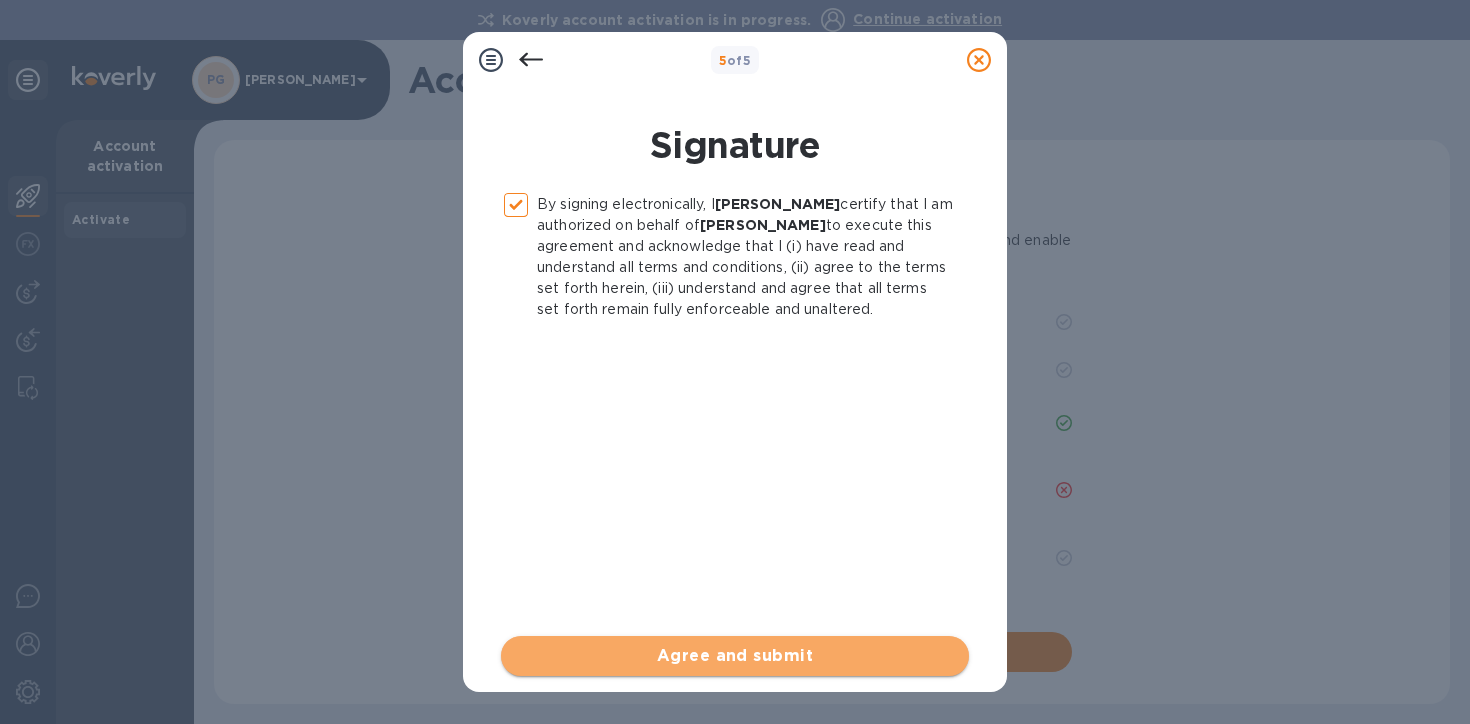 click on "Agree and submit" at bounding box center (735, 656) 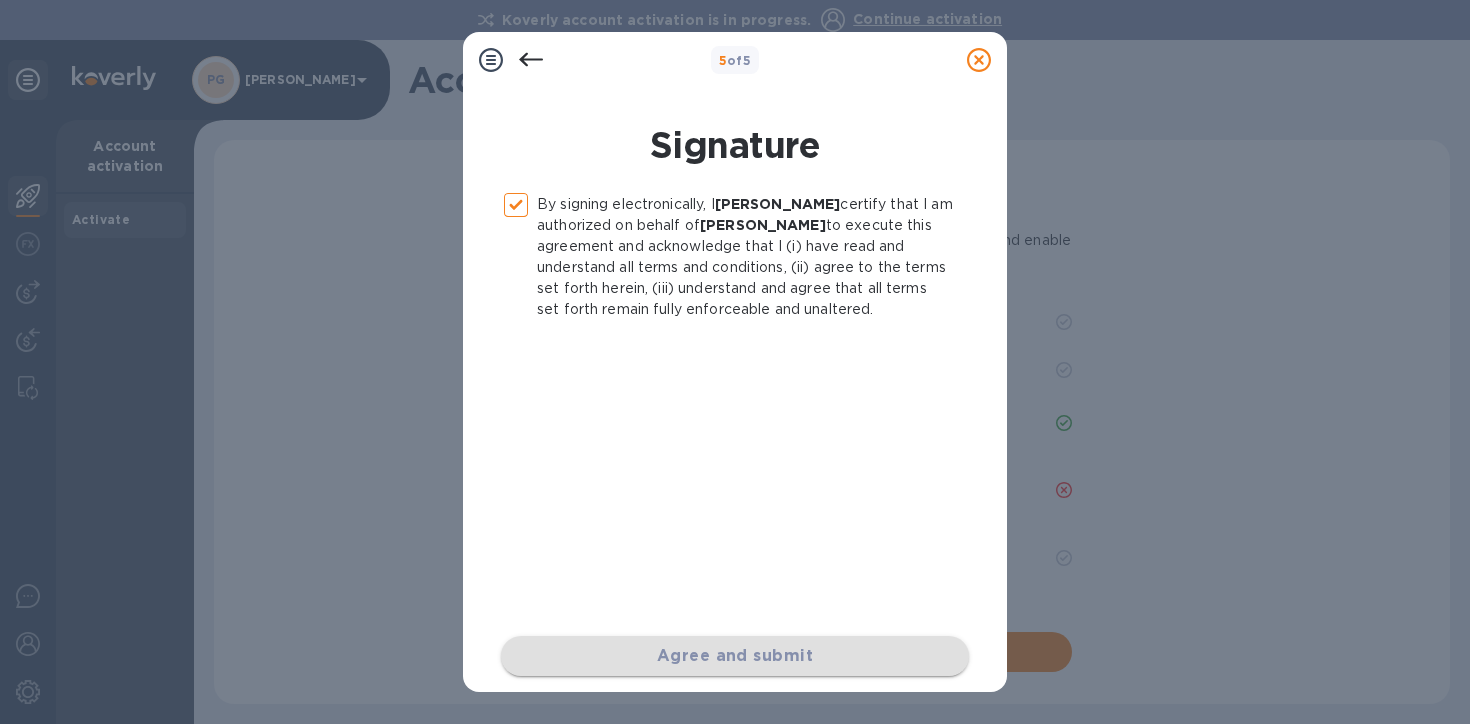 checkbox on "false" 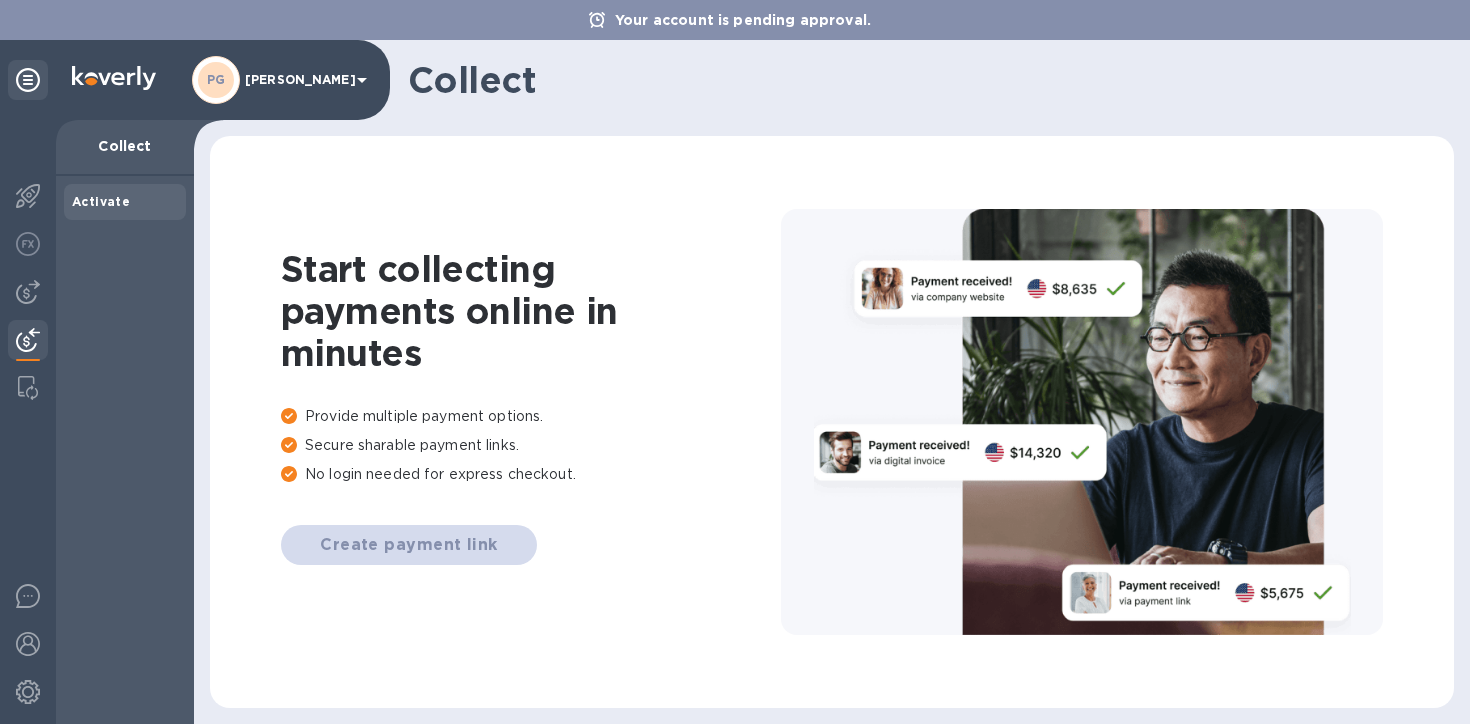 click 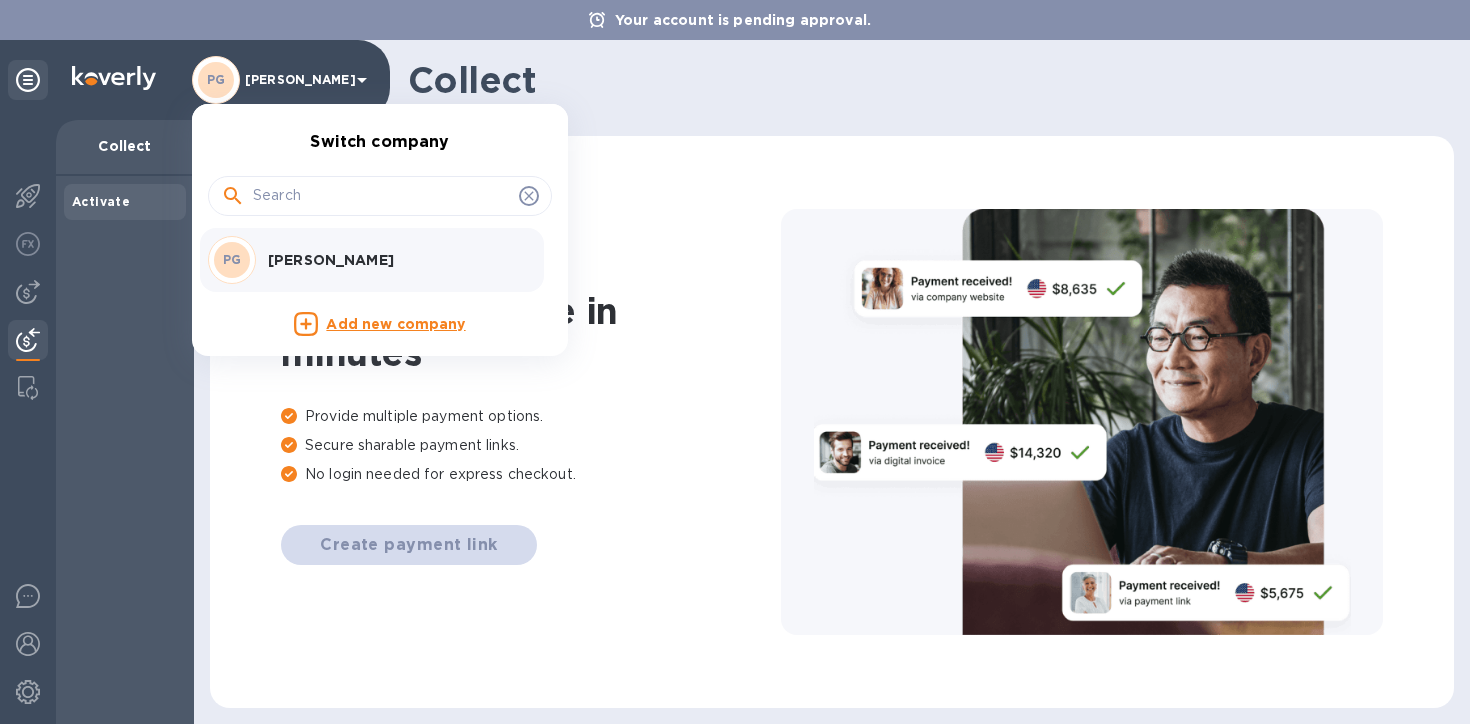 click at bounding box center (735, 362) 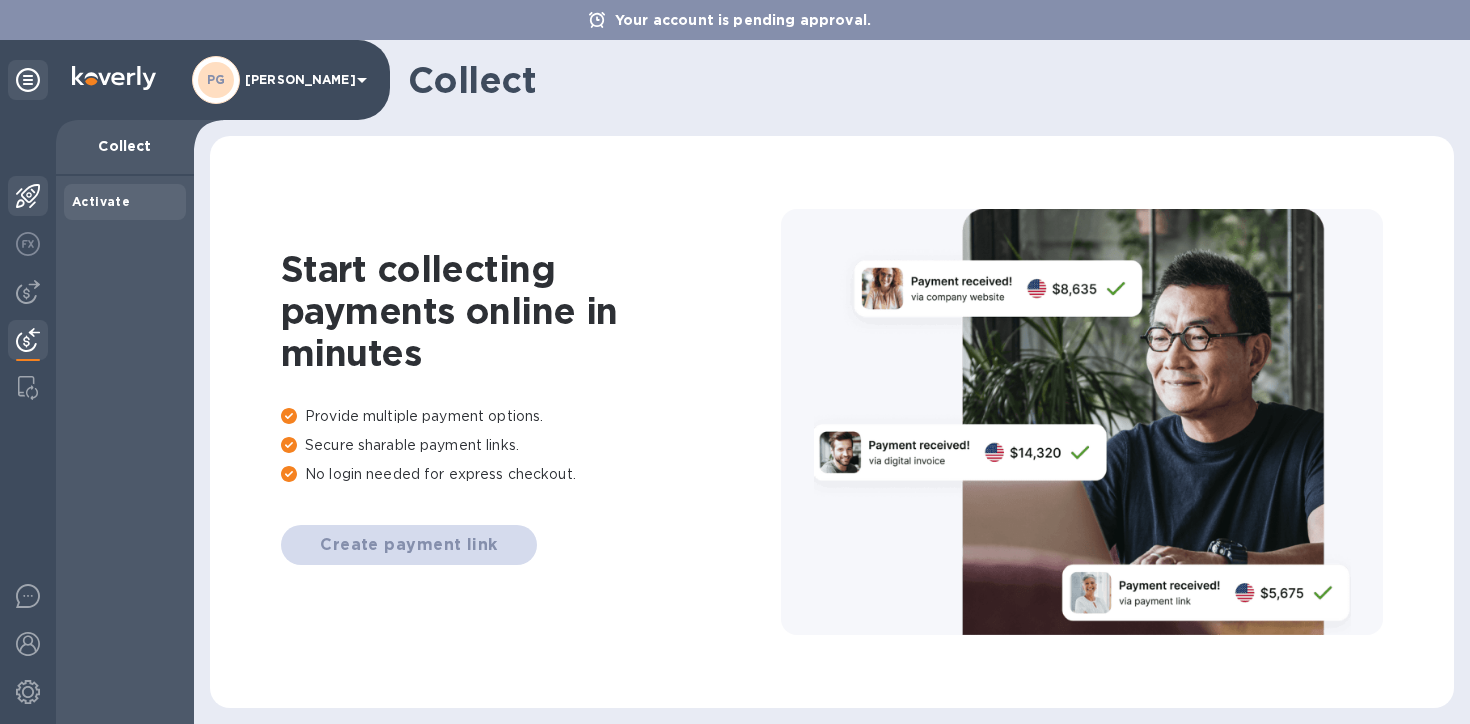 click at bounding box center [28, 196] 